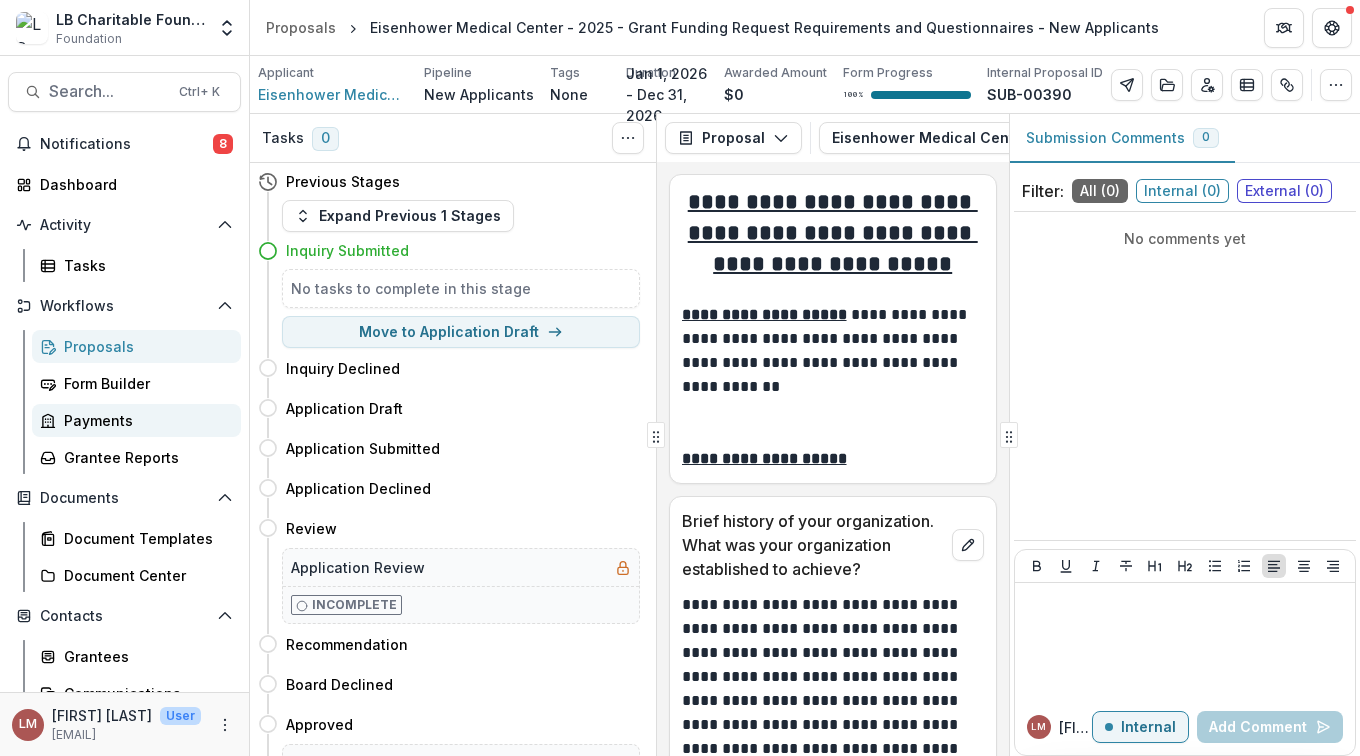 scroll, scrollTop: 0, scrollLeft: 0, axis: both 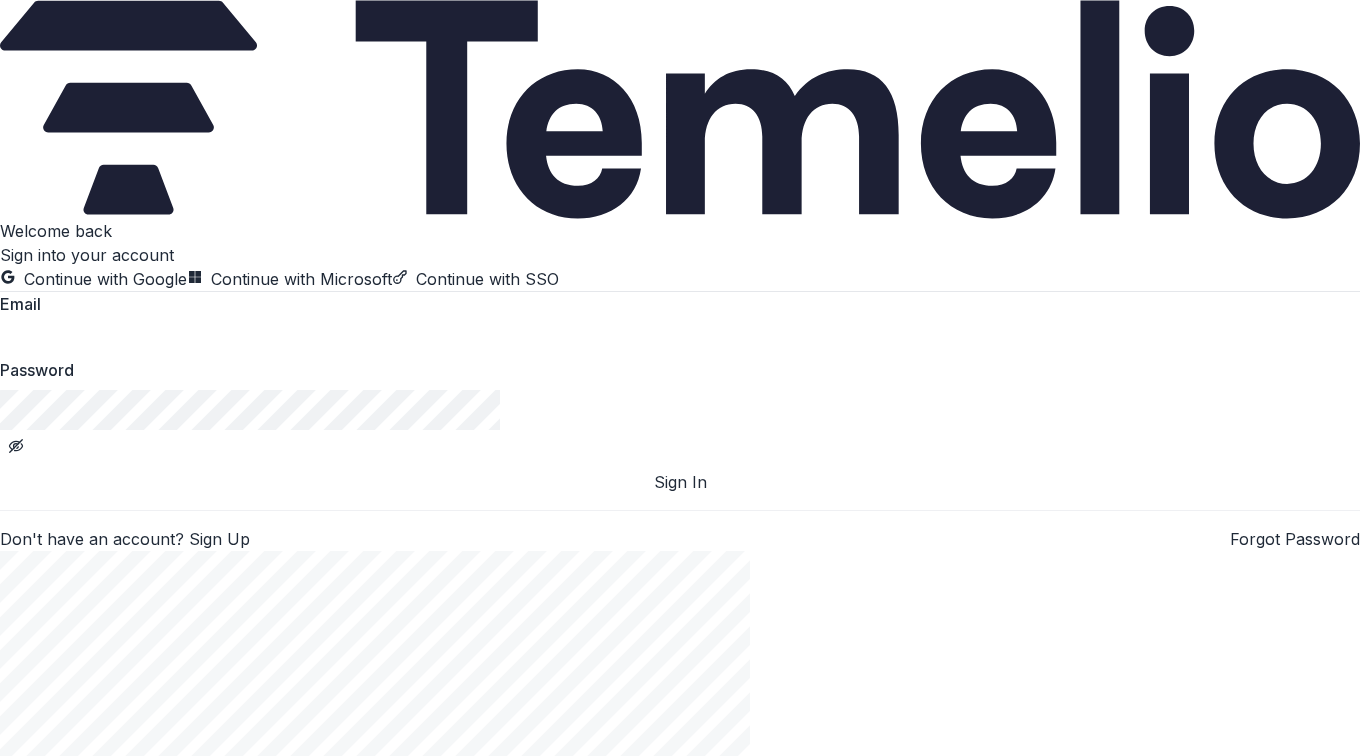 drag, startPoint x: 169, startPoint y: 480, endPoint x: 151, endPoint y: 475, distance: 18.681541 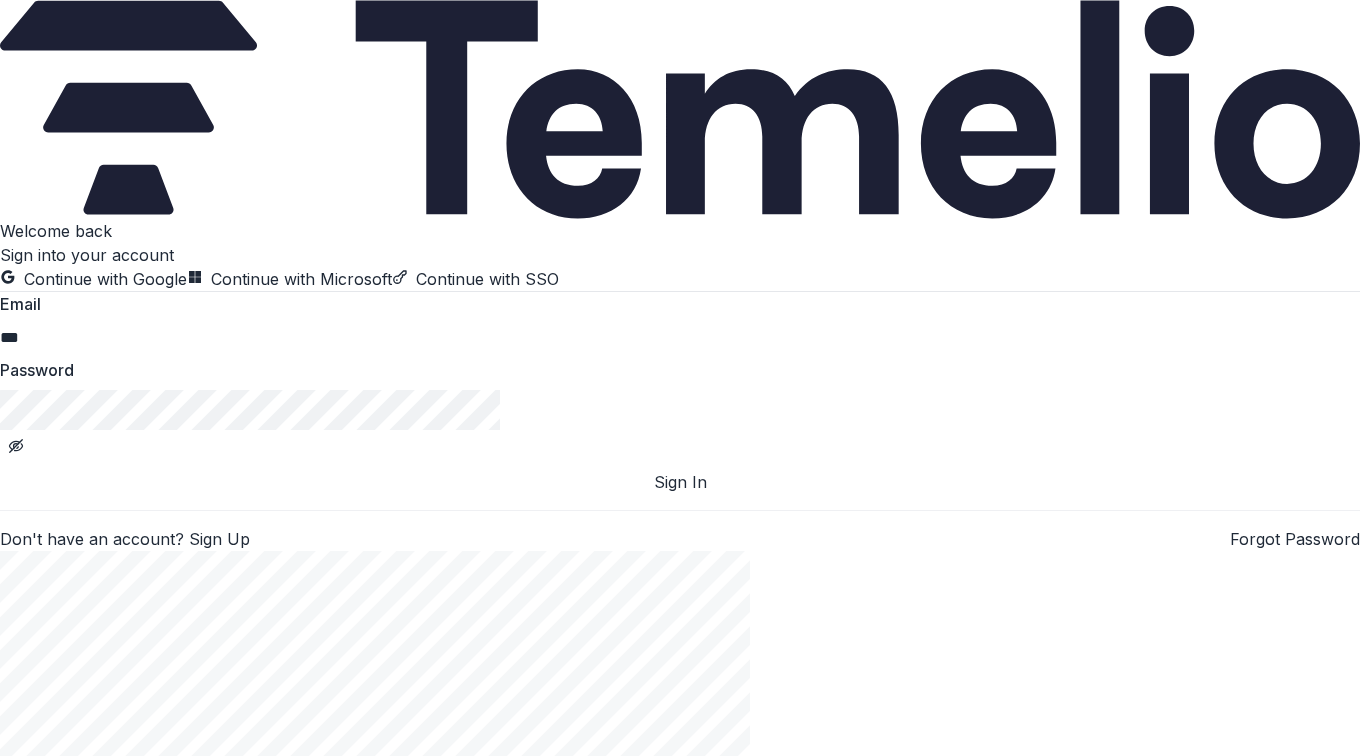 type on "**********" 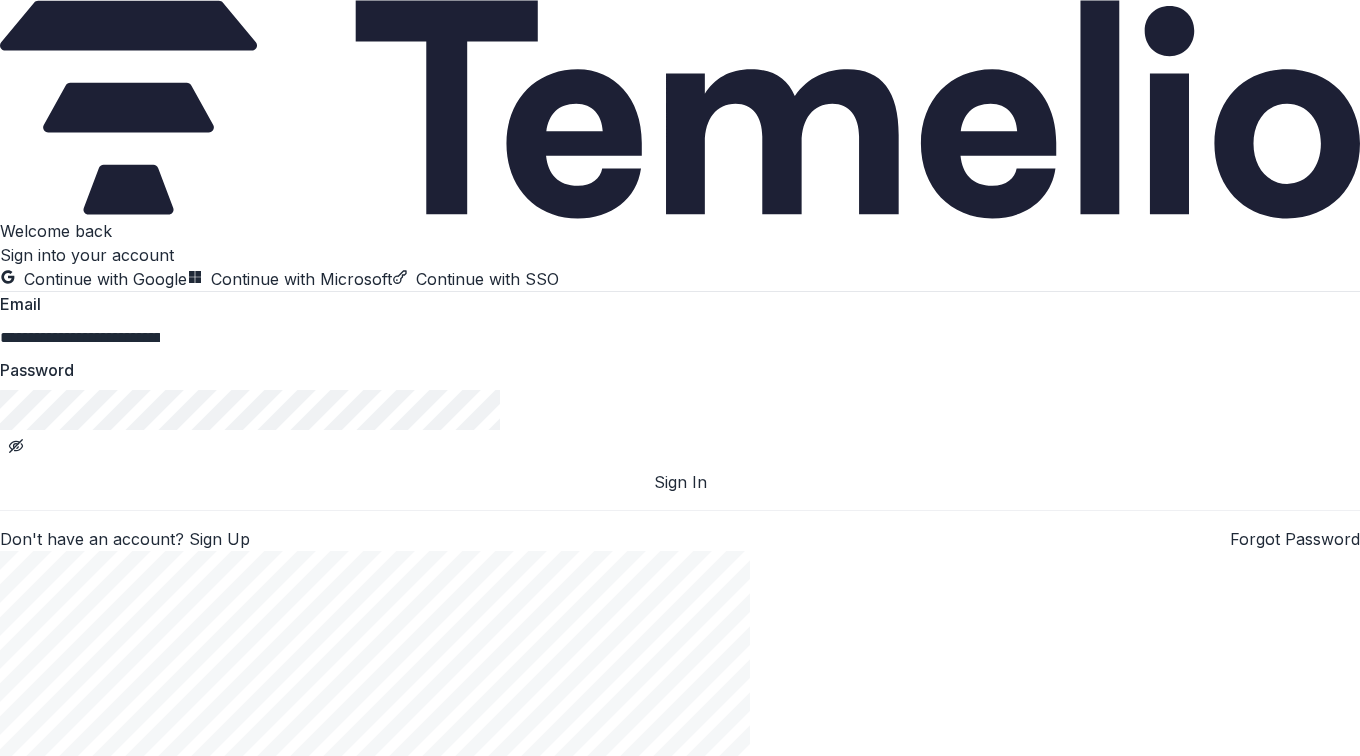 click on "Sign In" at bounding box center [680, 482] 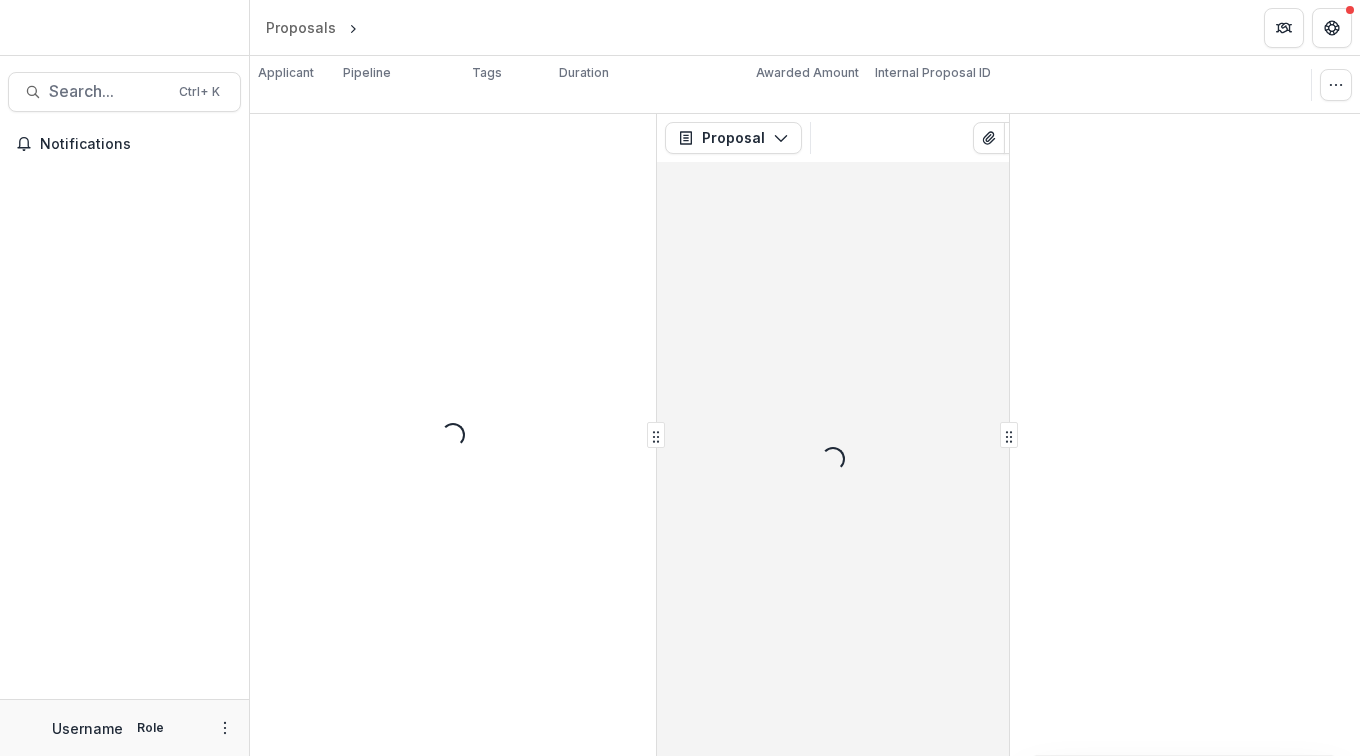 scroll, scrollTop: 0, scrollLeft: 0, axis: both 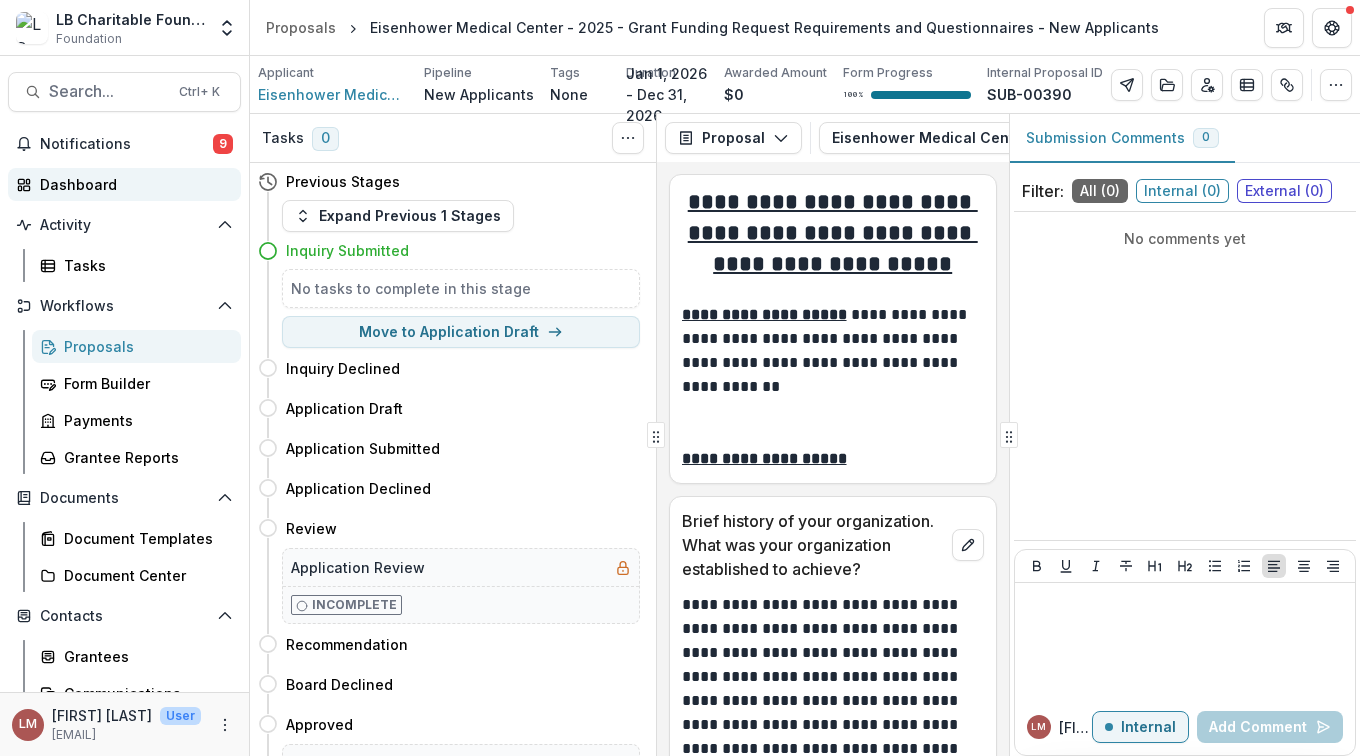 click on "Dashboard" at bounding box center (132, 184) 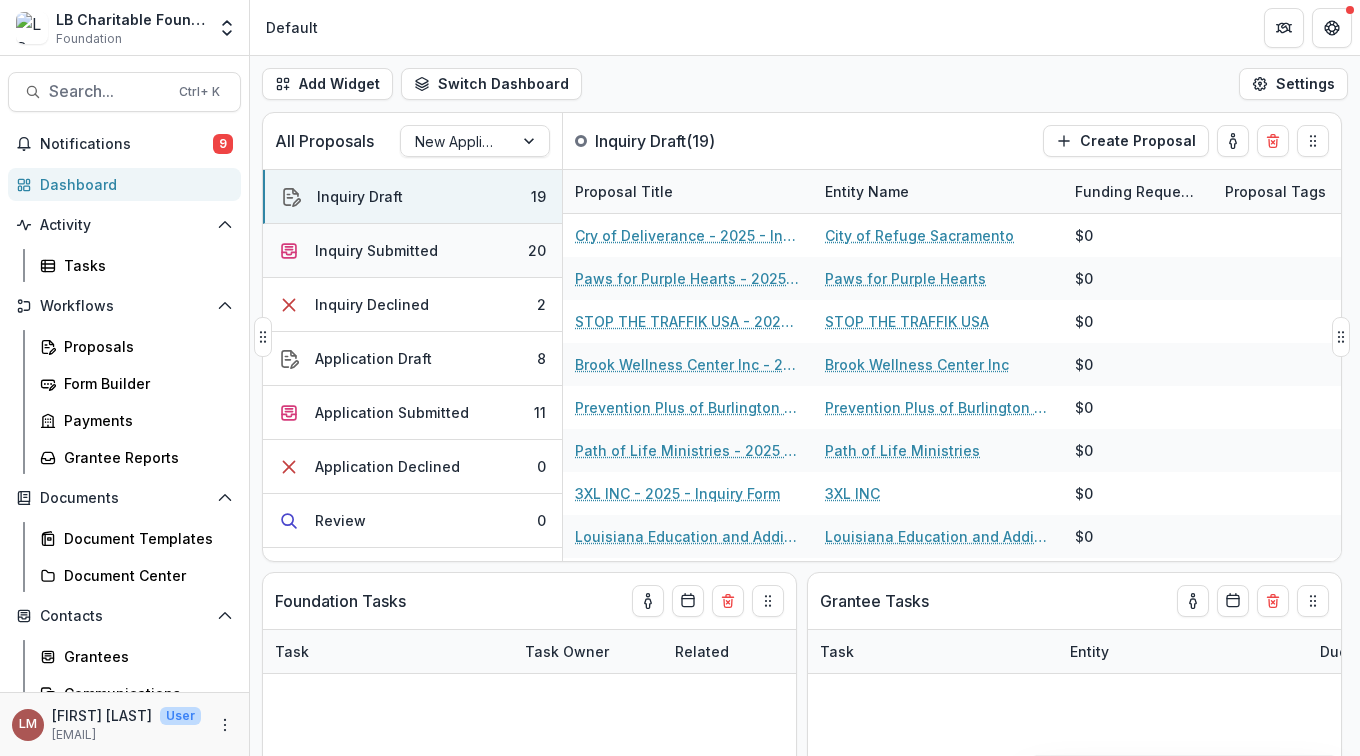 click on "Inquiry Submitted" at bounding box center [376, 250] 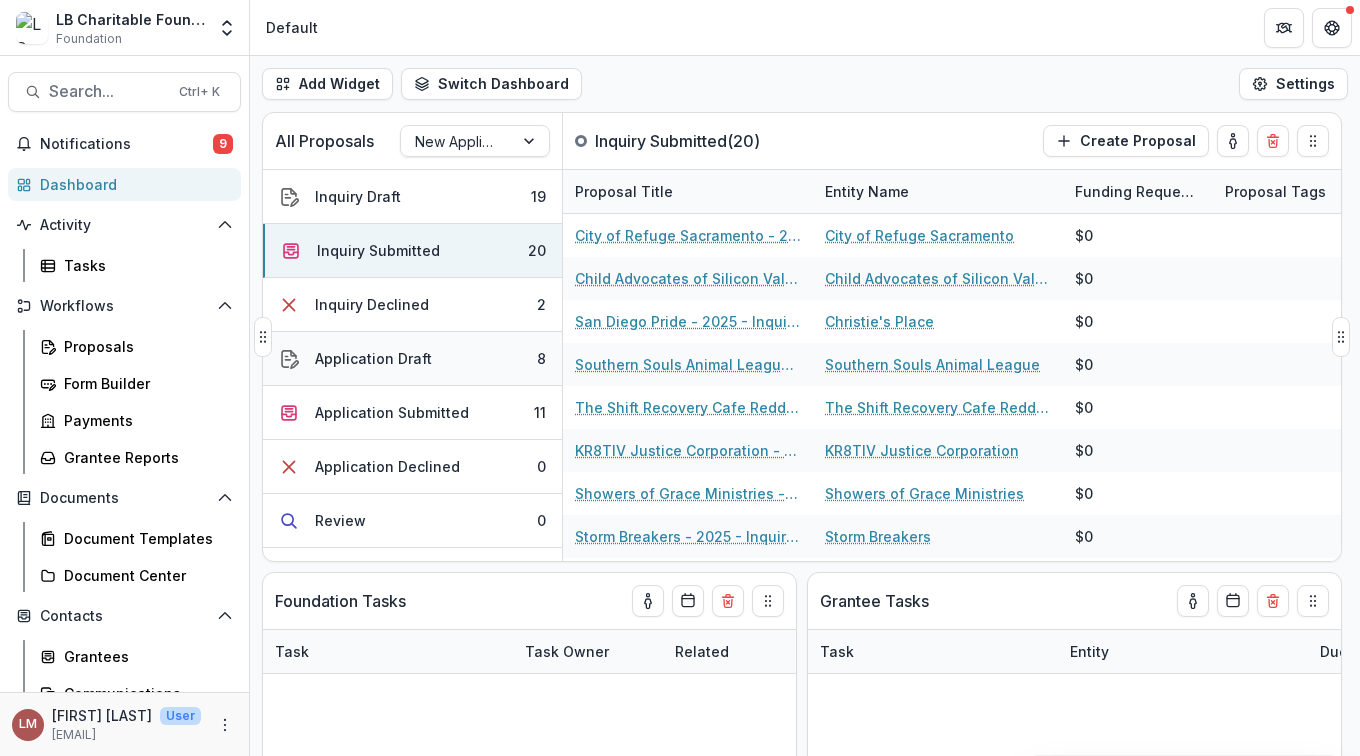 click on "Application Draft 8" at bounding box center (412, 359) 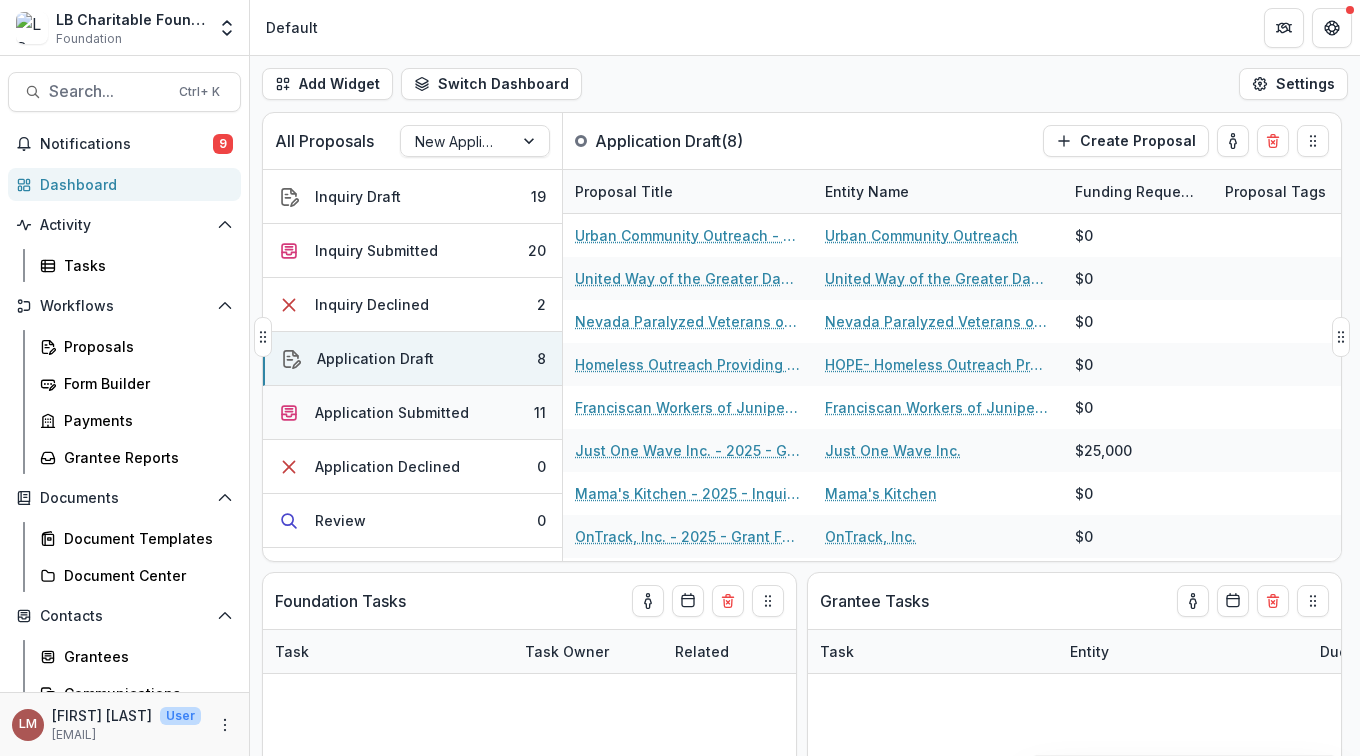 click on "Application Submitted" at bounding box center [392, 412] 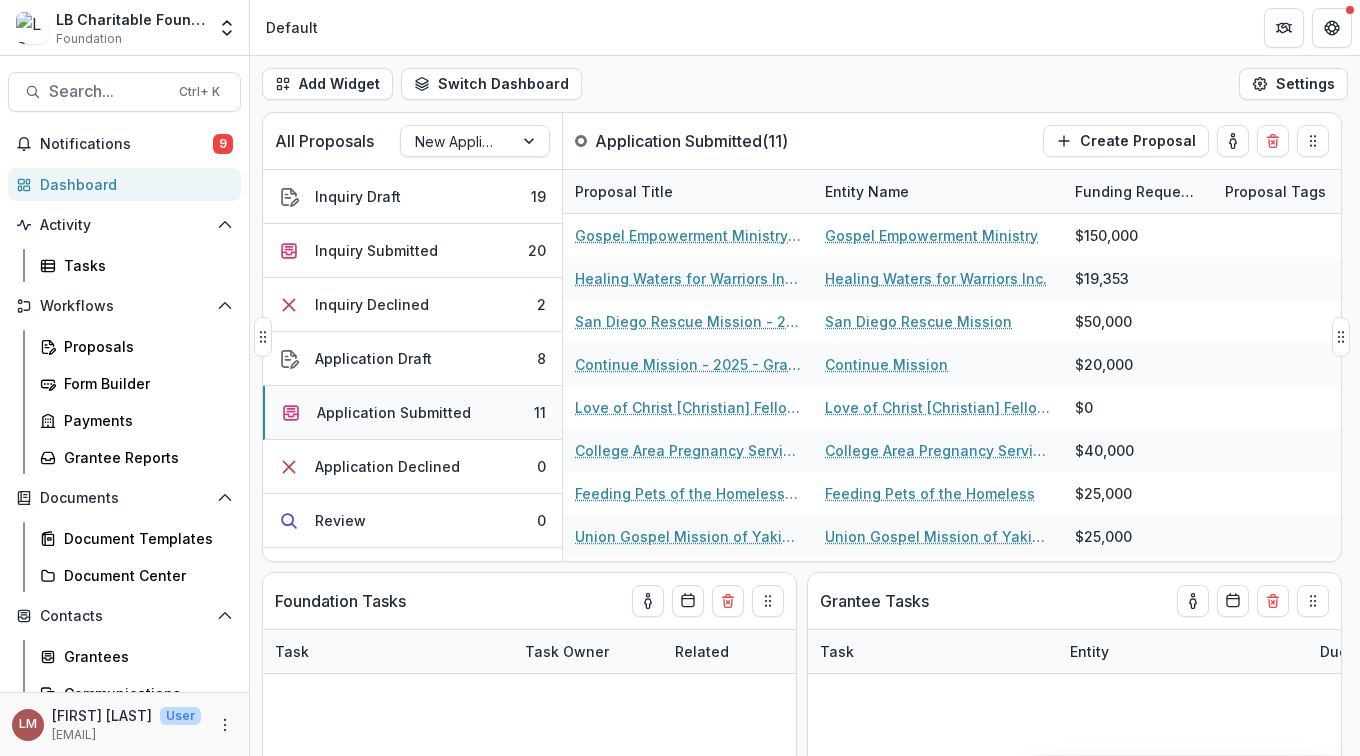 click on "Application Submitted" at bounding box center (394, 412) 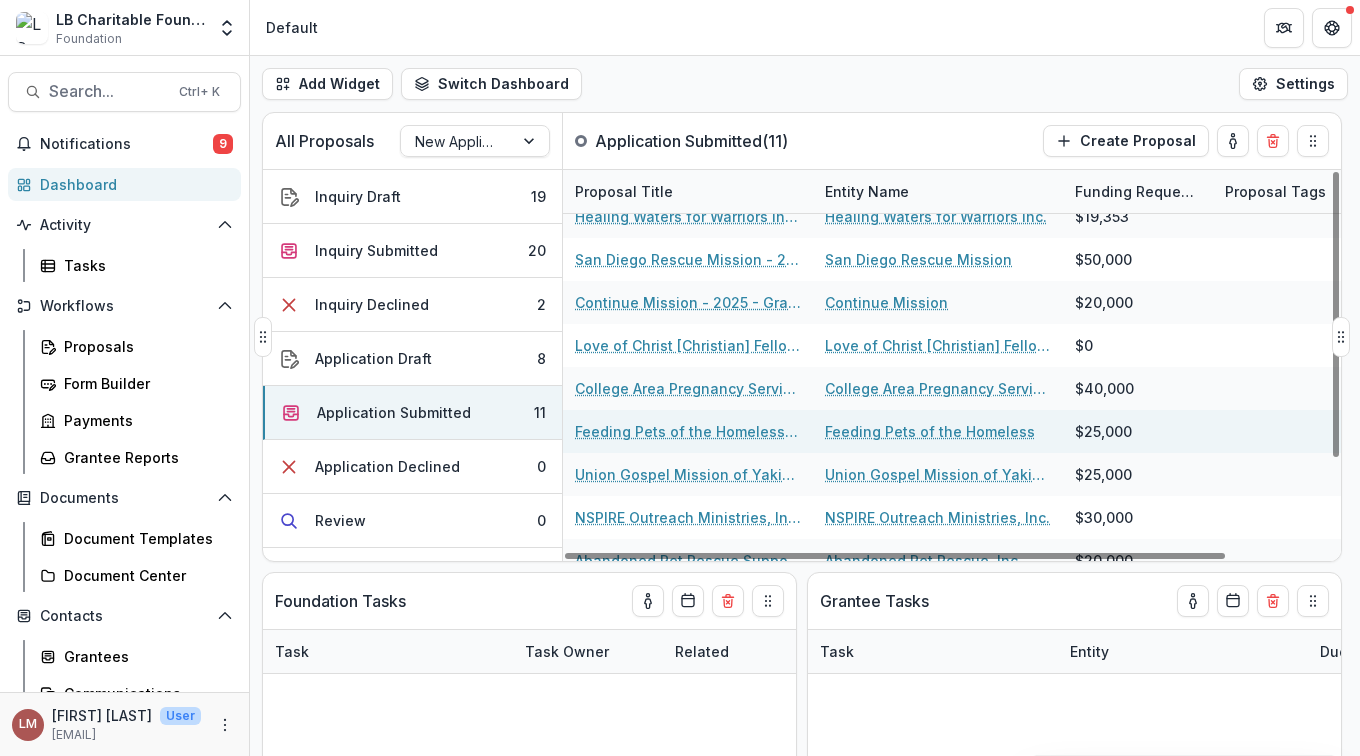 scroll, scrollTop: 126, scrollLeft: 0, axis: vertical 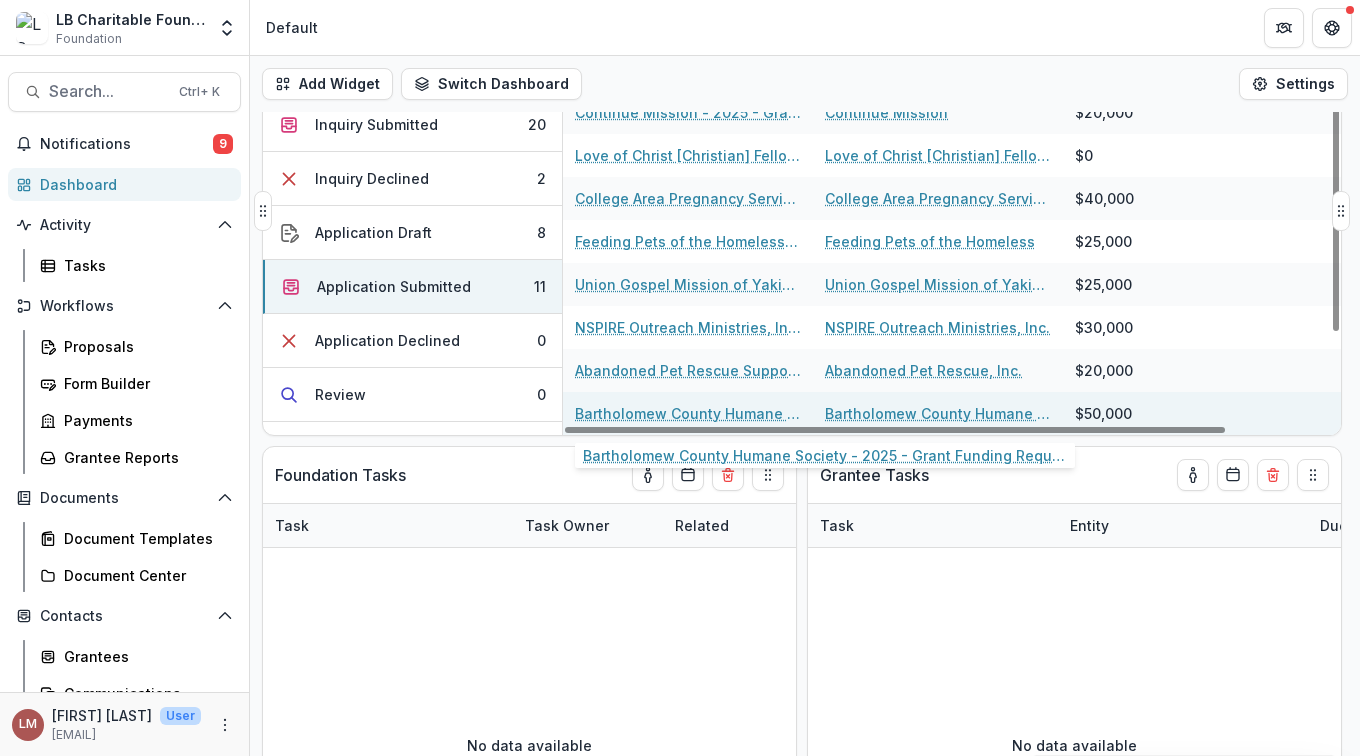 click on "Bartholomew County Humane Society - 2025 - Grant Funding Request Requirements and Questionnaires" at bounding box center [688, 413] 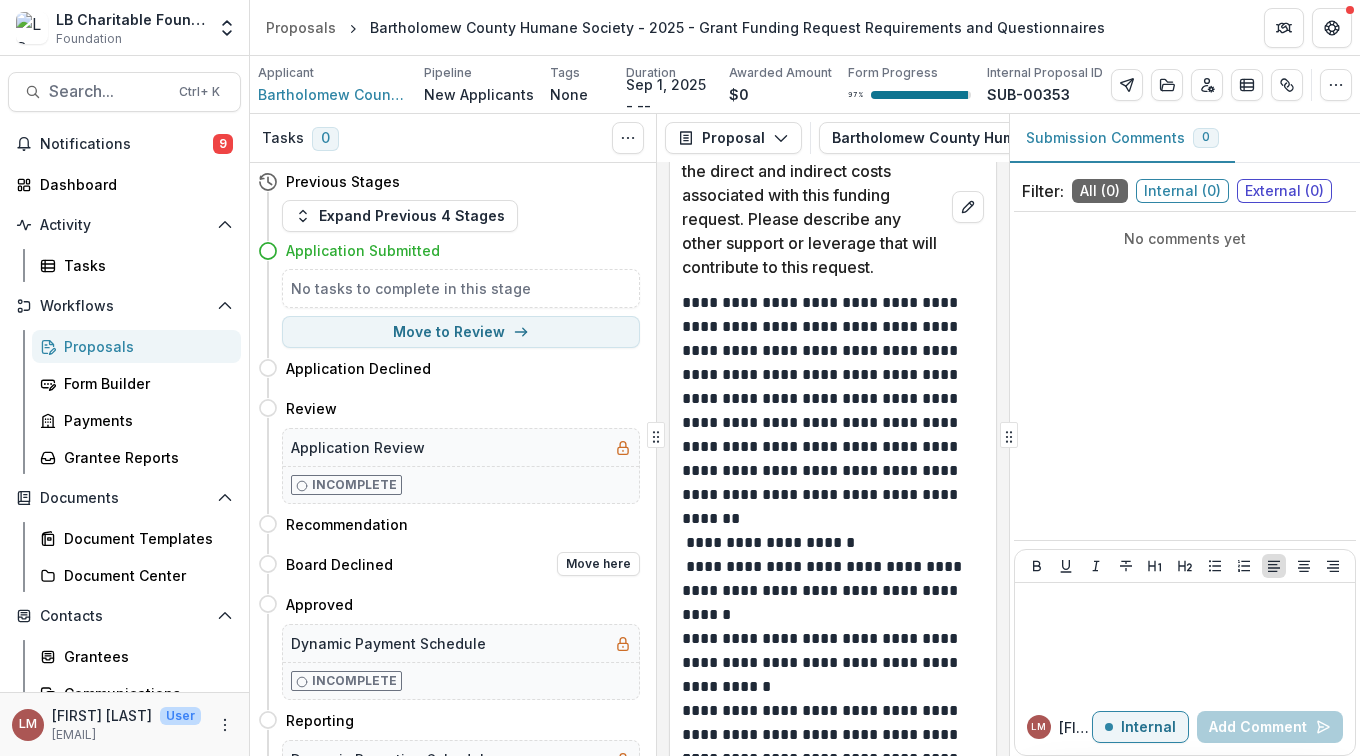 scroll, scrollTop: 12816, scrollLeft: 0, axis: vertical 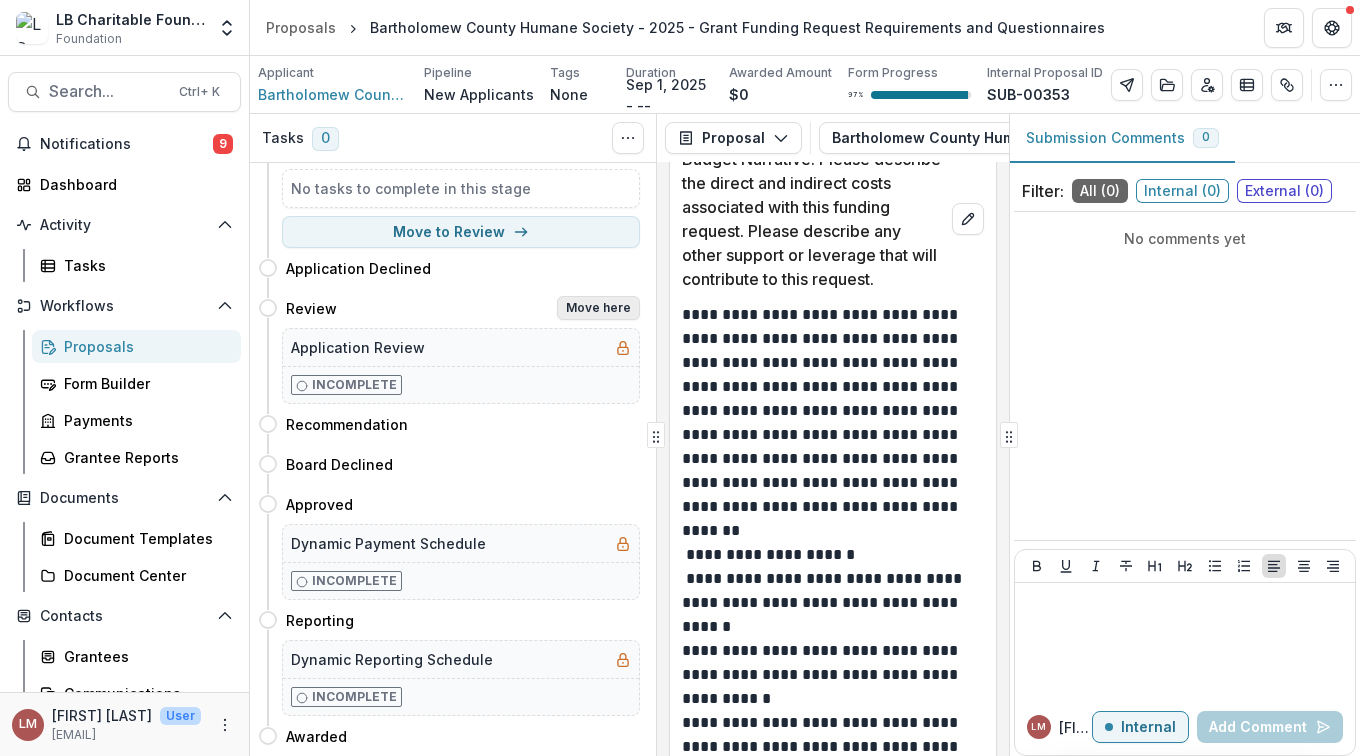 click on "Move here" at bounding box center (598, 308) 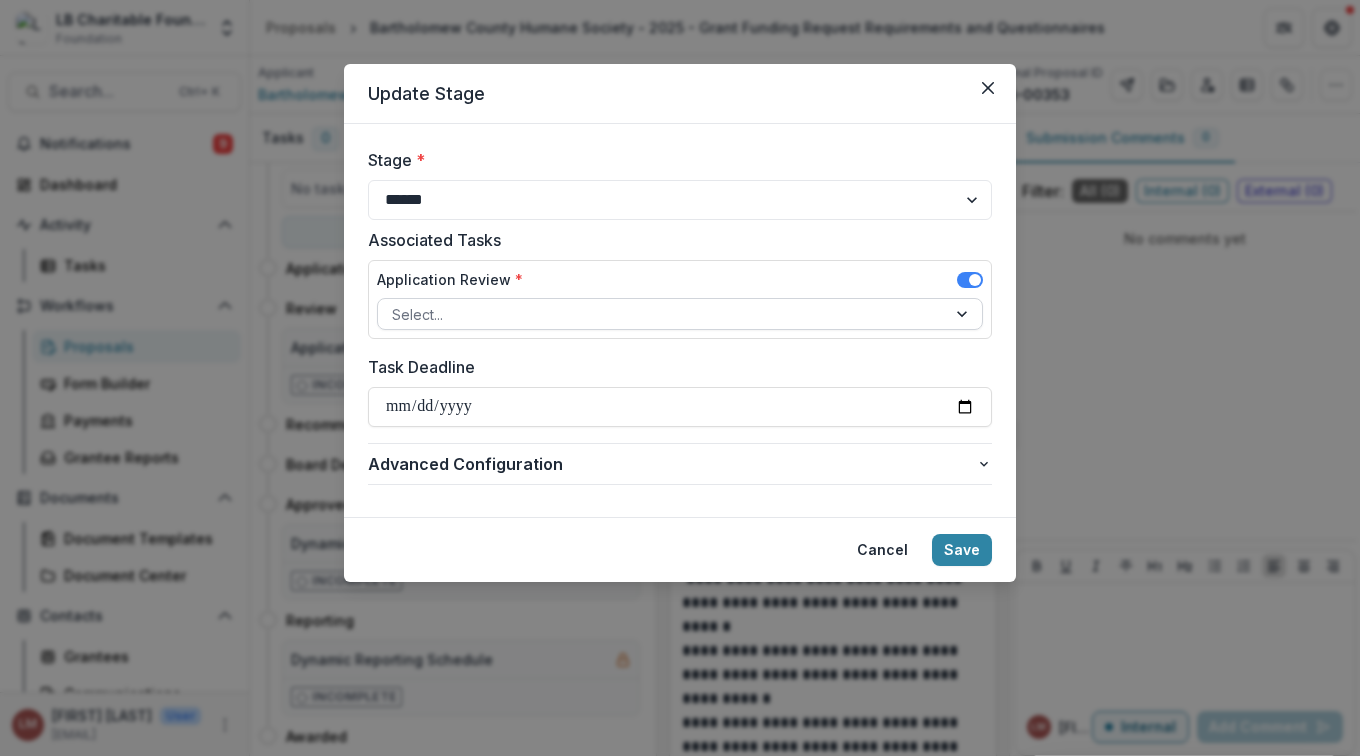 click at bounding box center (964, 314) 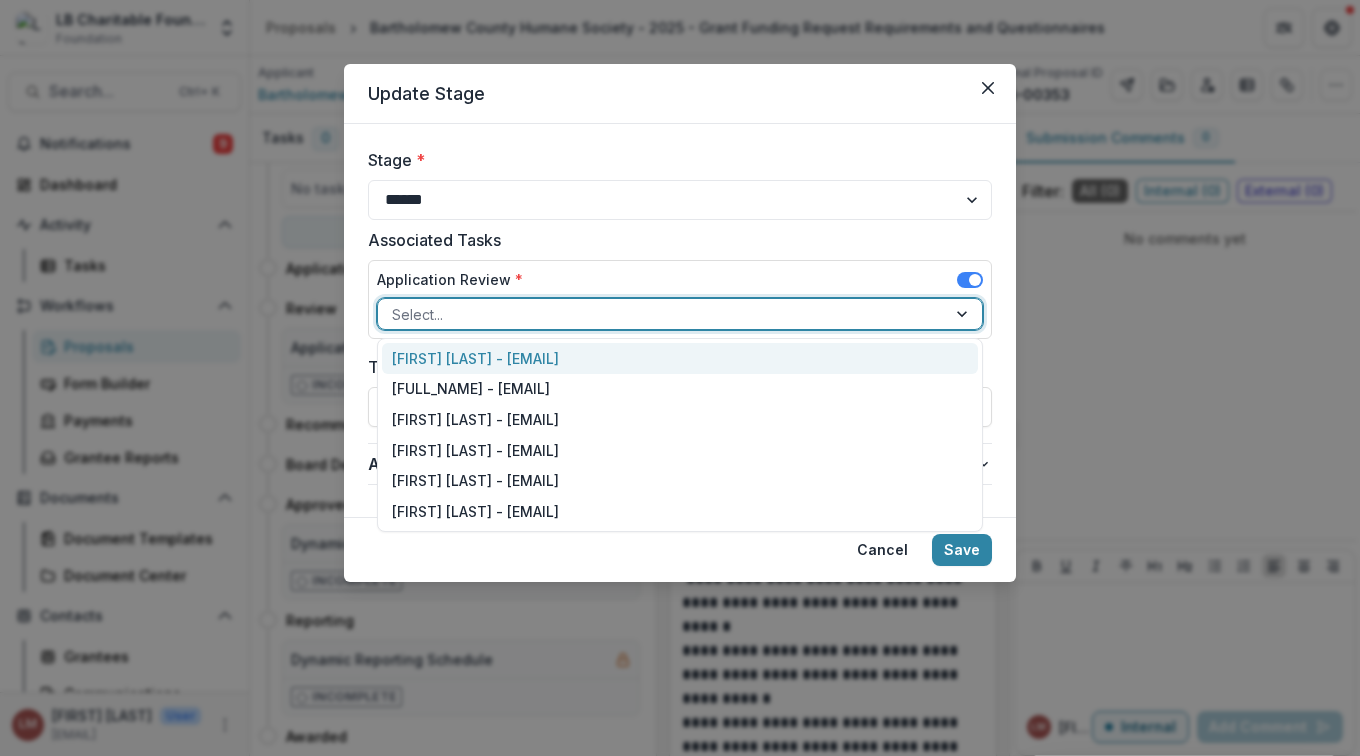 click at bounding box center (964, 314) 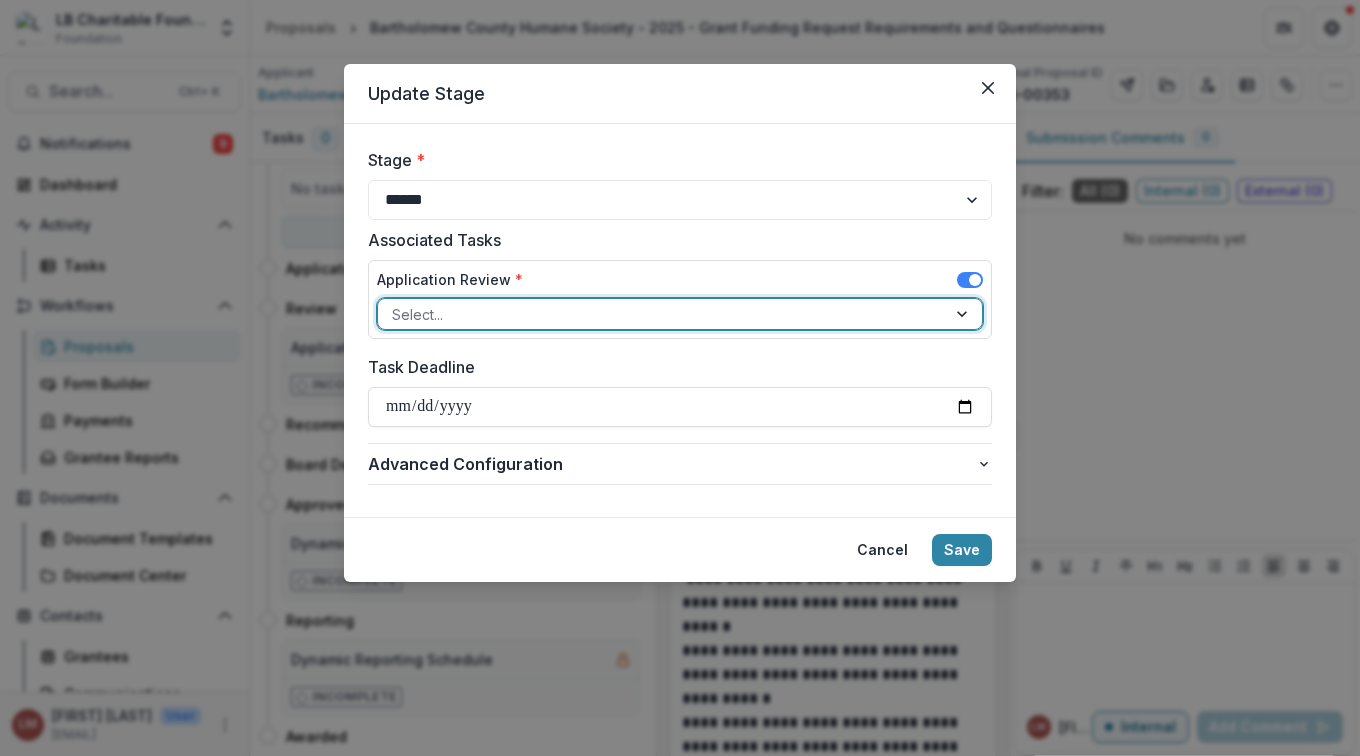 click at bounding box center (964, 314) 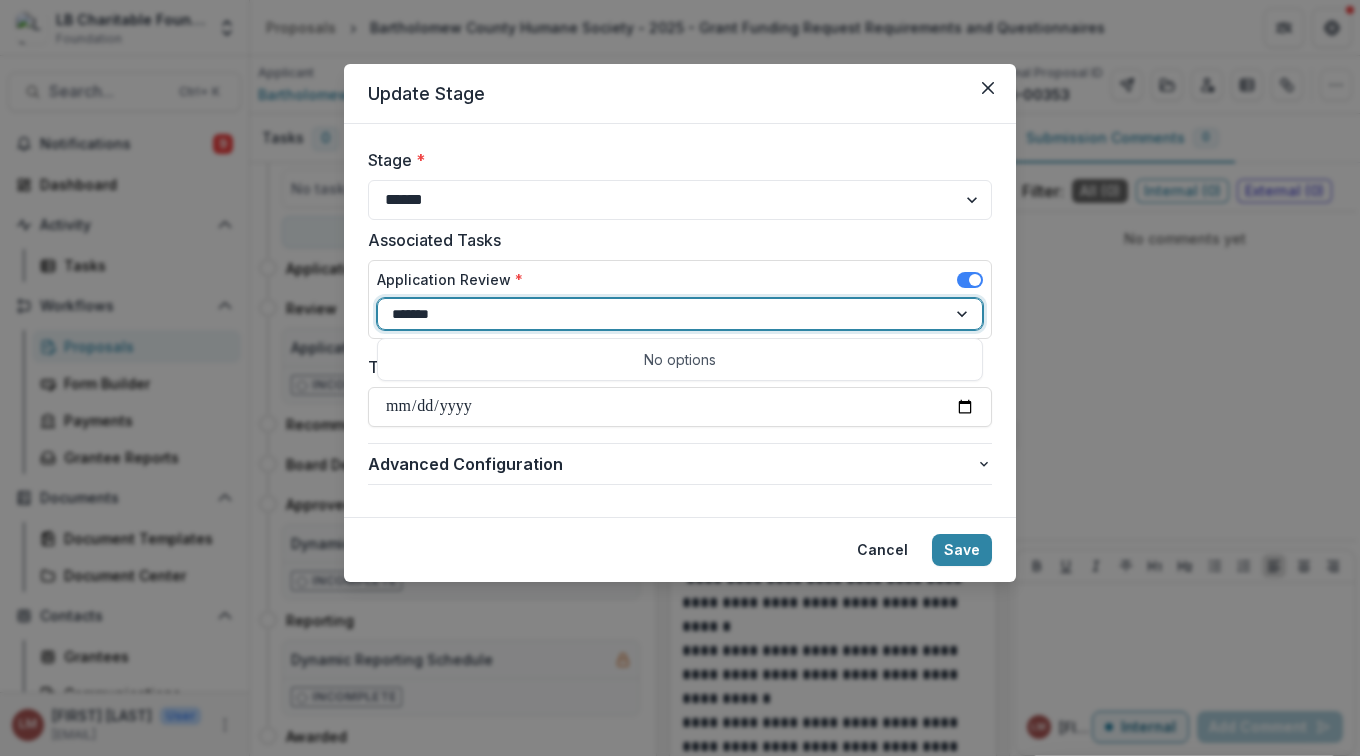 type on "********" 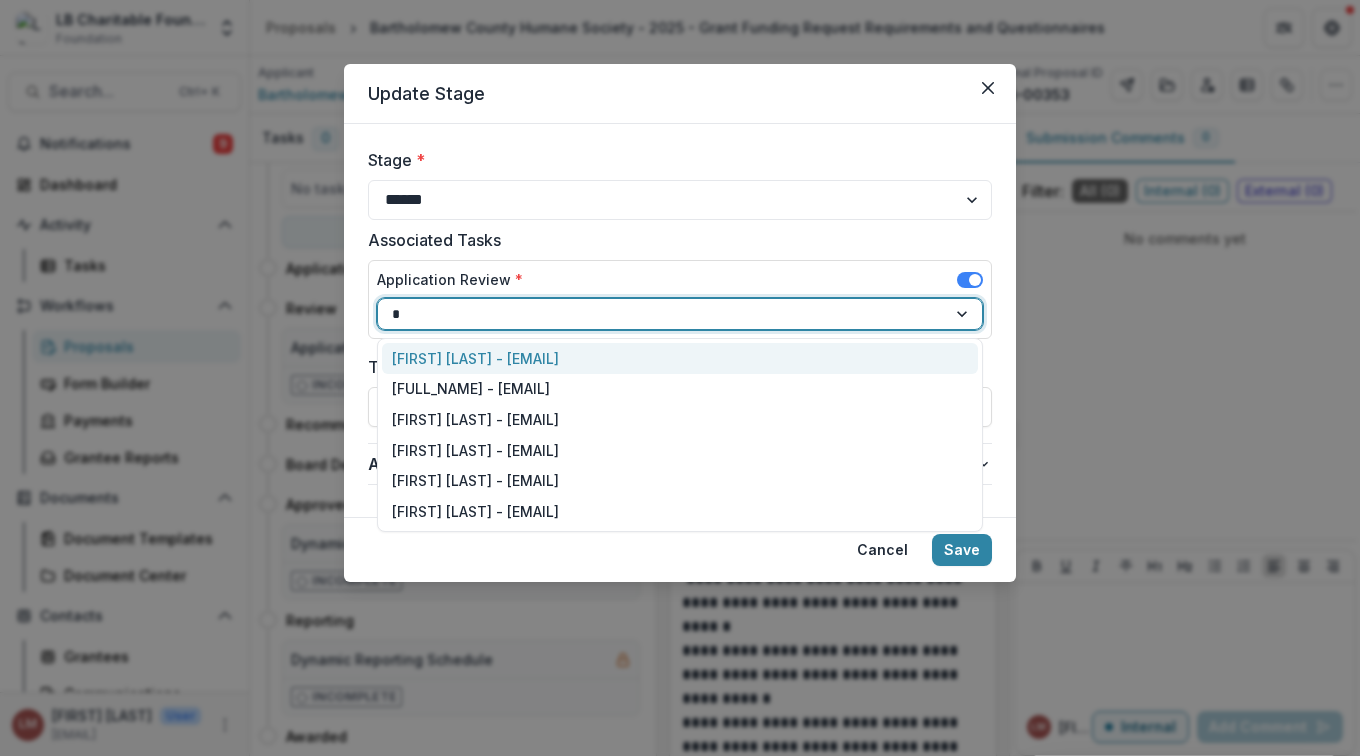 click at bounding box center (964, 314) 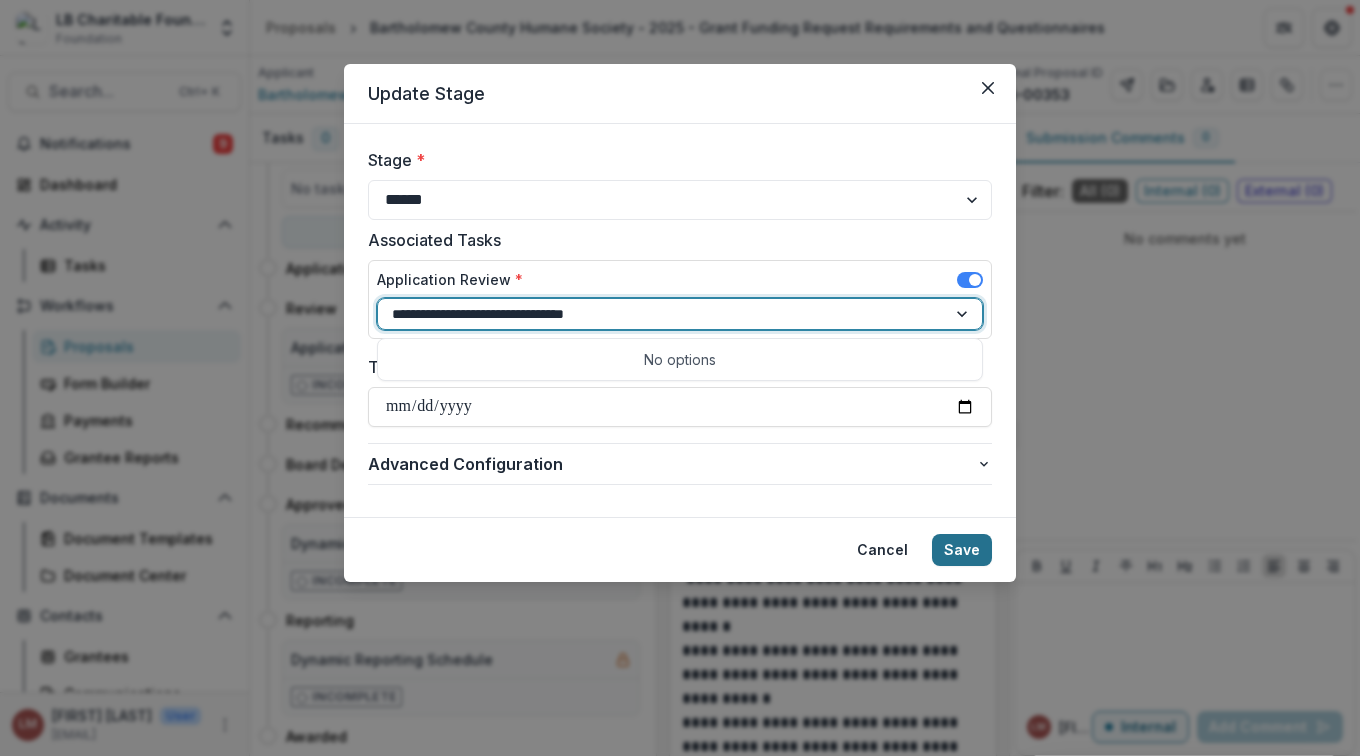 type on "**********" 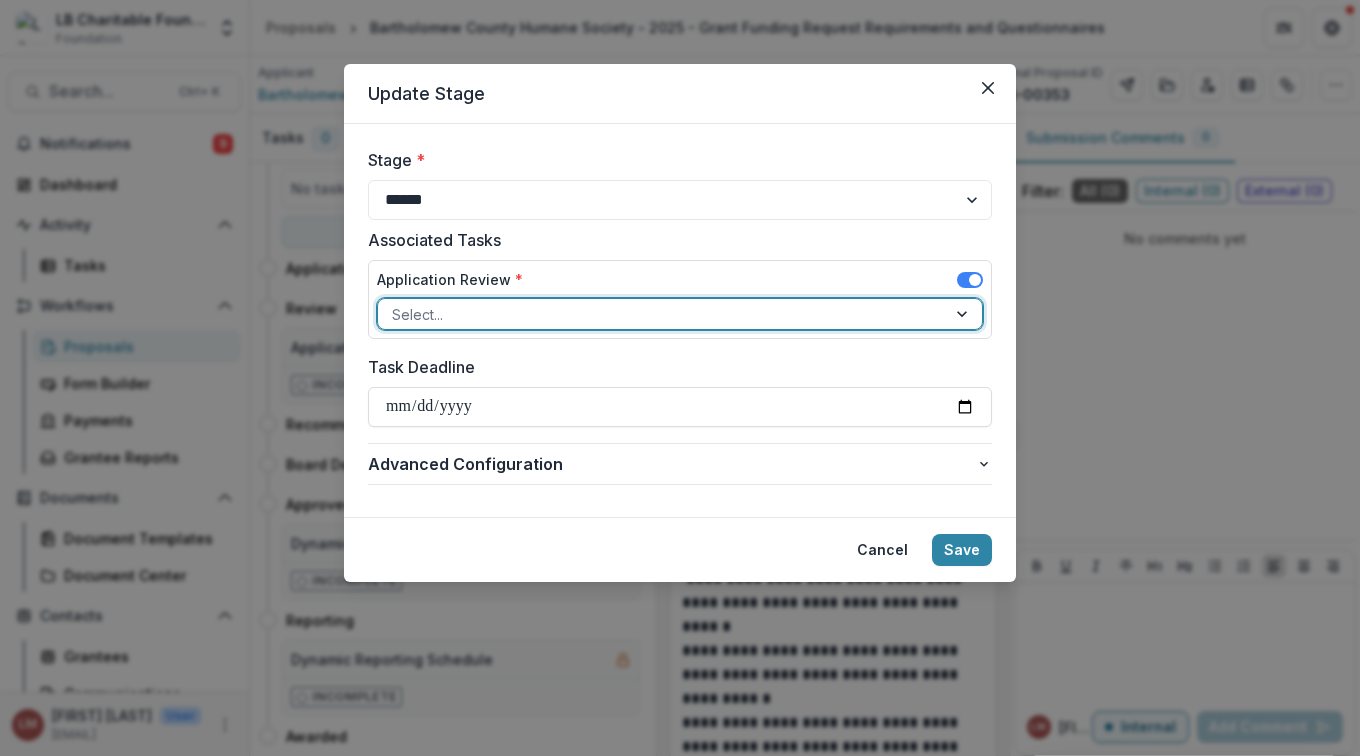 click at bounding box center [964, 314] 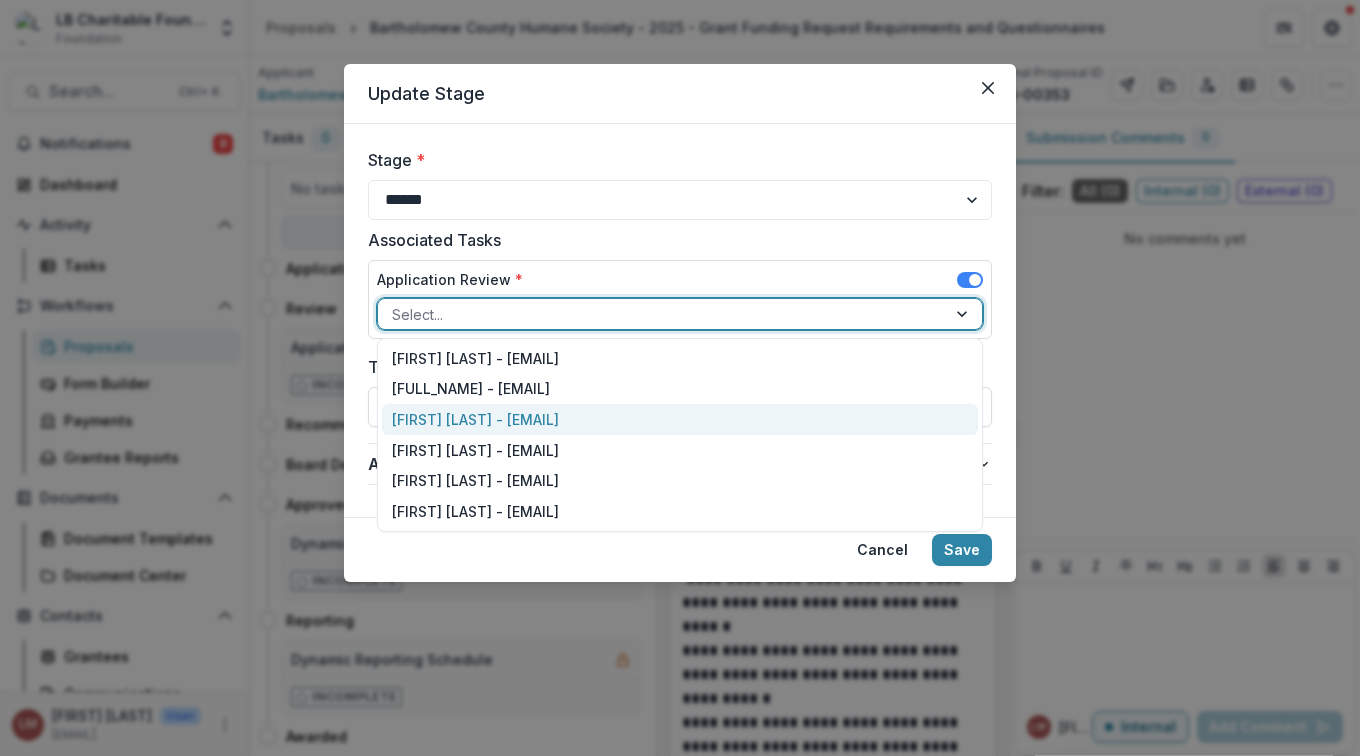 click on "[FIRST] [LAST] - [EMAIL]" at bounding box center [680, 419] 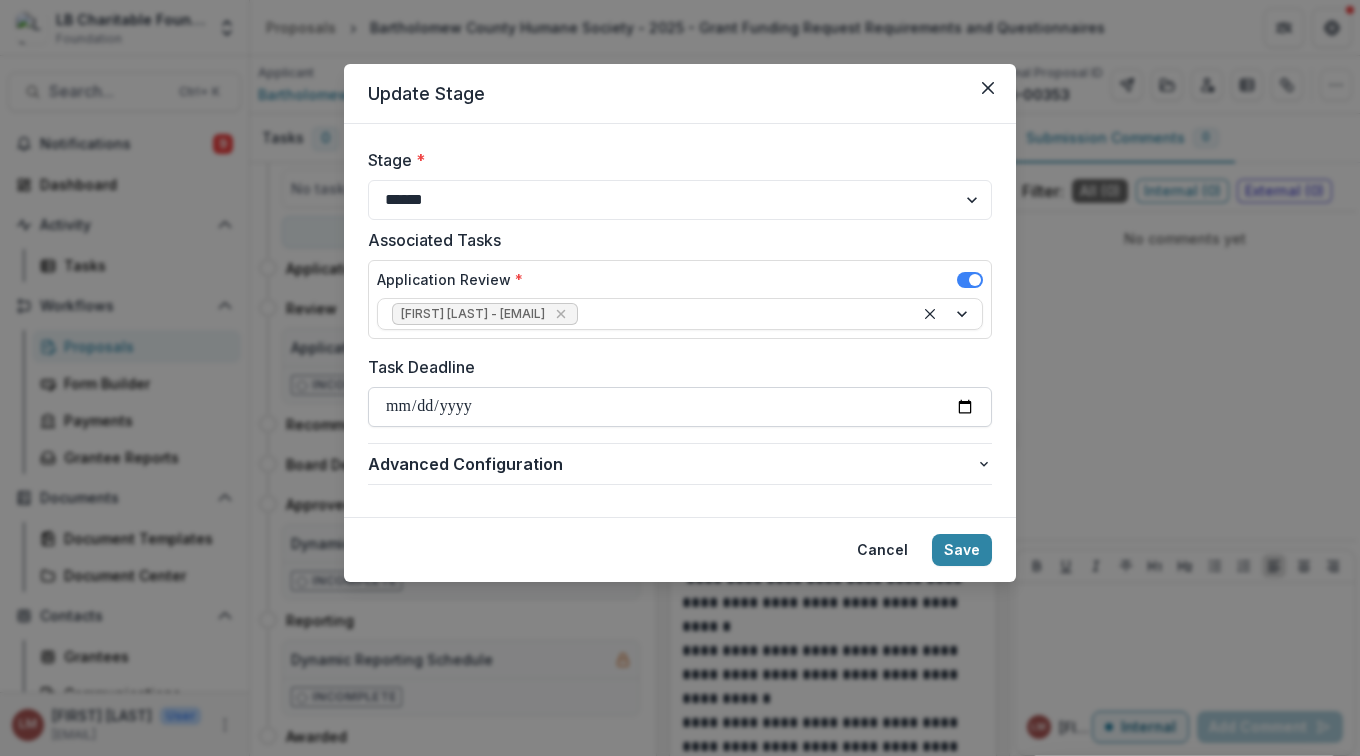 click on "Task Deadline" at bounding box center [680, 407] 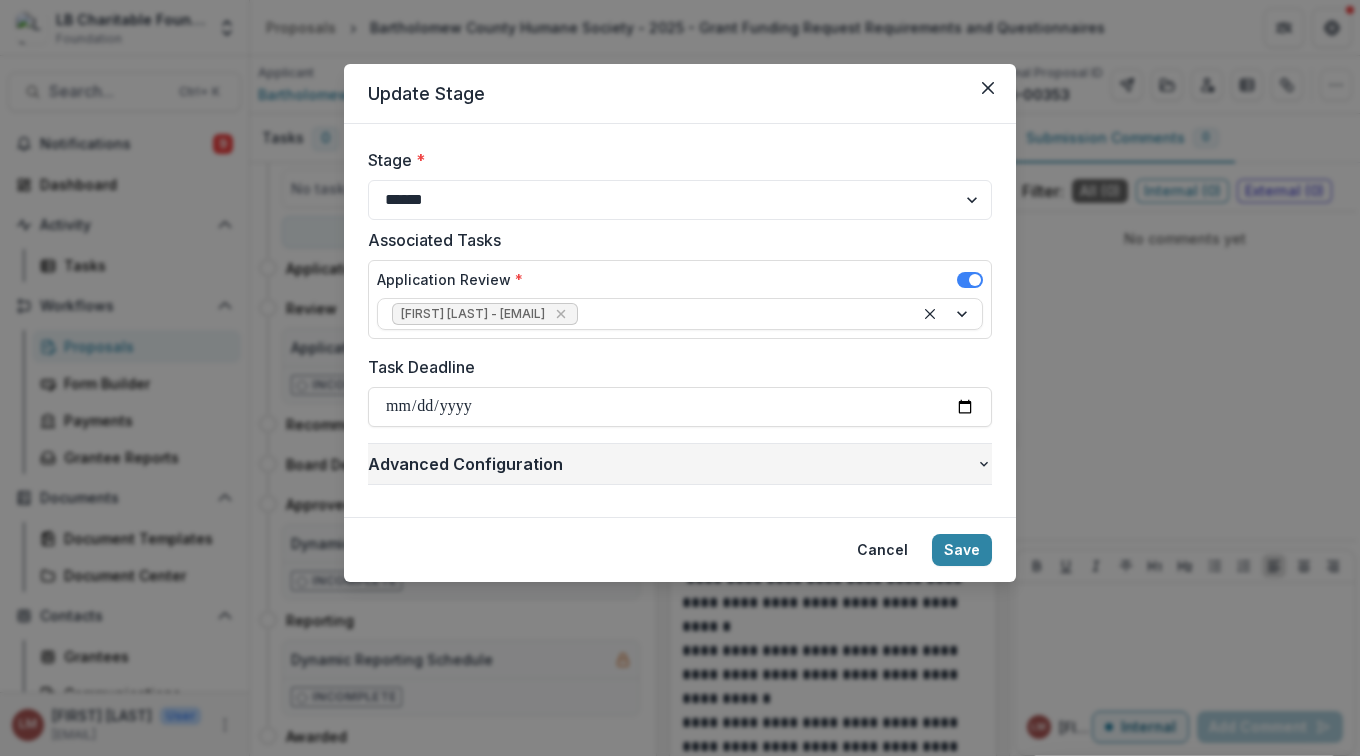 click 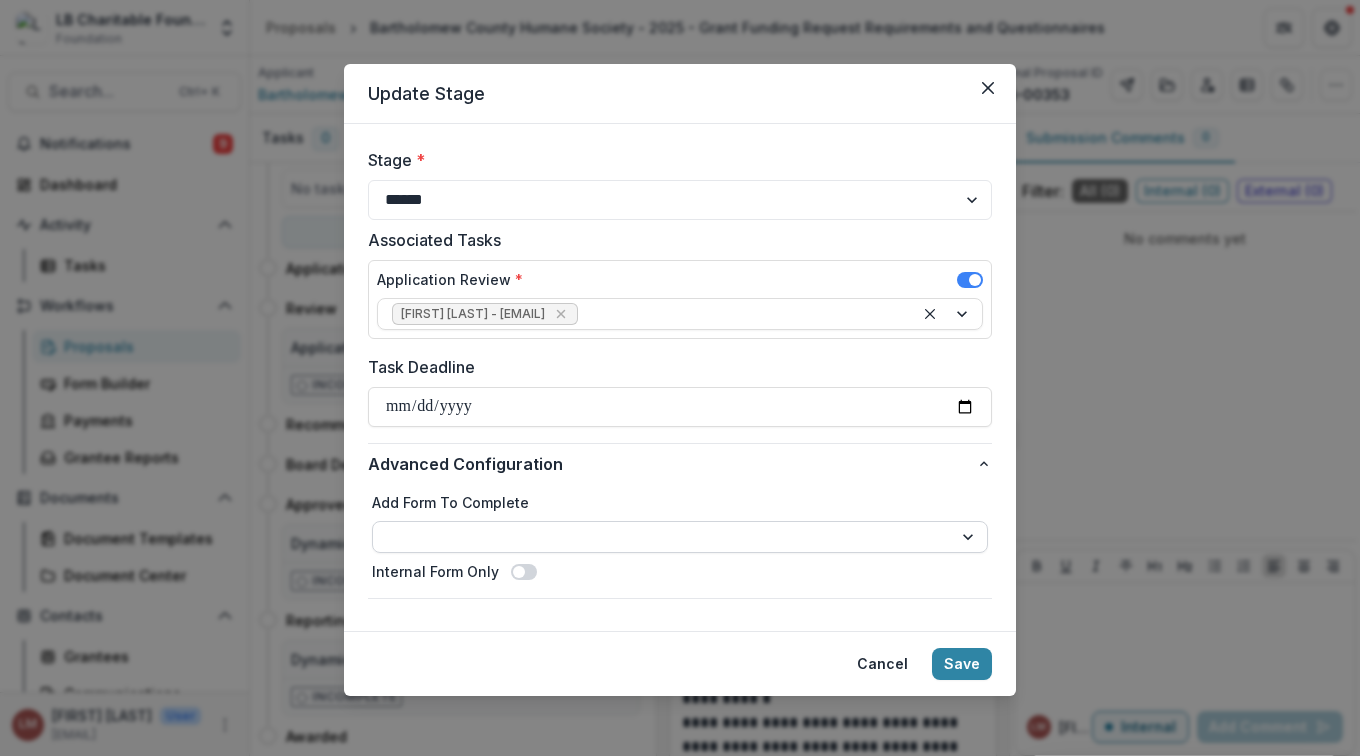 click on "**********" at bounding box center [680, 537] 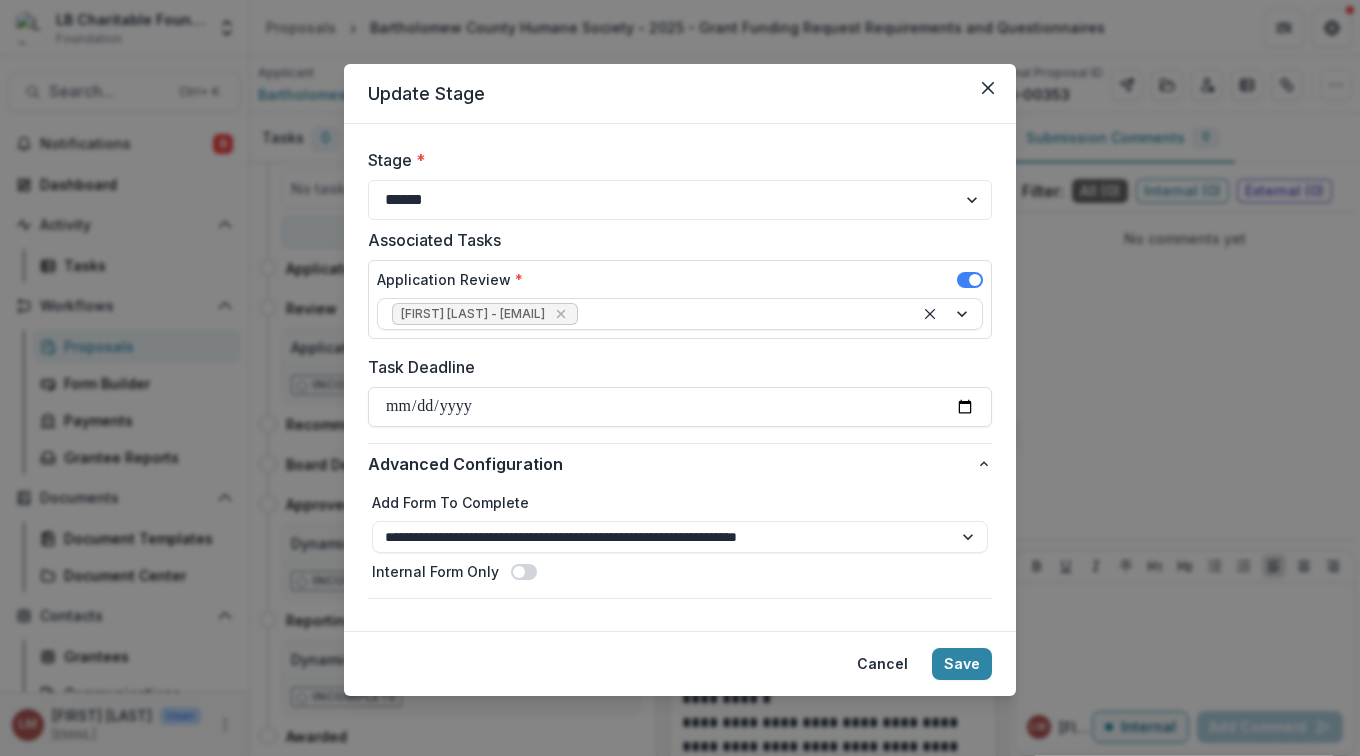 select on "**********" 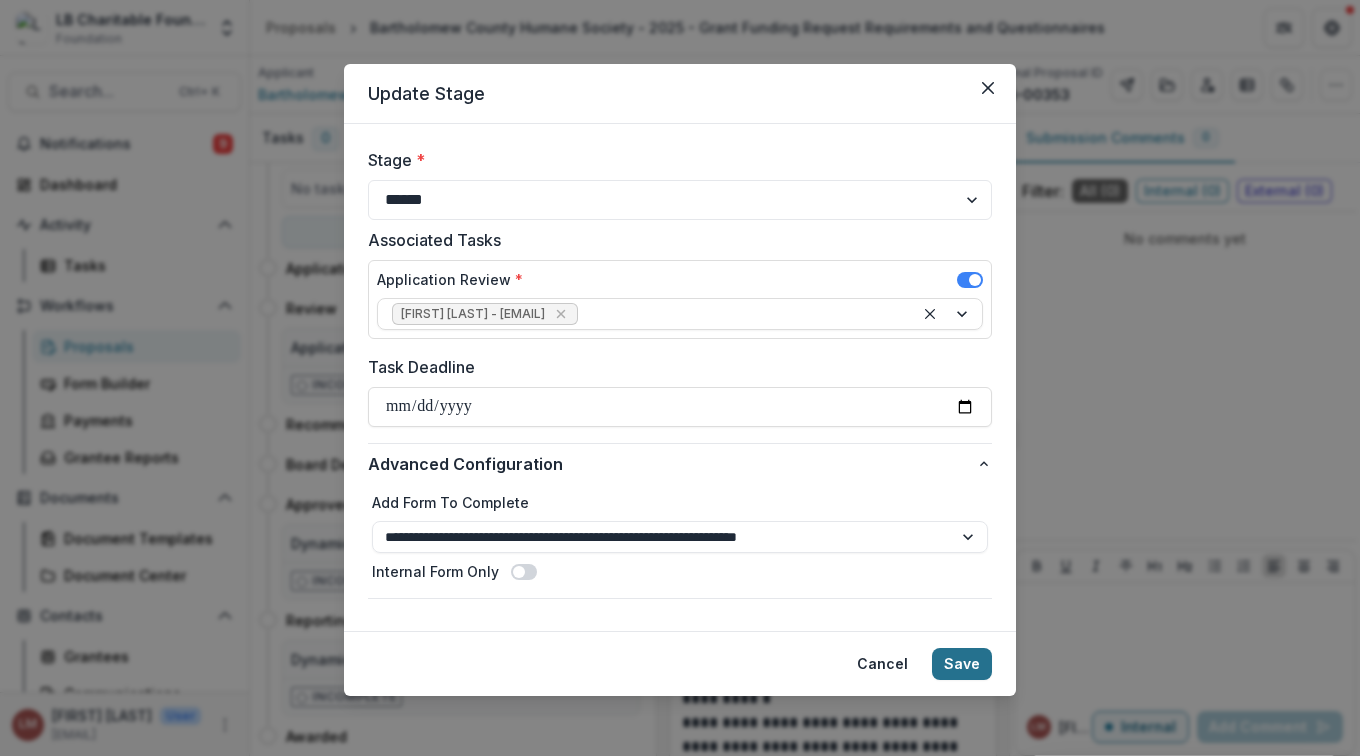 click on "Save" at bounding box center (962, 664) 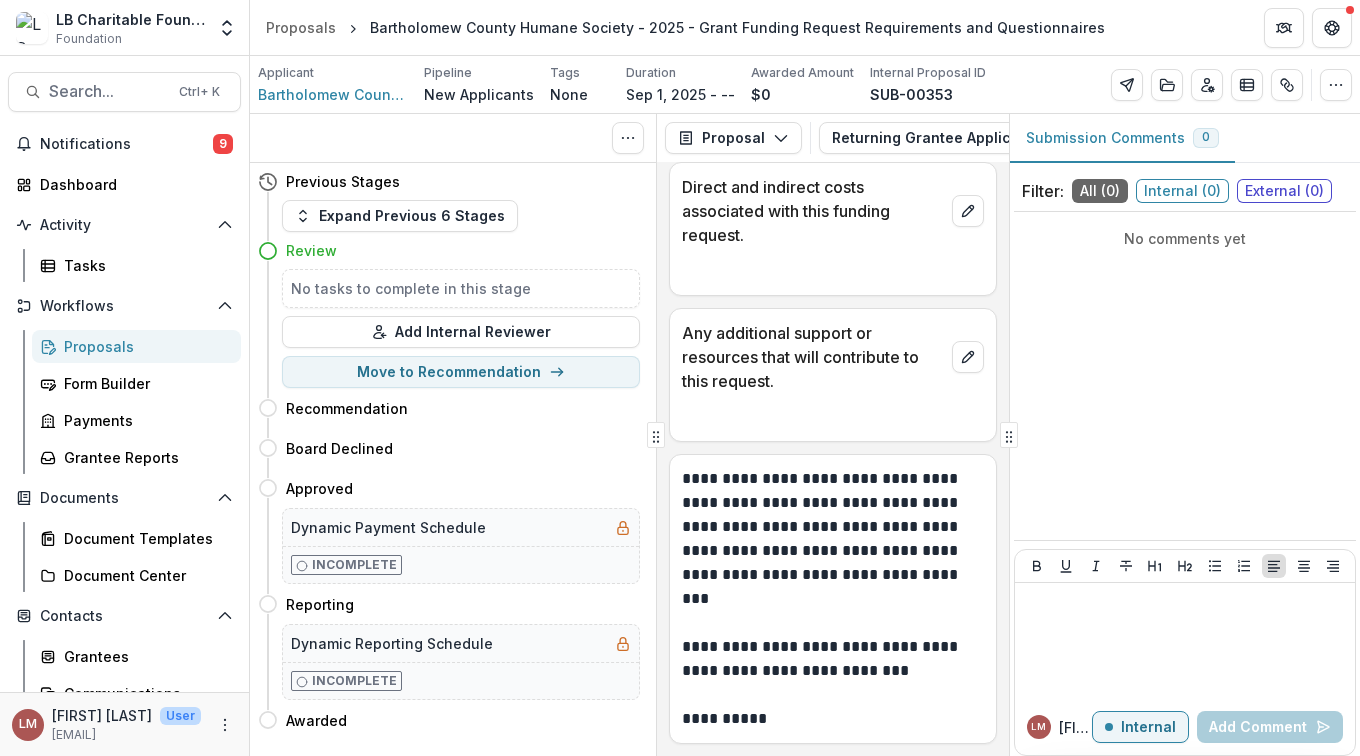 scroll, scrollTop: 0, scrollLeft: 0, axis: both 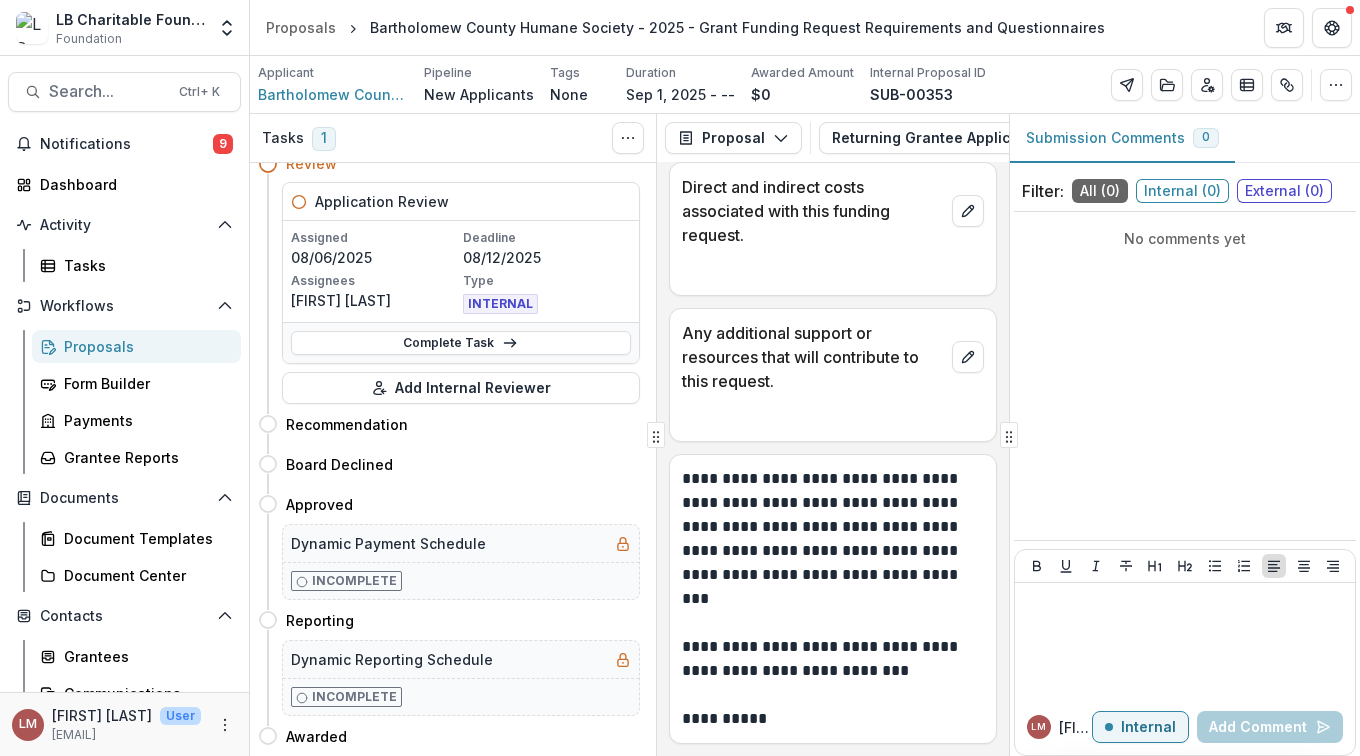 click on "INTERNAL" at bounding box center (500, 304) 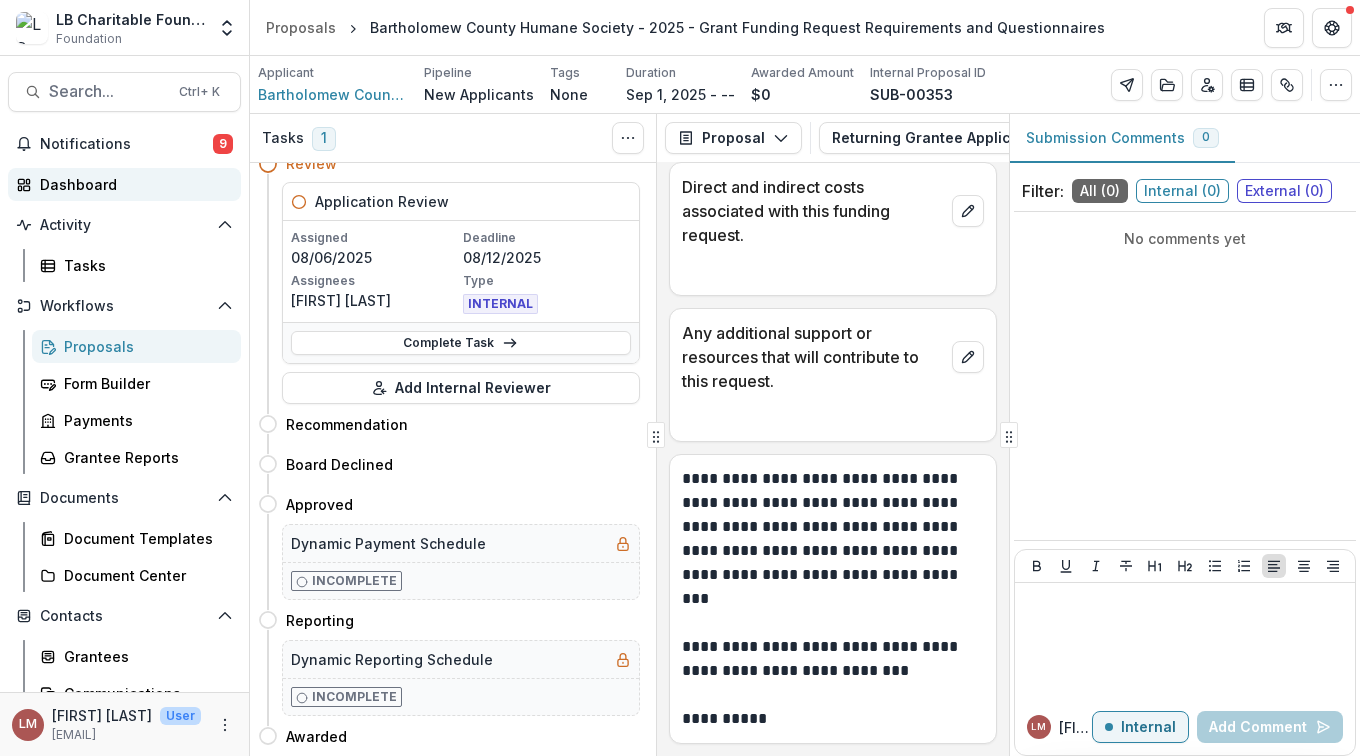 click on "Dashboard" at bounding box center [132, 184] 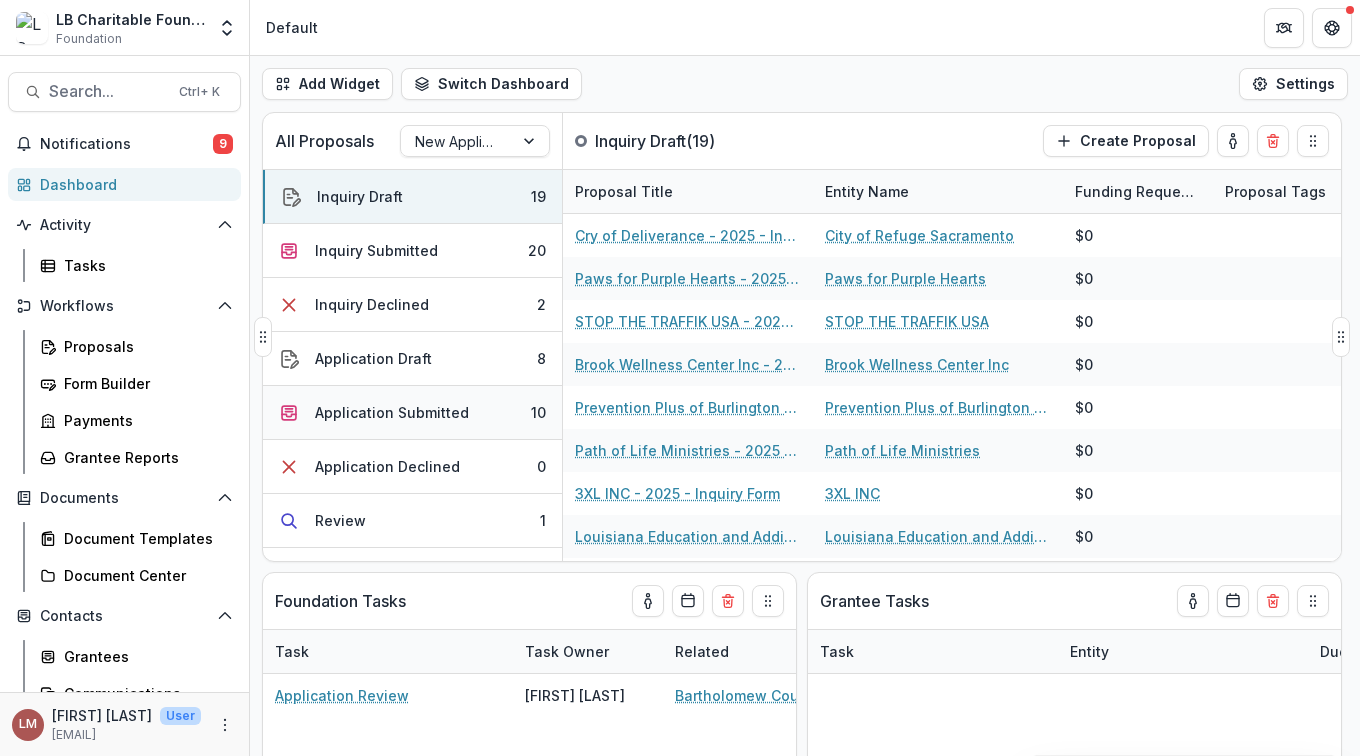 click on "Application Submitted" at bounding box center [392, 412] 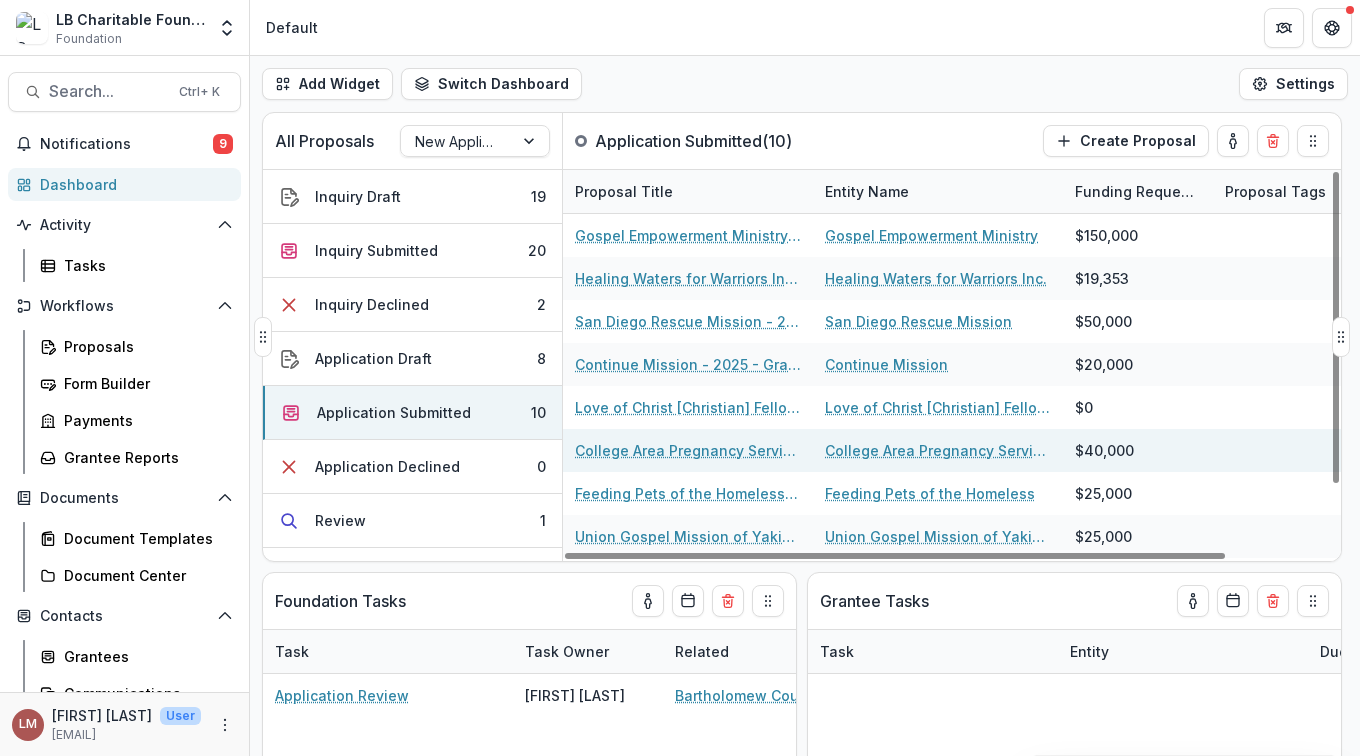 scroll, scrollTop: 83, scrollLeft: 0, axis: vertical 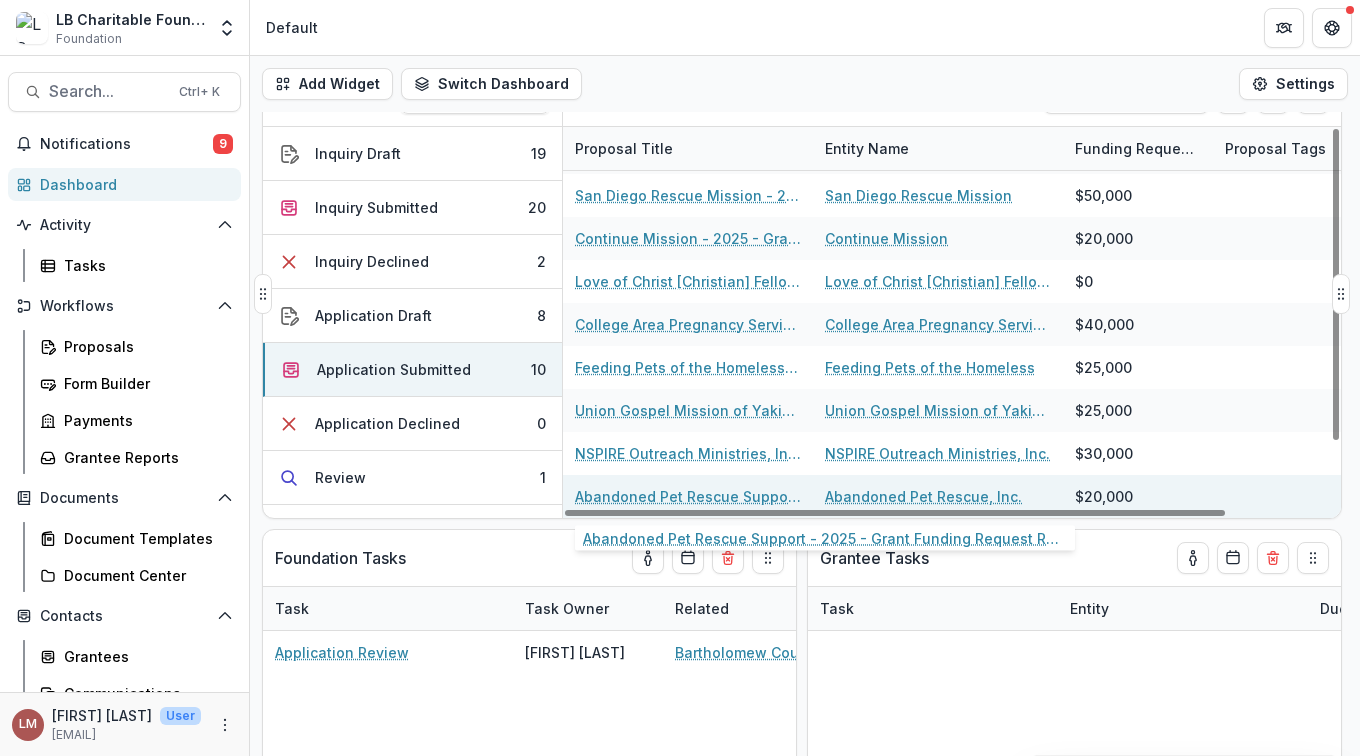 click on "Abandoned Pet Rescue Support - 2025 - Grant Funding Request Requirements and Questionnaires" at bounding box center [688, 496] 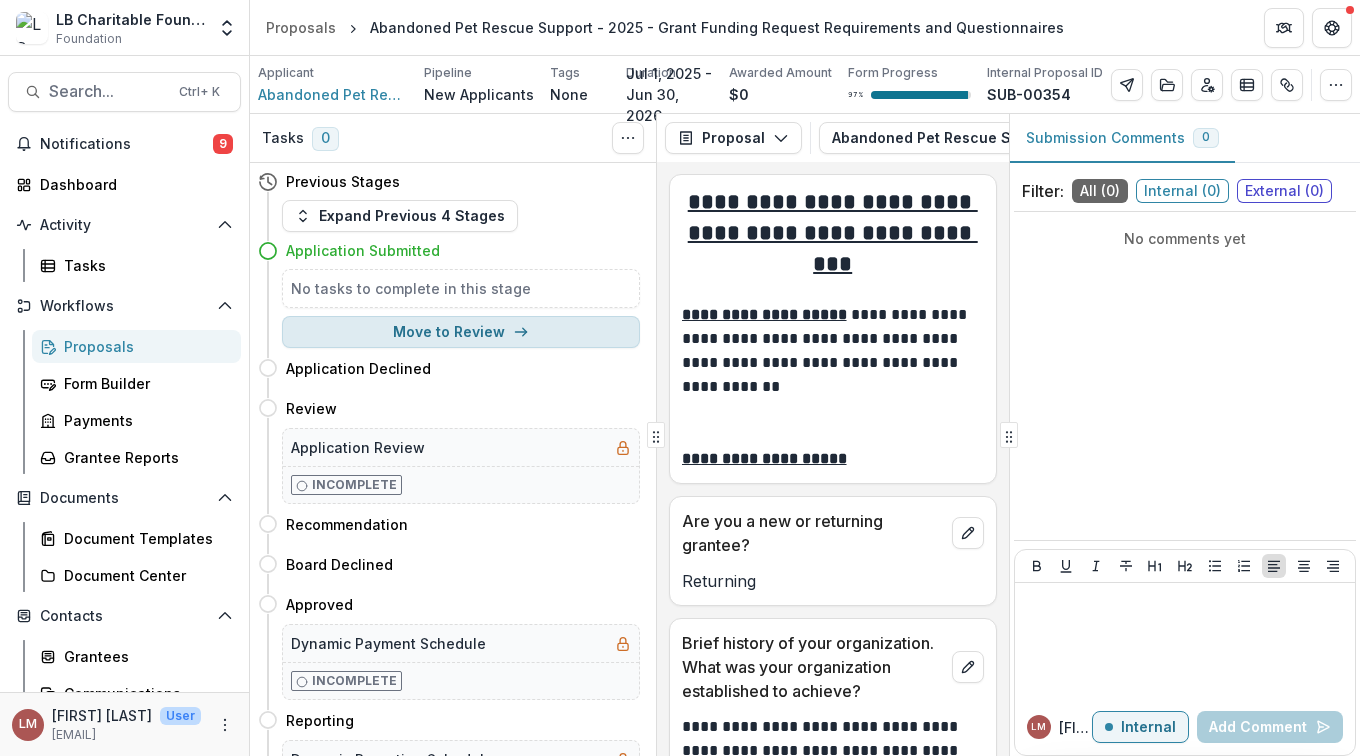click on "Move to Review" at bounding box center (461, 332) 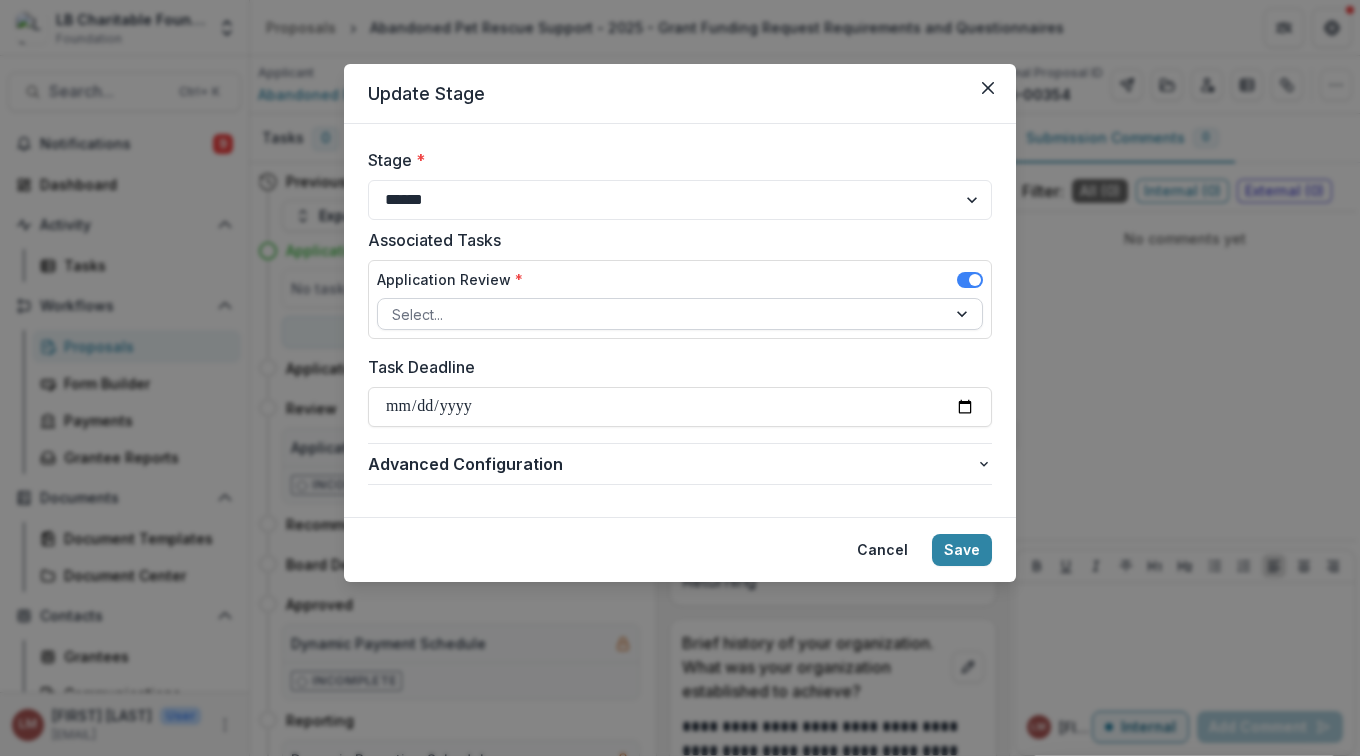 click at bounding box center [964, 314] 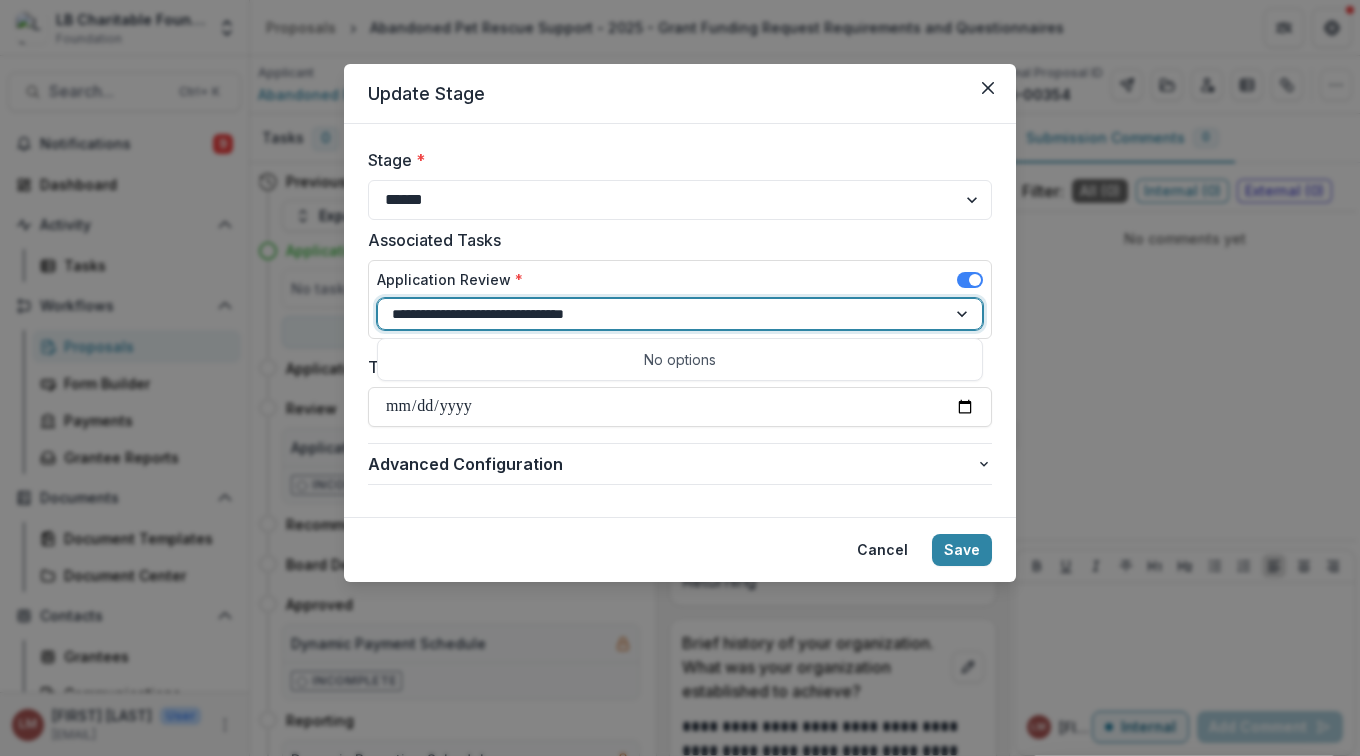 click on "No options" at bounding box center (680, 359) 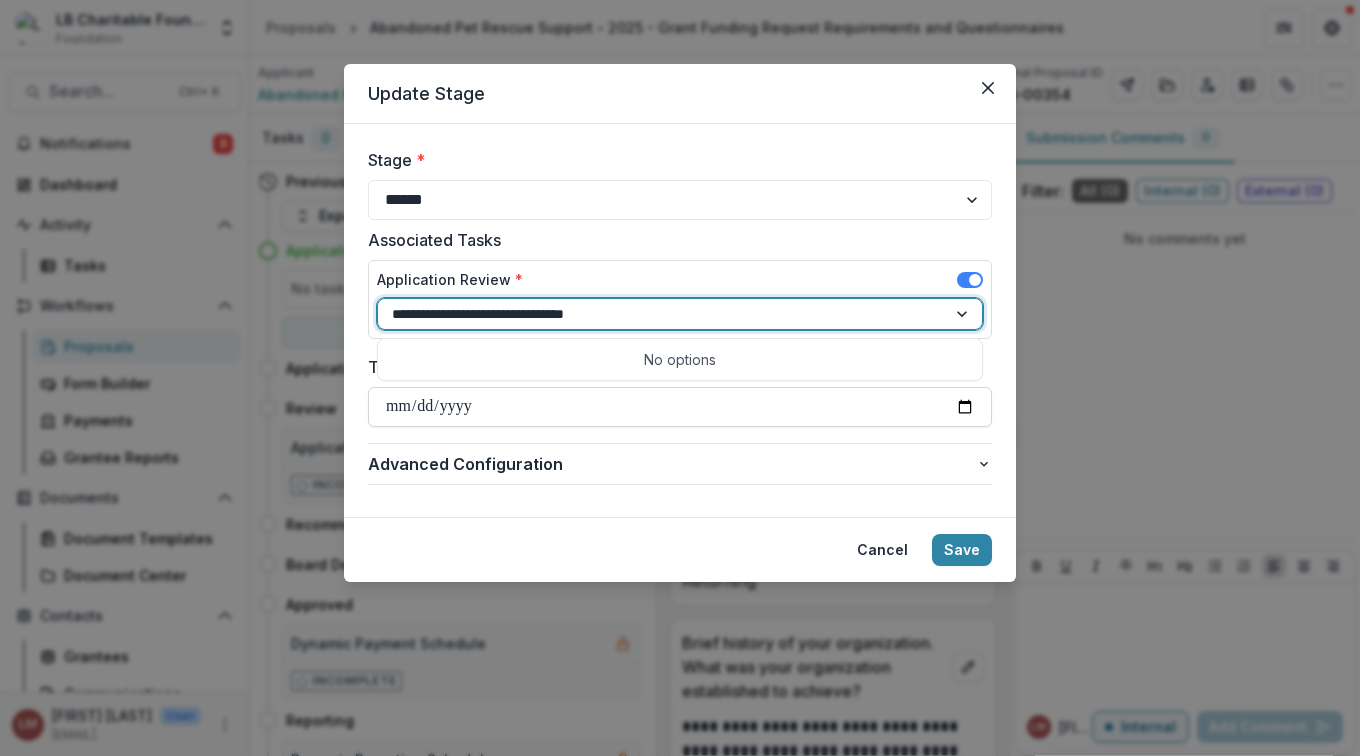 type on "**********" 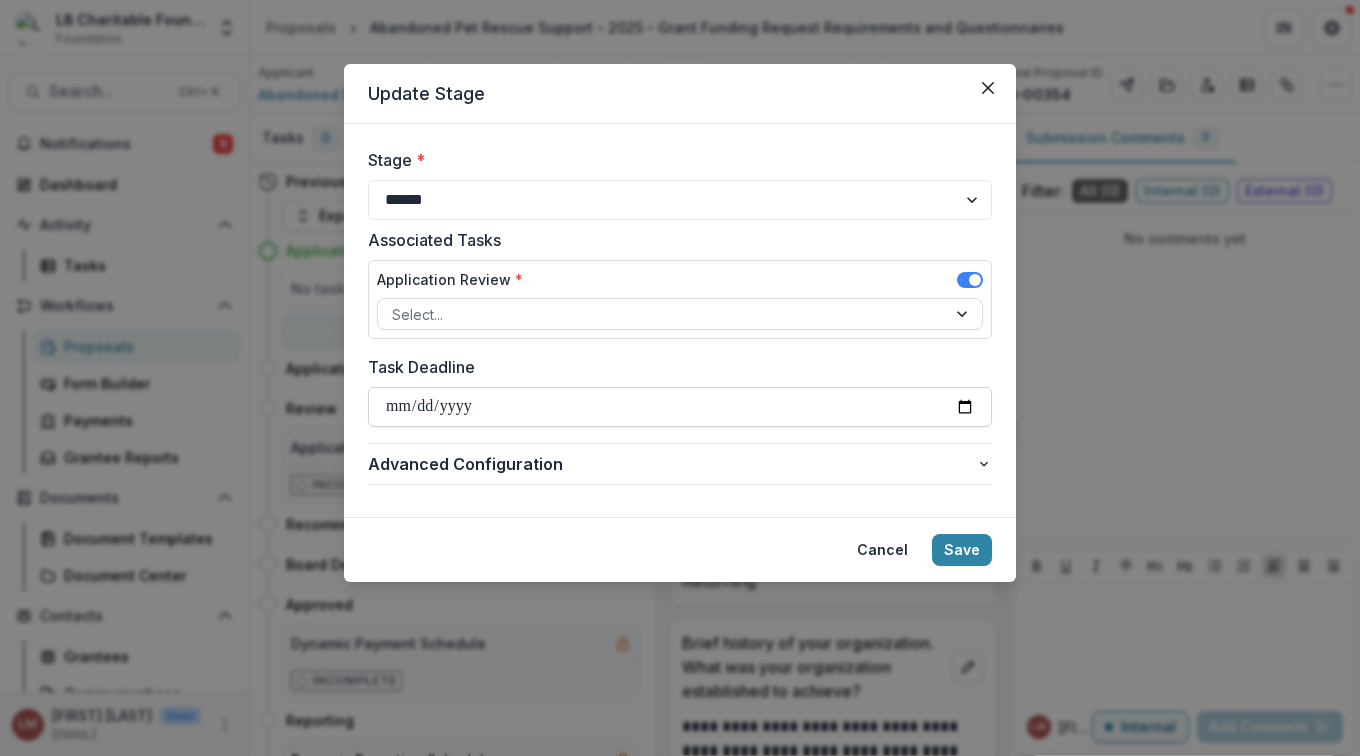 click on "Task Deadline" at bounding box center (680, 407) 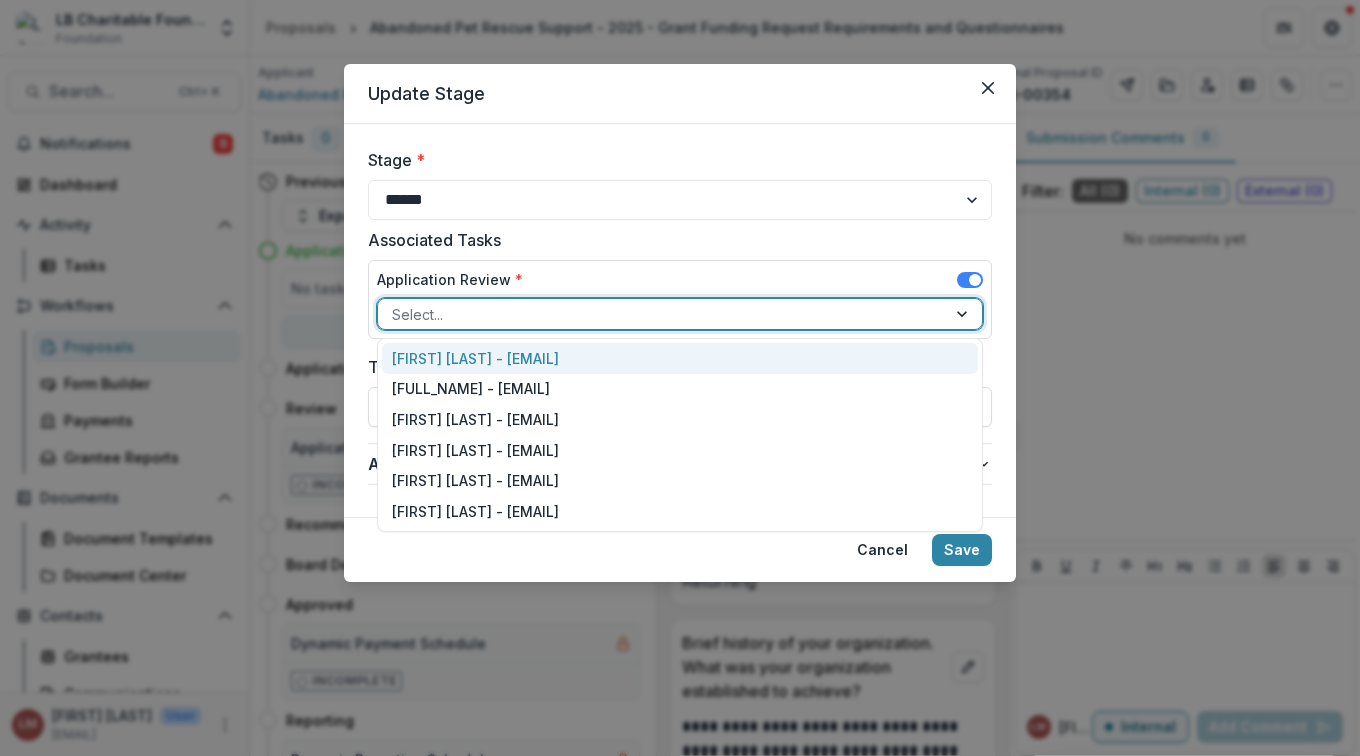 click on "Select..." at bounding box center [662, 314] 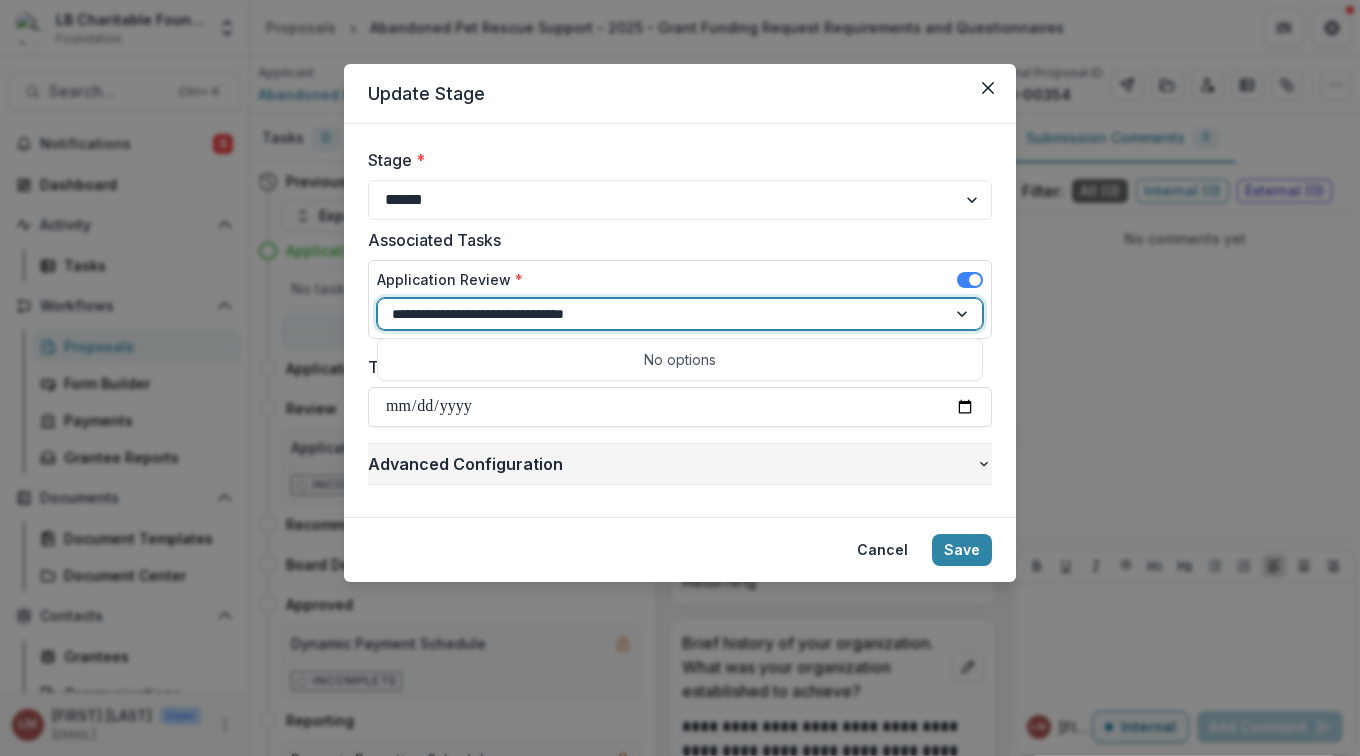 type on "**********" 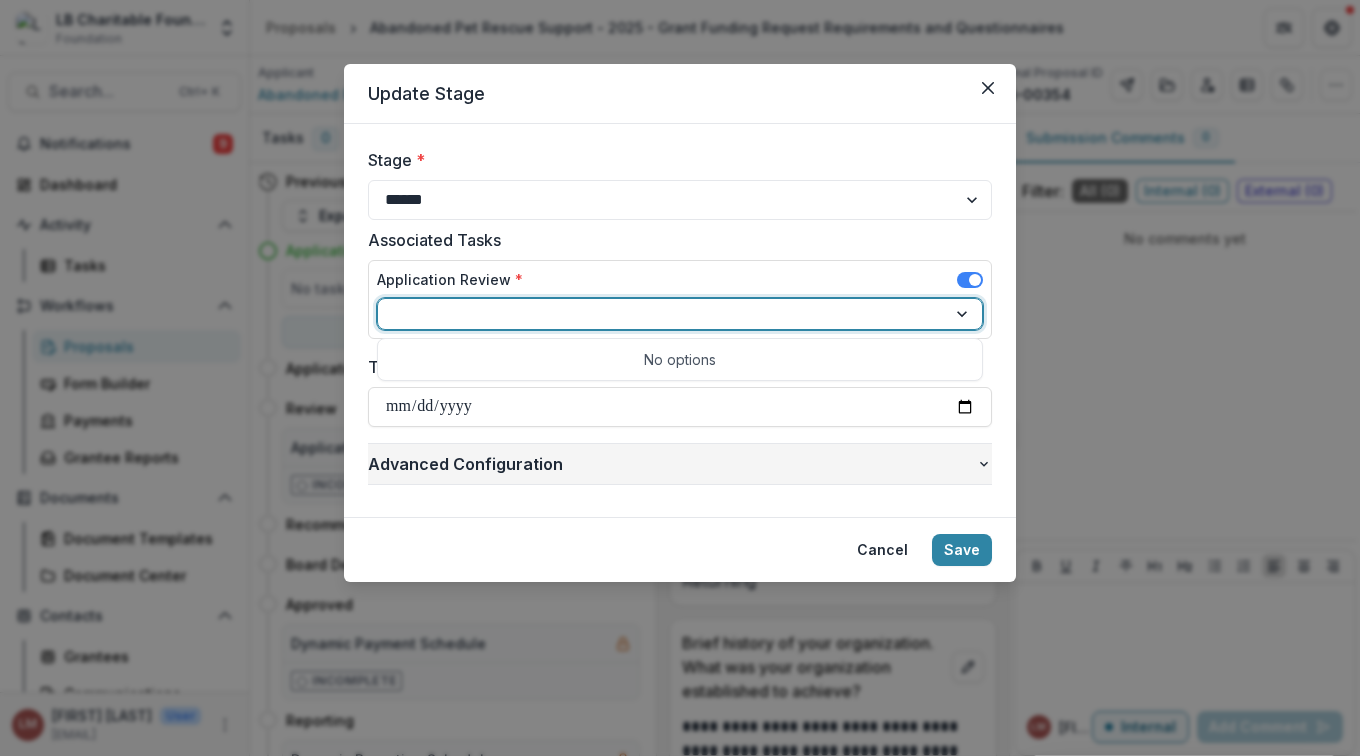 click 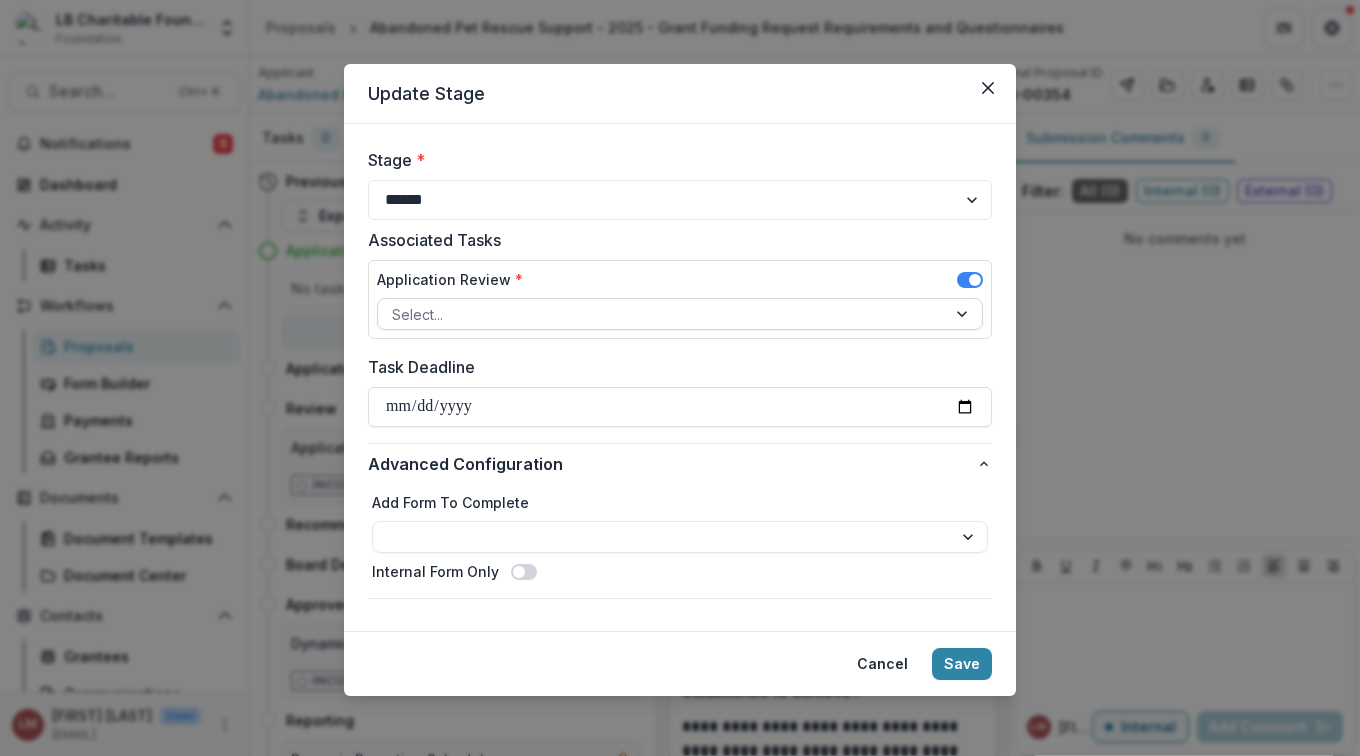 click at bounding box center [662, 314] 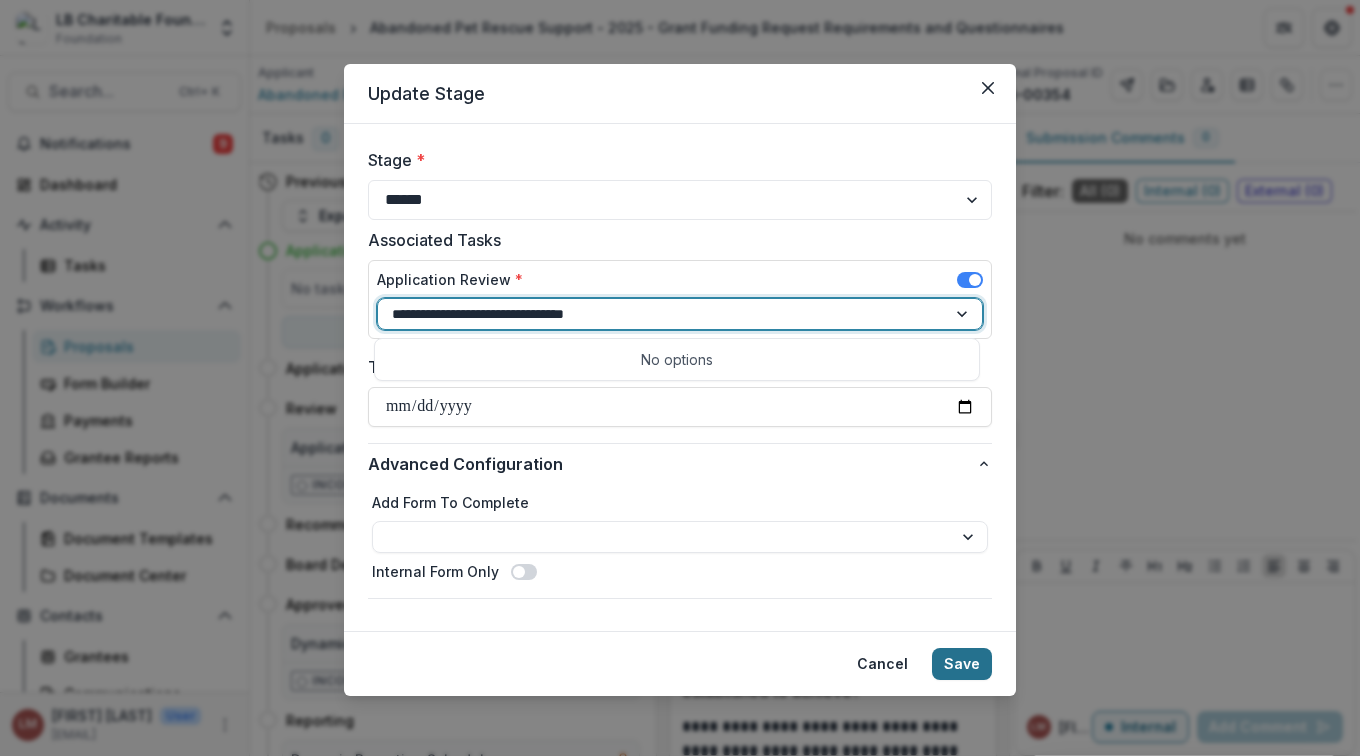 type on "**********" 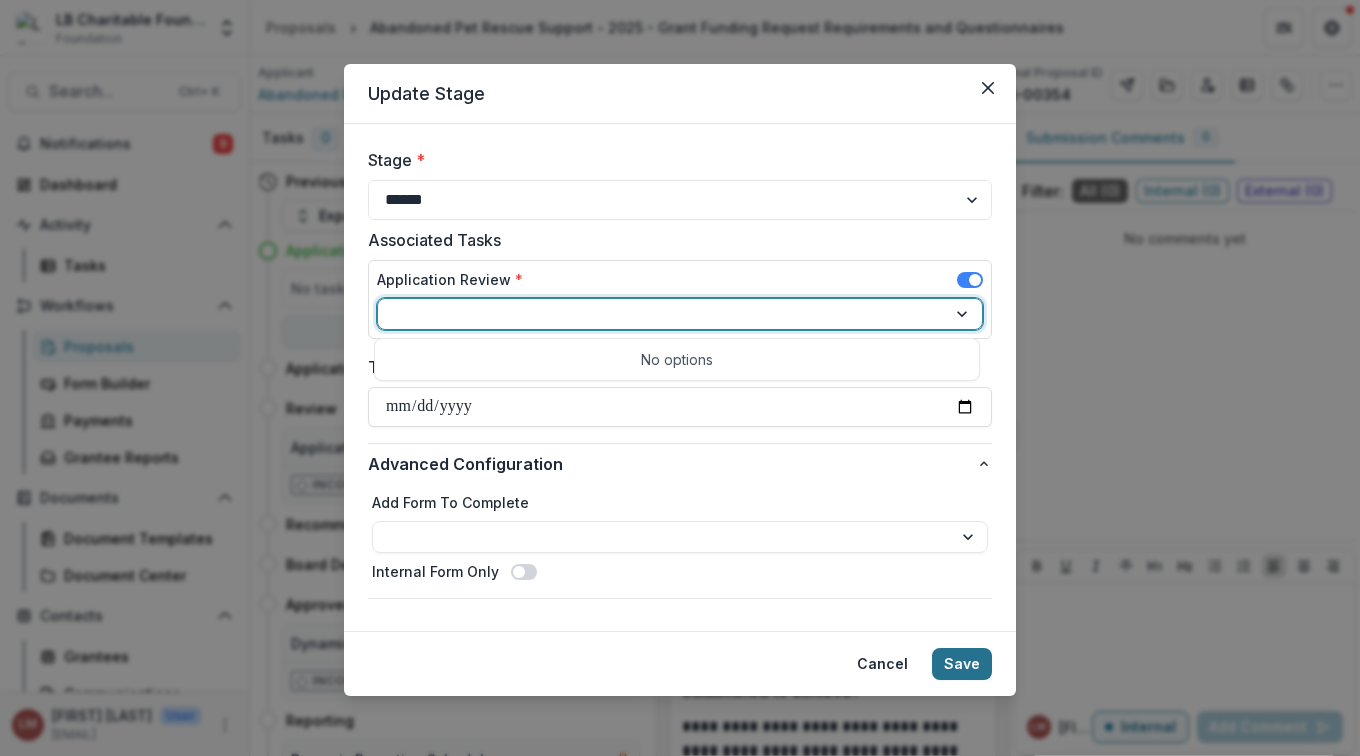 click on "Save" at bounding box center (962, 664) 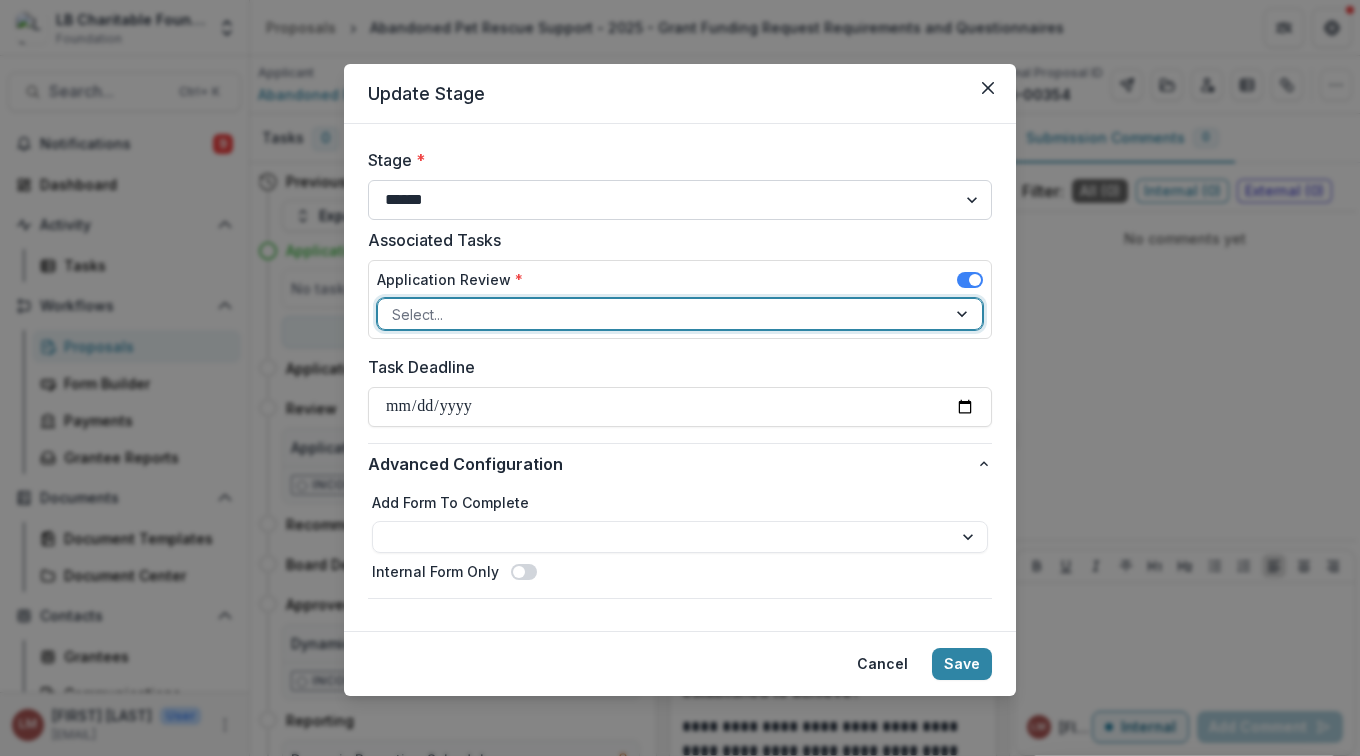 click on "**********" at bounding box center (680, 200) 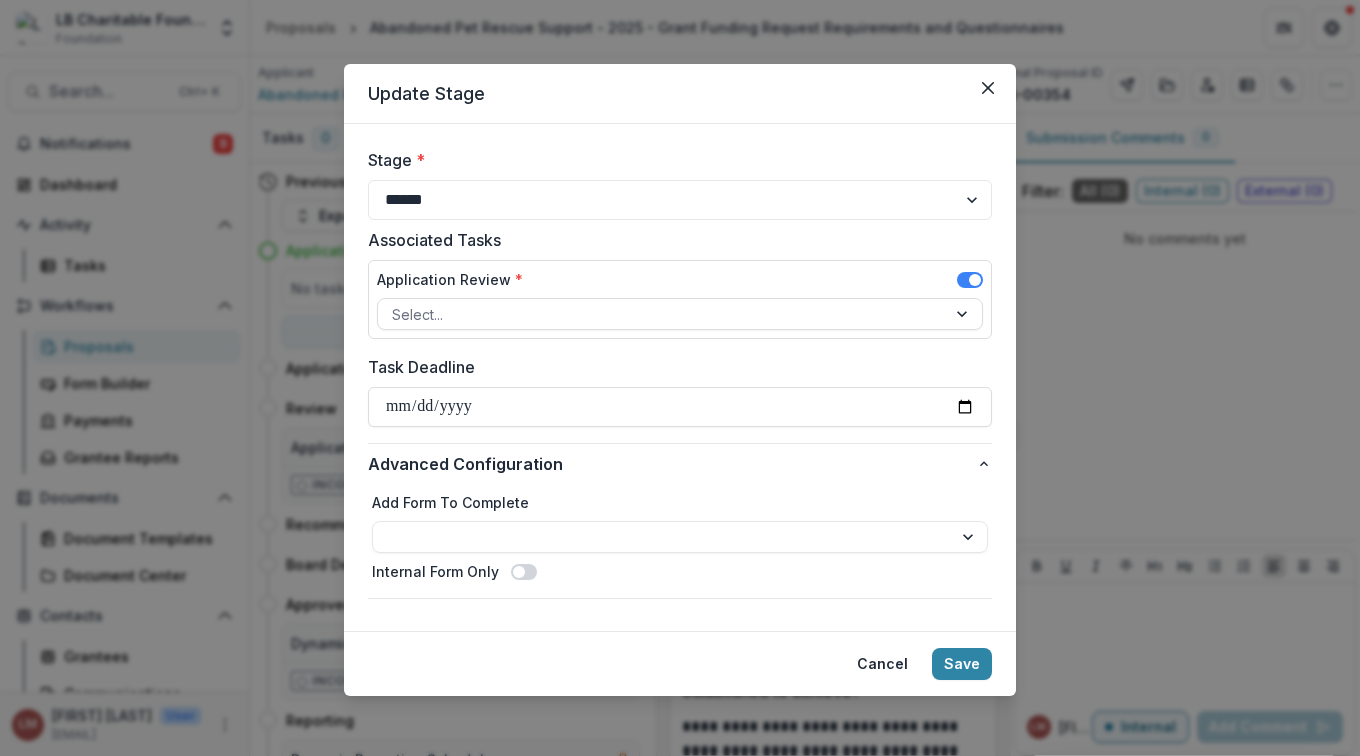 select on "**********" 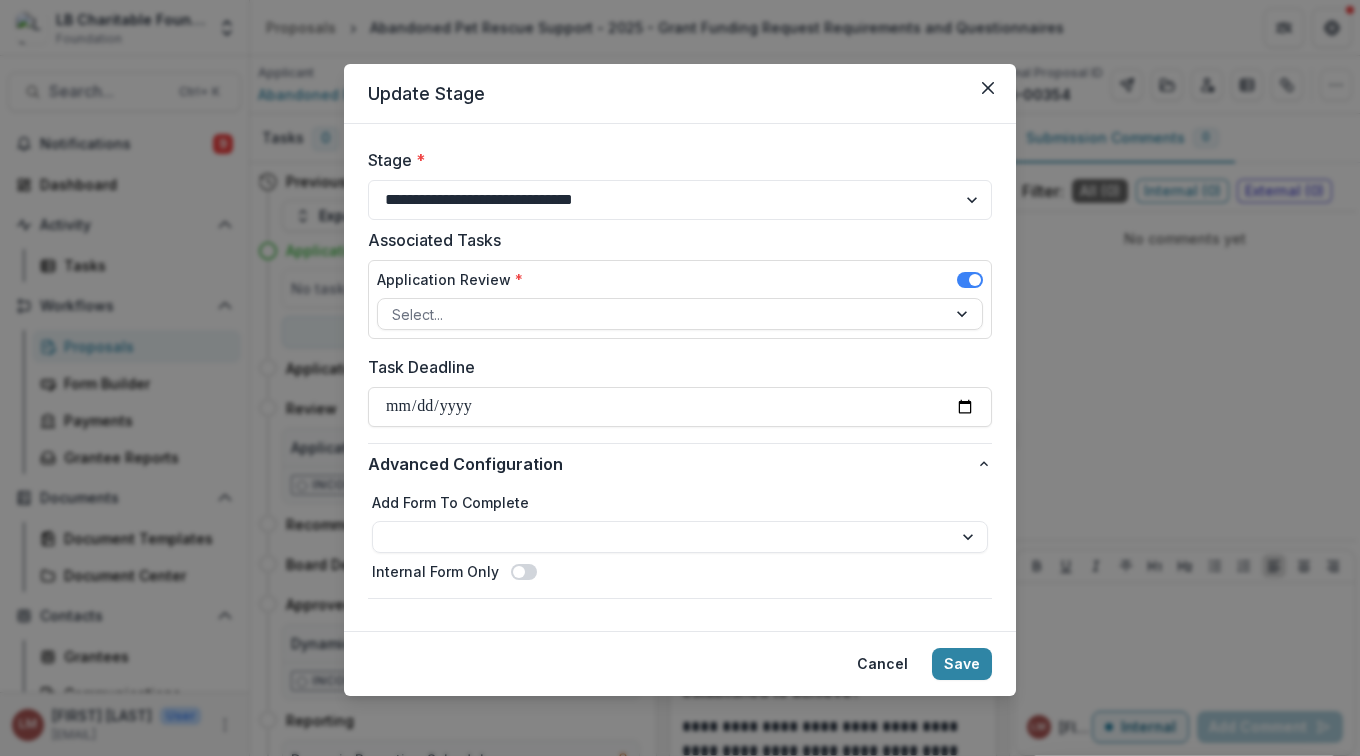 click on "**********" at bounding box center [680, 200] 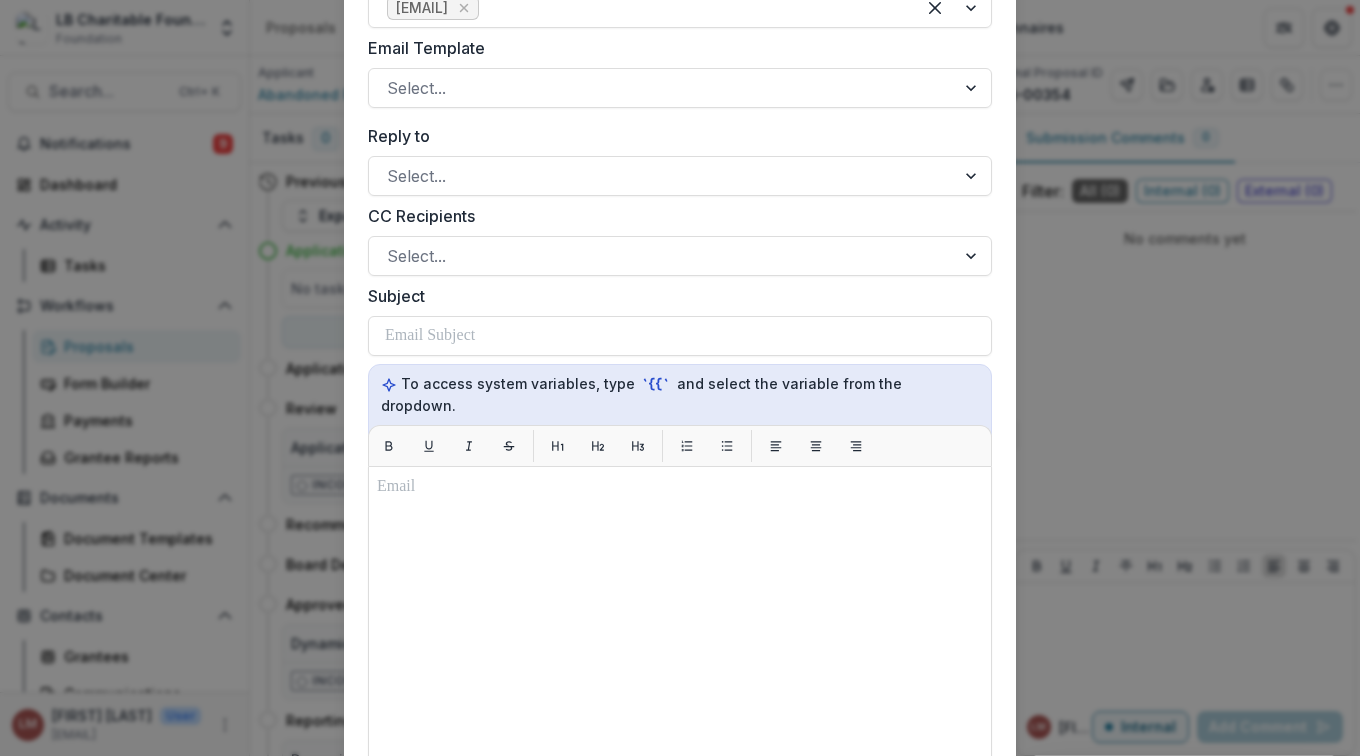 scroll, scrollTop: 0, scrollLeft: 0, axis: both 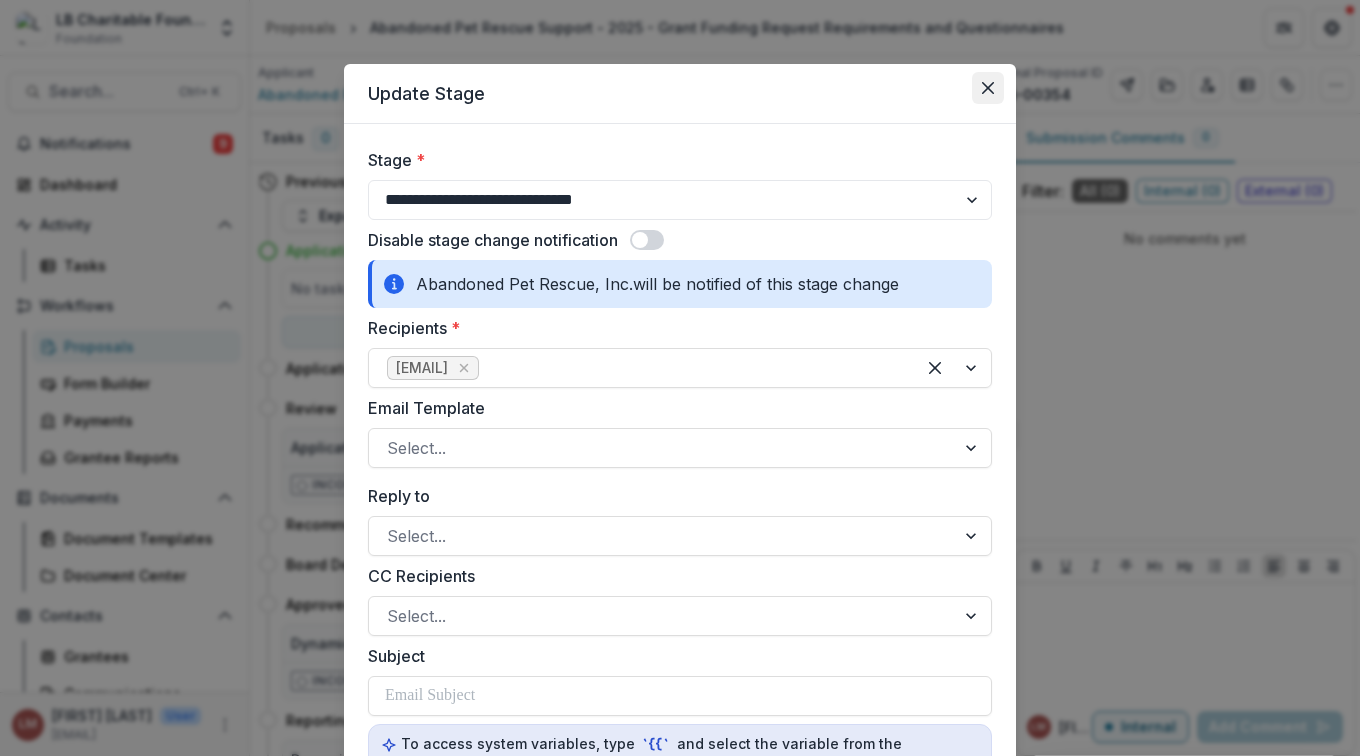 click 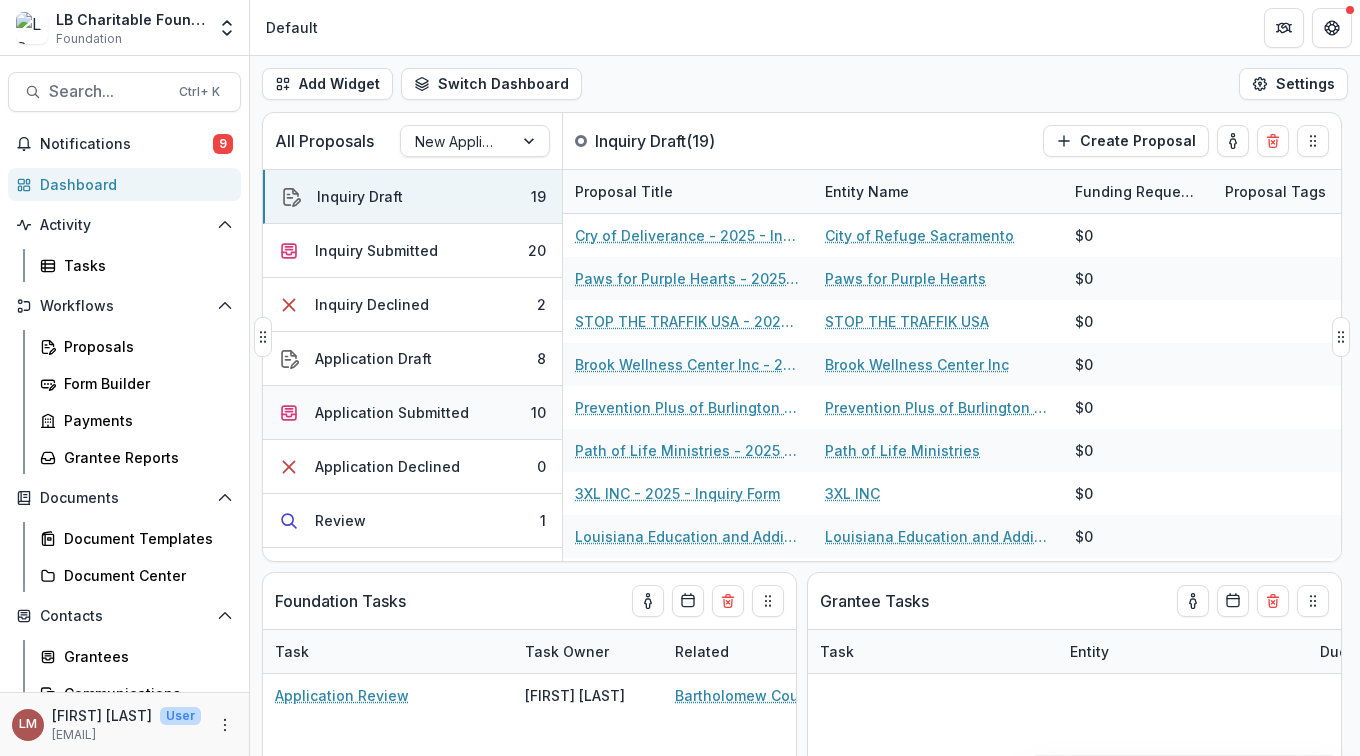 click on "Application Submitted" at bounding box center [392, 412] 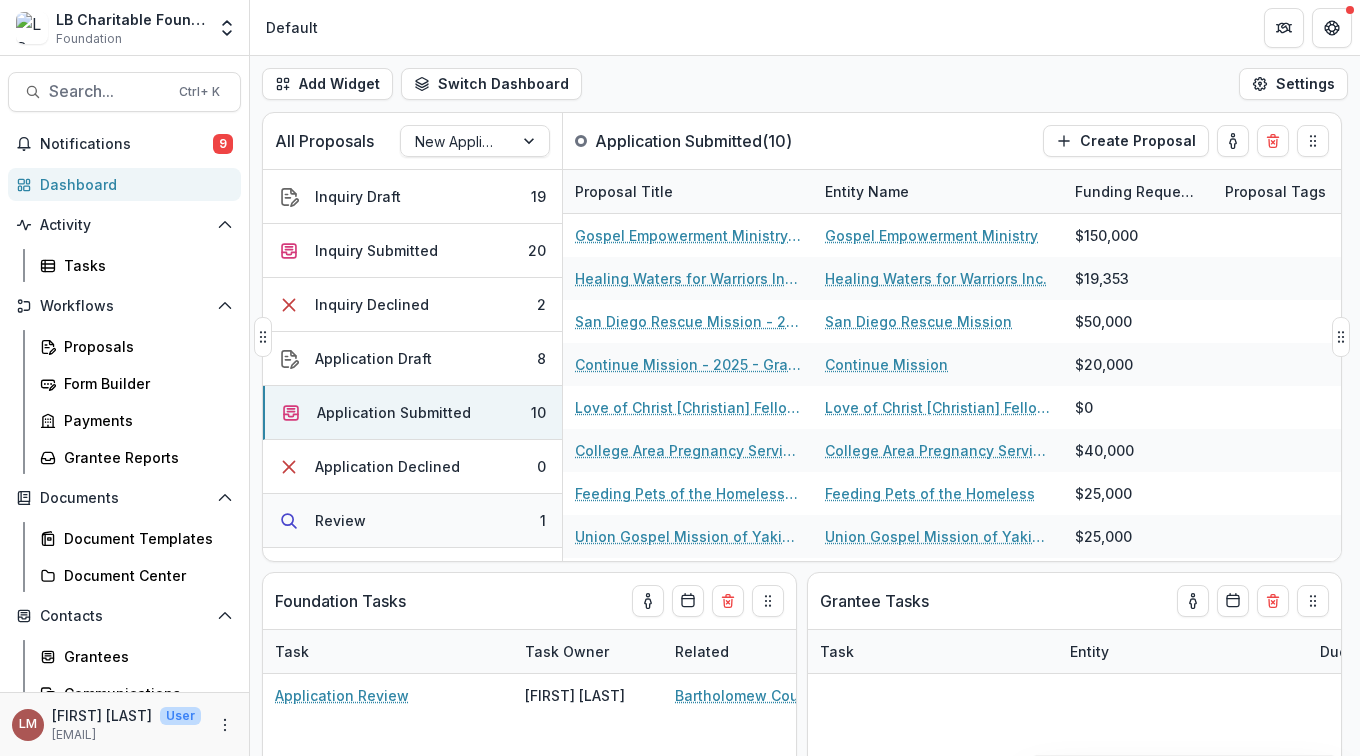 click on "Review 1" at bounding box center (412, 521) 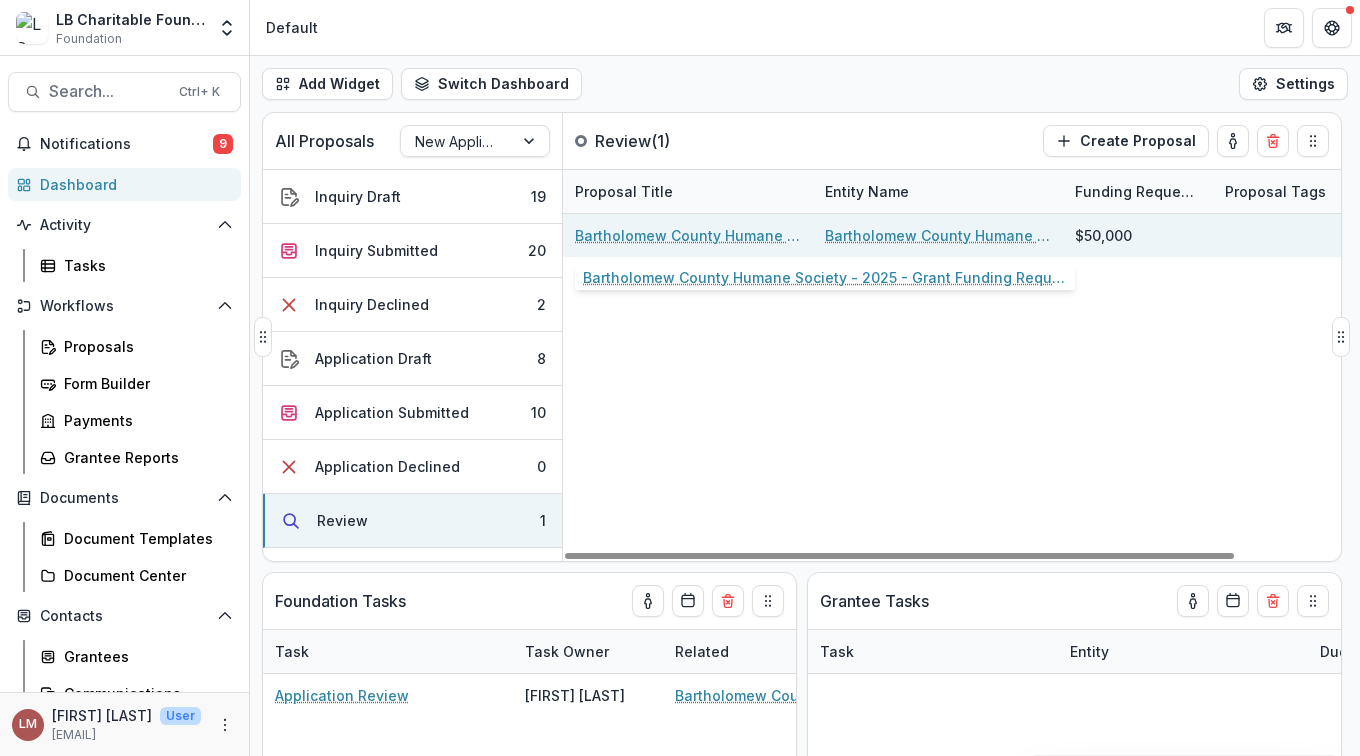 click on "Bartholomew County Humane Society - 2025 - Grant Funding Request Requirements and Questionnaires" at bounding box center [688, 235] 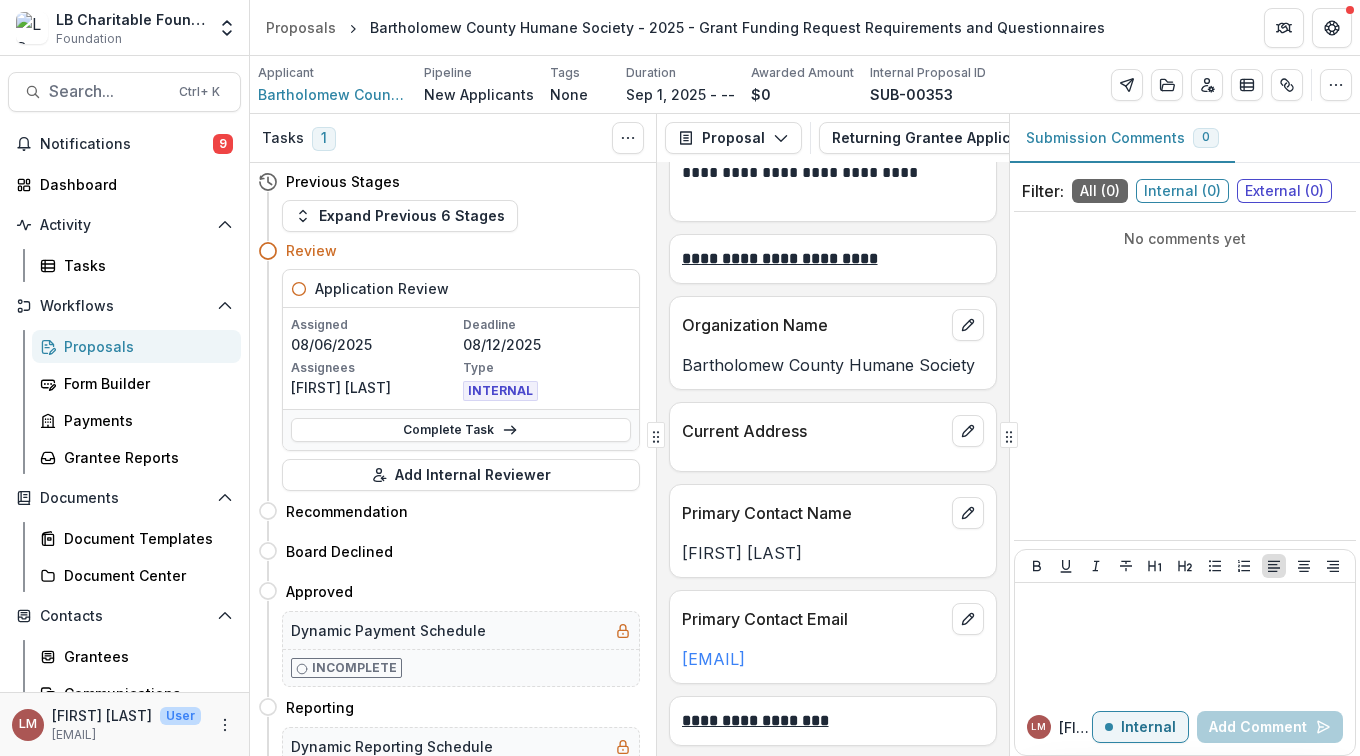 scroll, scrollTop: 0, scrollLeft: 0, axis: both 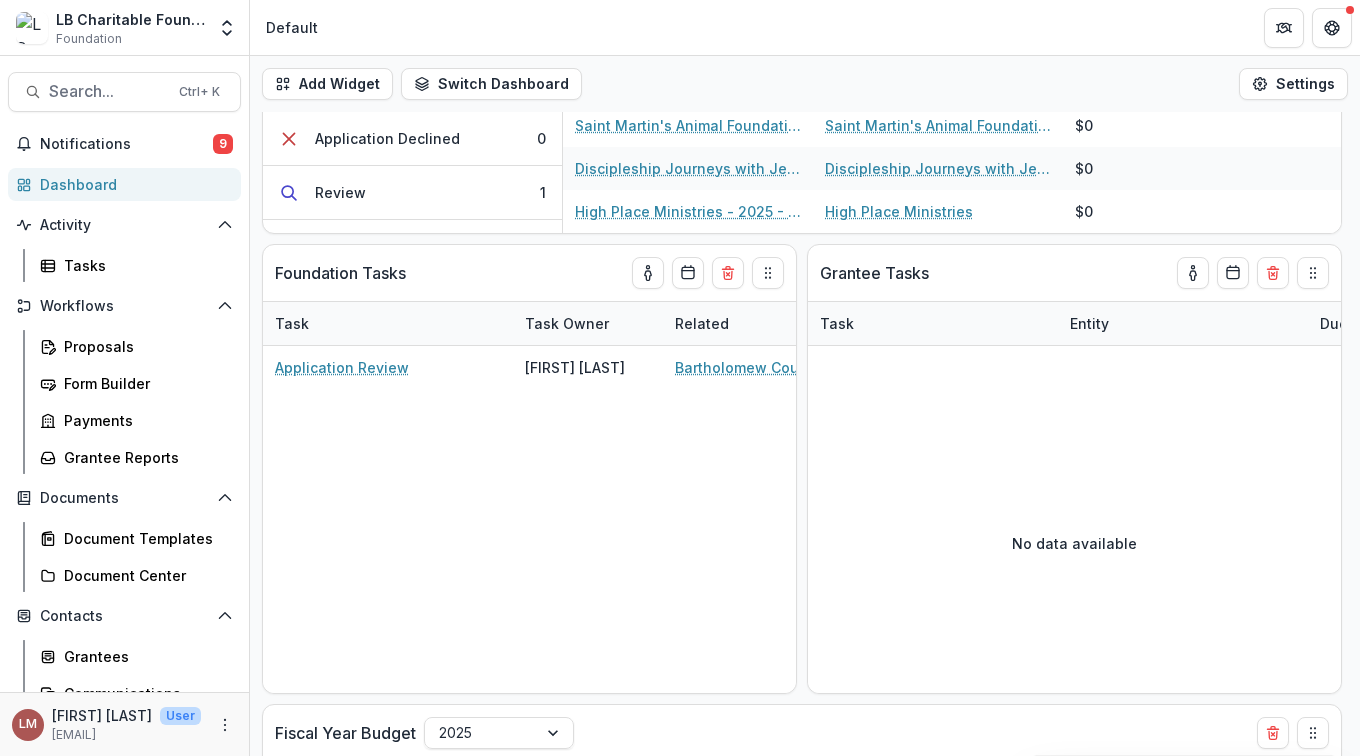 click on "Dashboard" at bounding box center [132, 184] 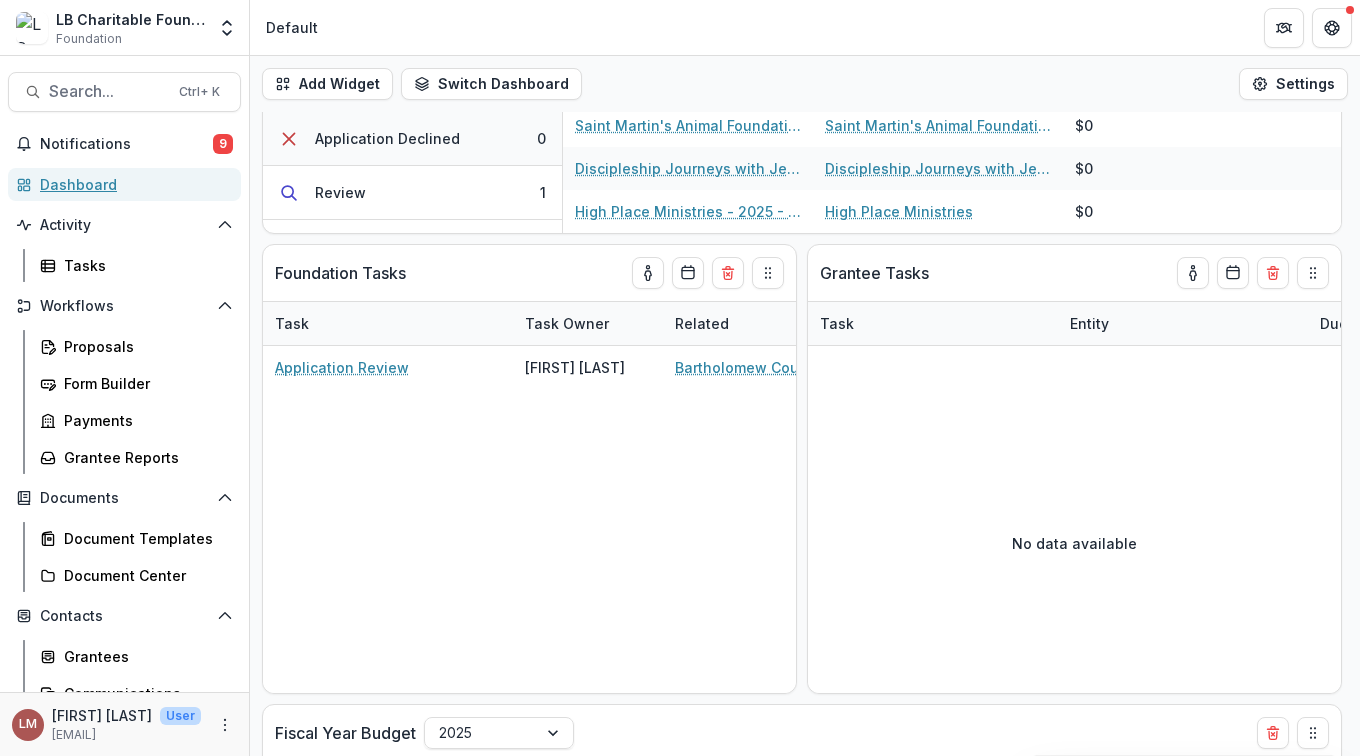 scroll, scrollTop: 0, scrollLeft: 0, axis: both 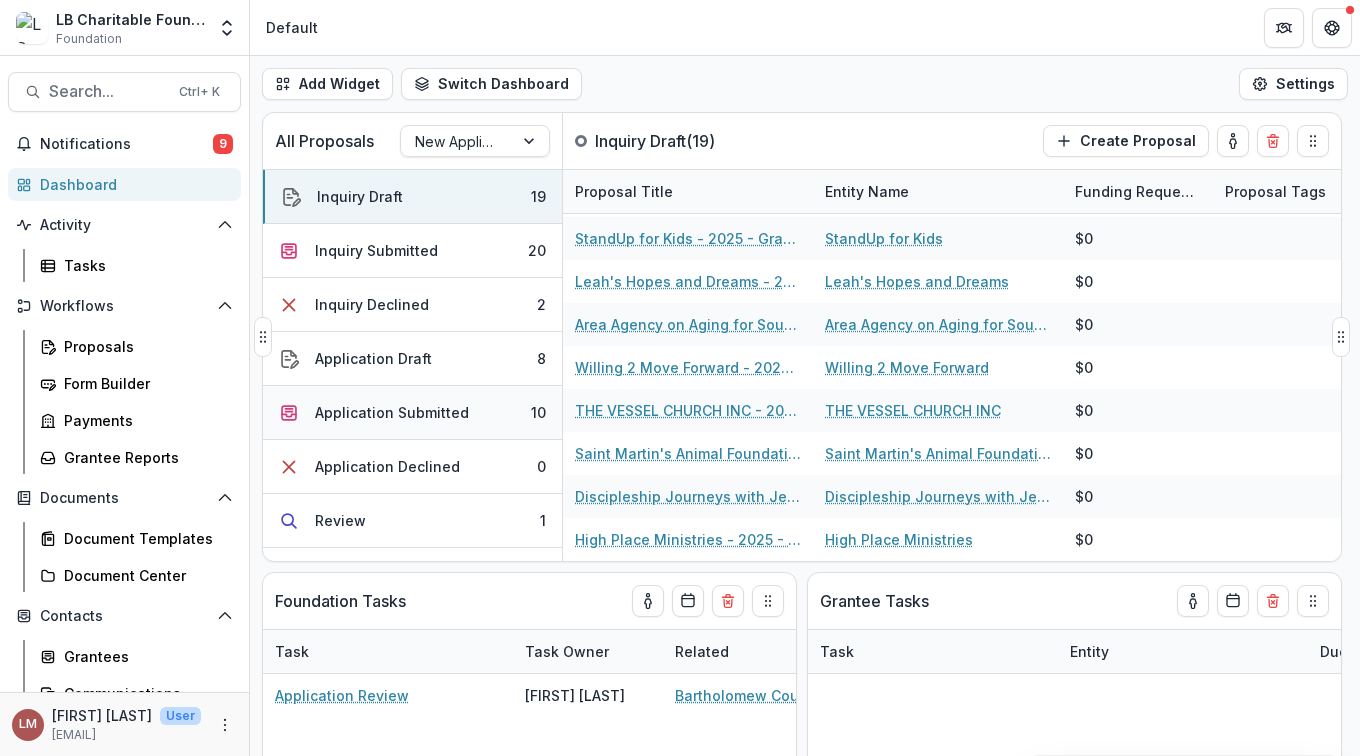 click on "Application Submitted" at bounding box center (392, 412) 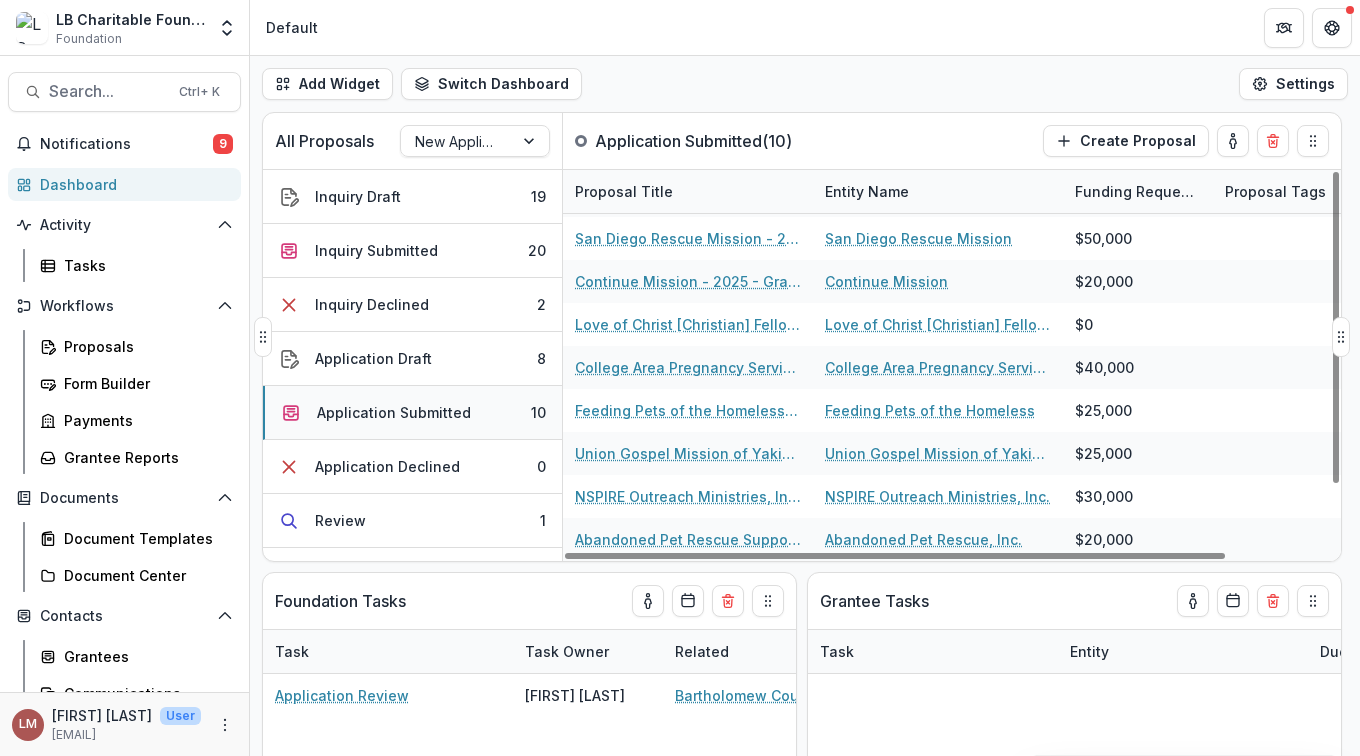 scroll, scrollTop: 83, scrollLeft: 0, axis: vertical 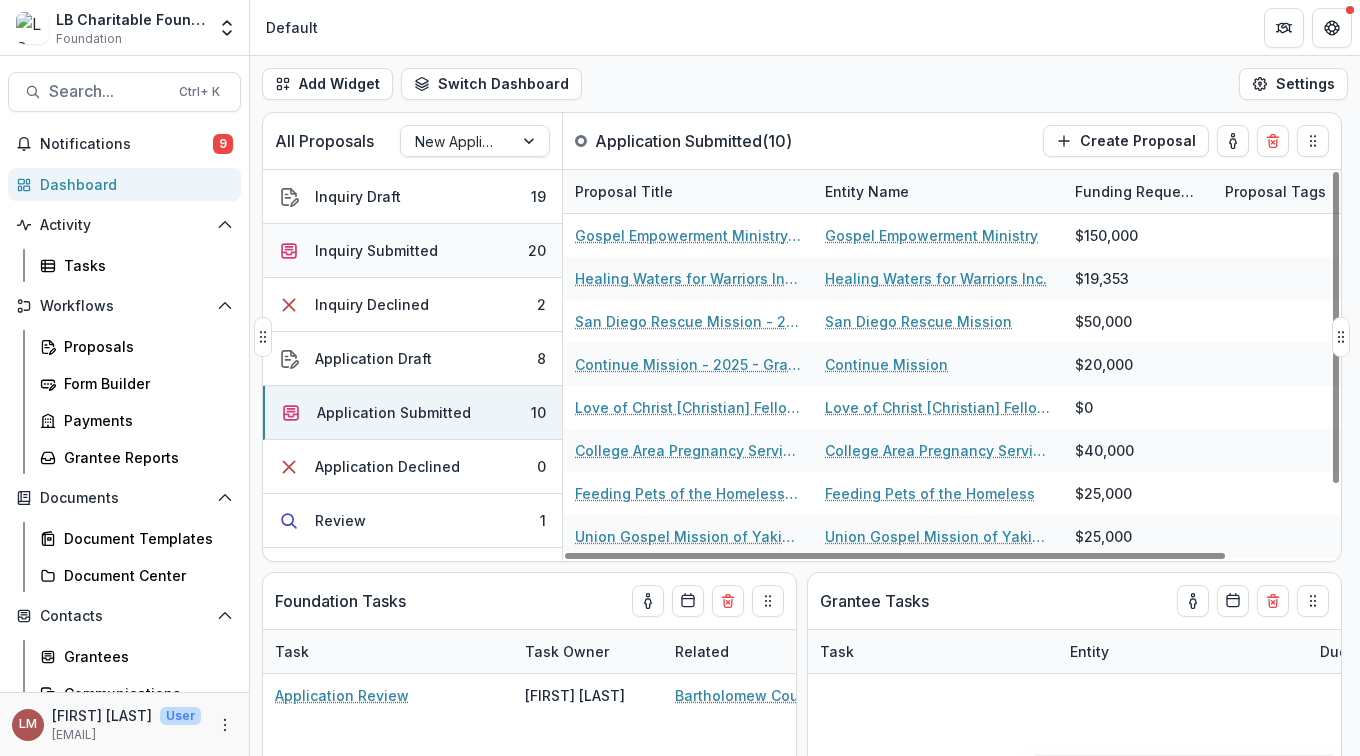 click on "Inquiry Submitted" at bounding box center (376, 250) 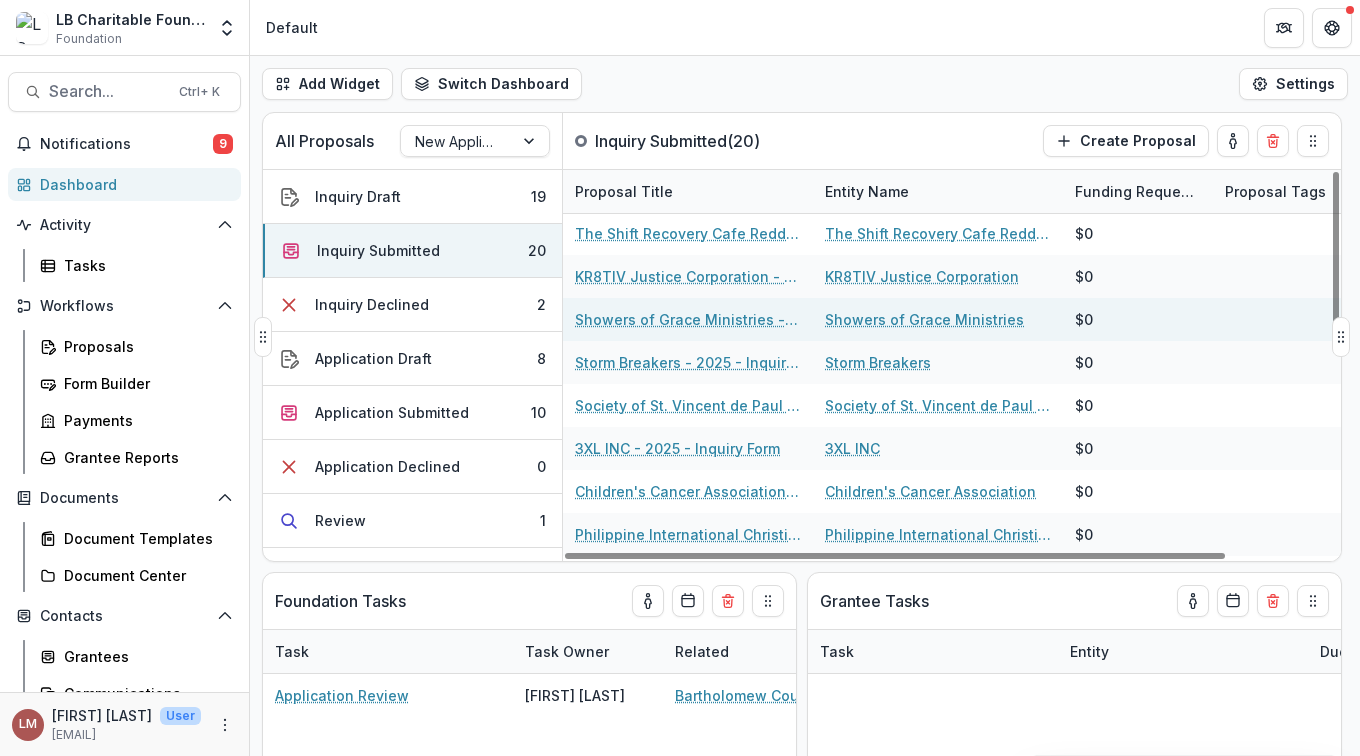 scroll, scrollTop: 513, scrollLeft: 0, axis: vertical 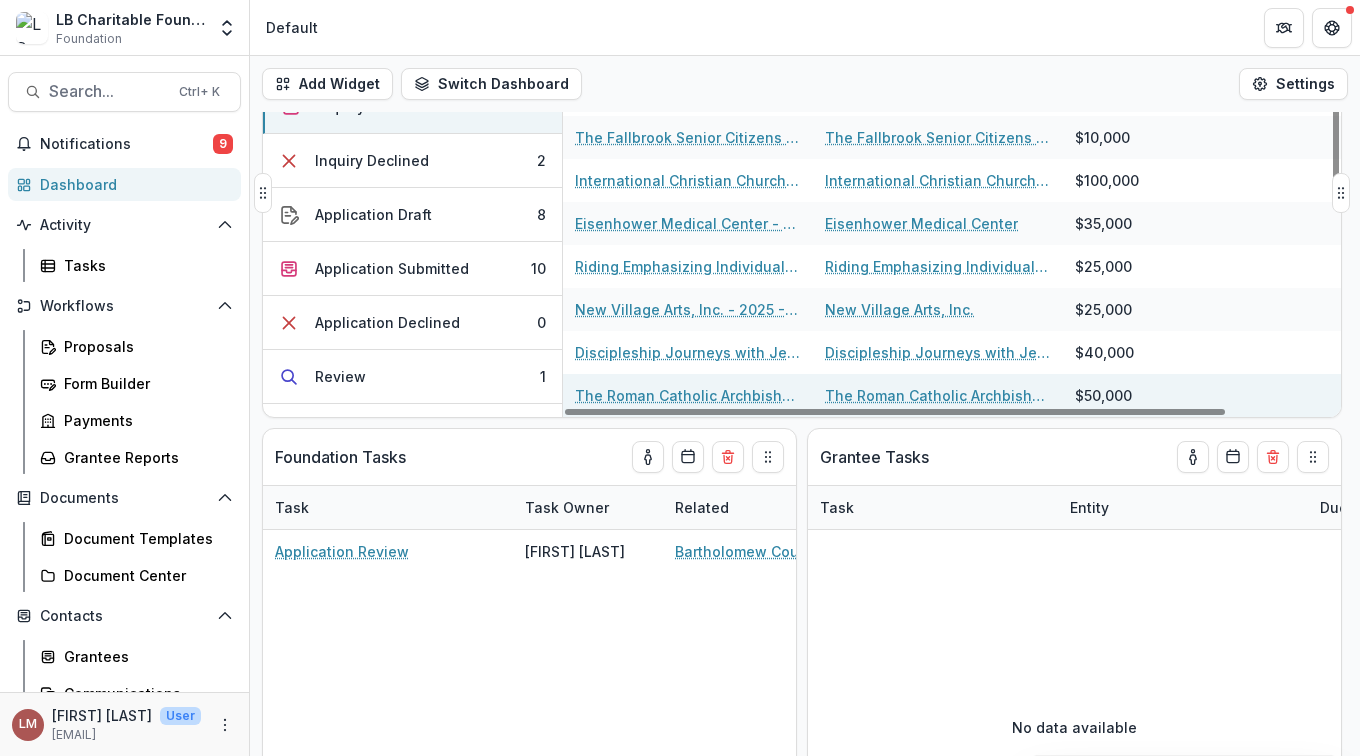 click on "The Roman Catholic Archbishop of Las Vegas - 2025 - Grant Funding Request Requirements and Questionnaires" at bounding box center [688, 395] 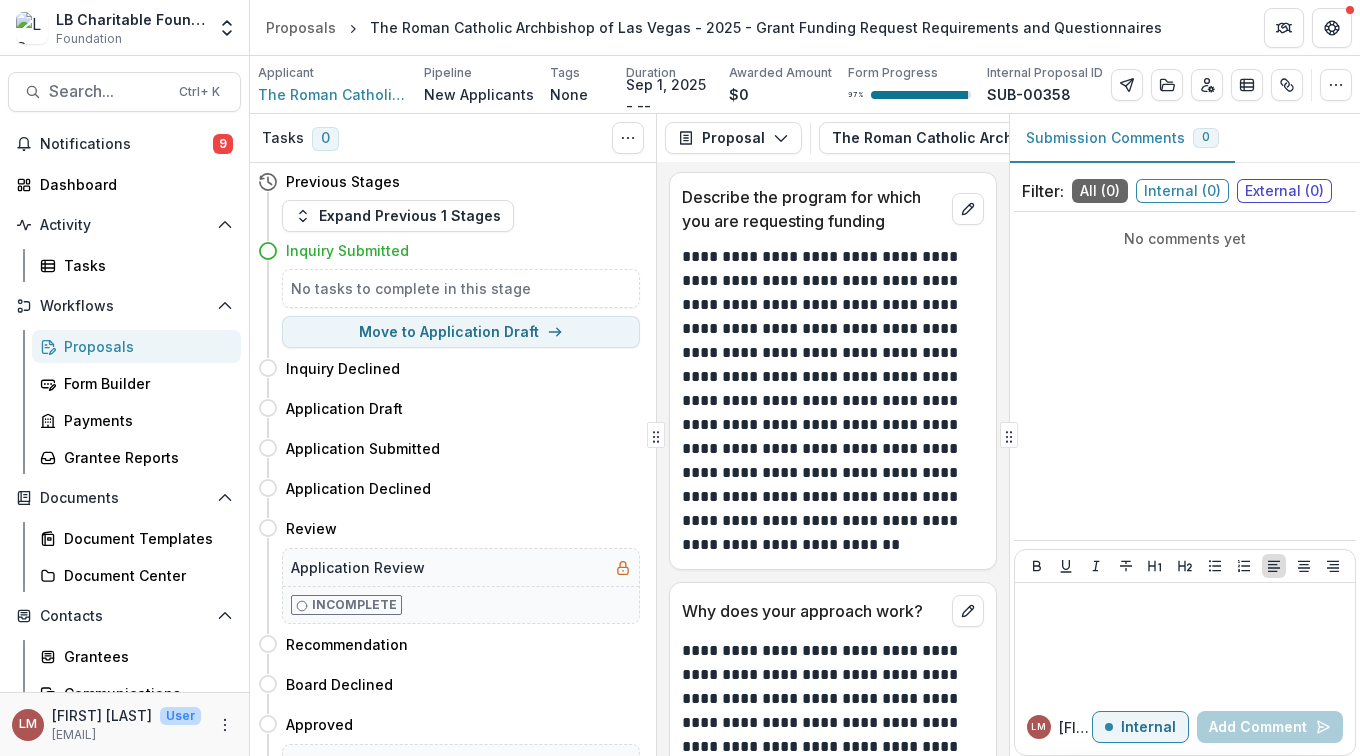 scroll, scrollTop: 3496, scrollLeft: 0, axis: vertical 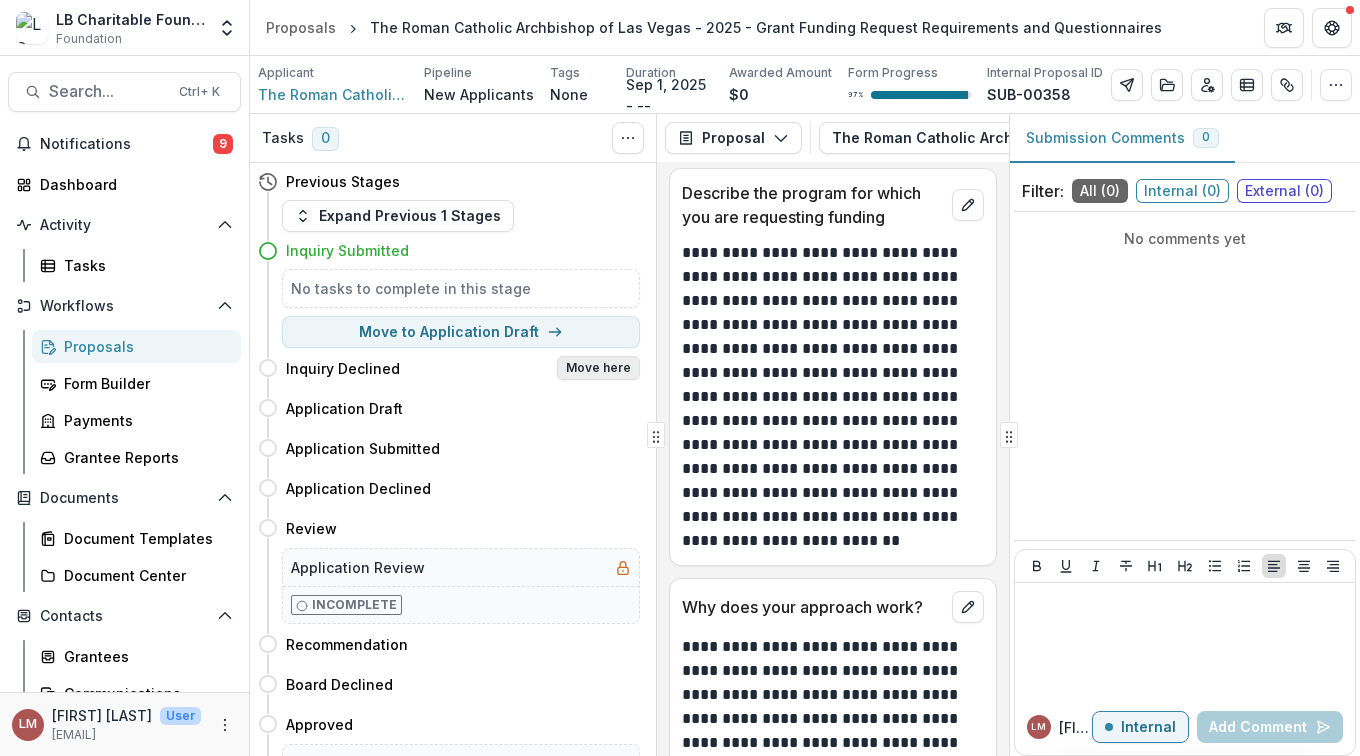 click on "Move here" at bounding box center (598, 368) 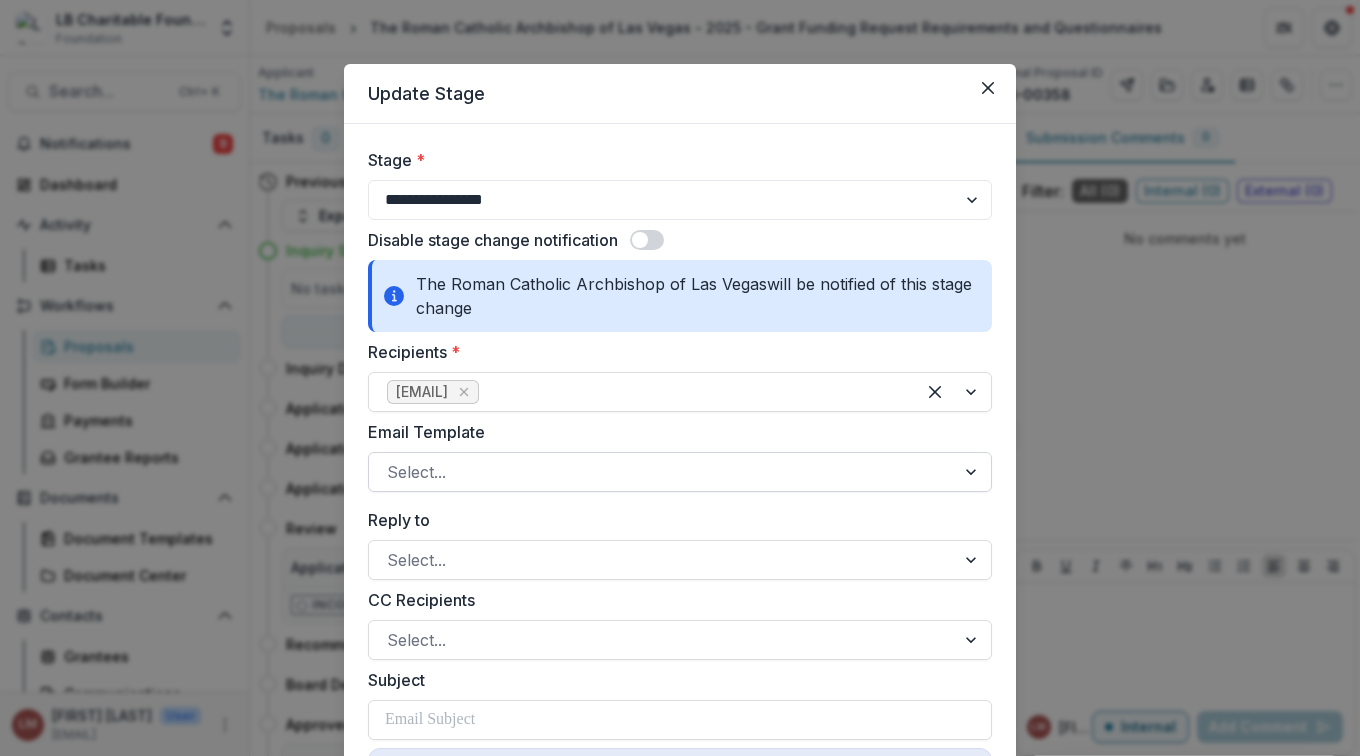 click at bounding box center (973, 472) 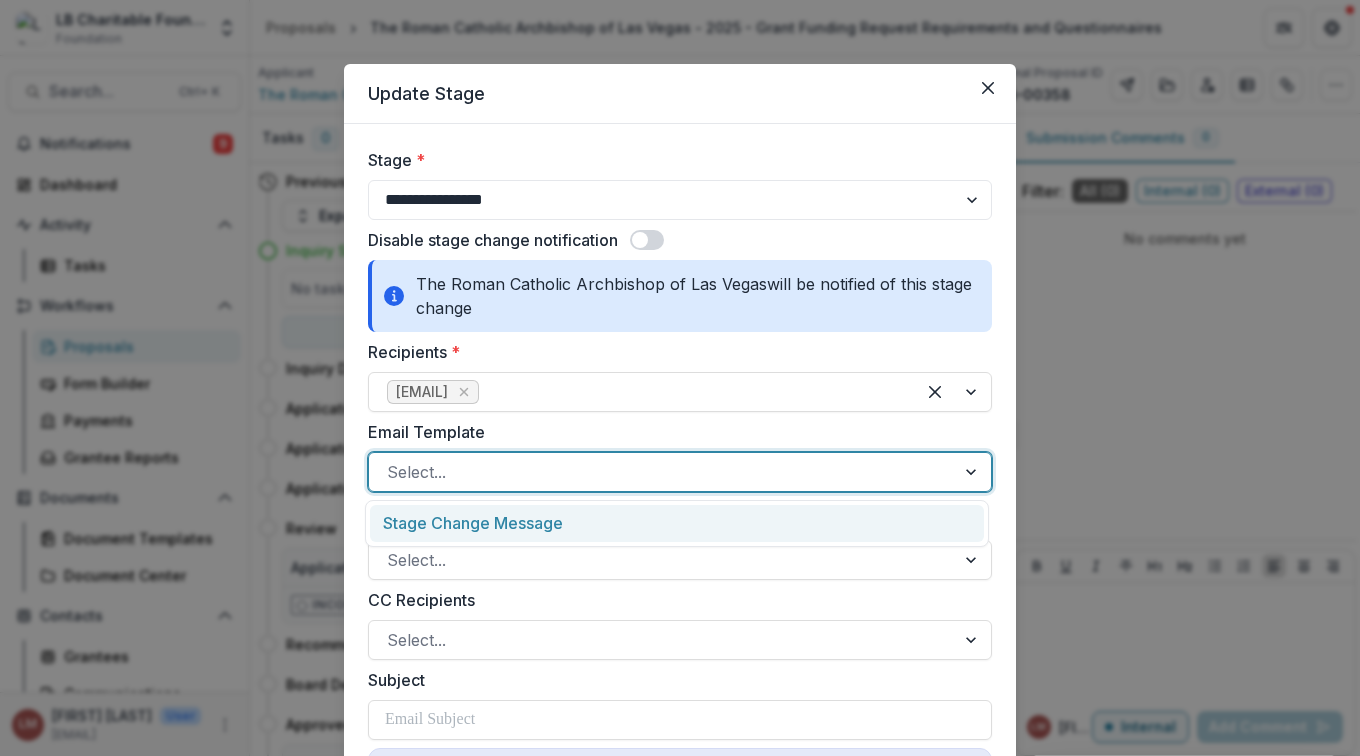 click on "Stage Change Message" at bounding box center [677, 523] 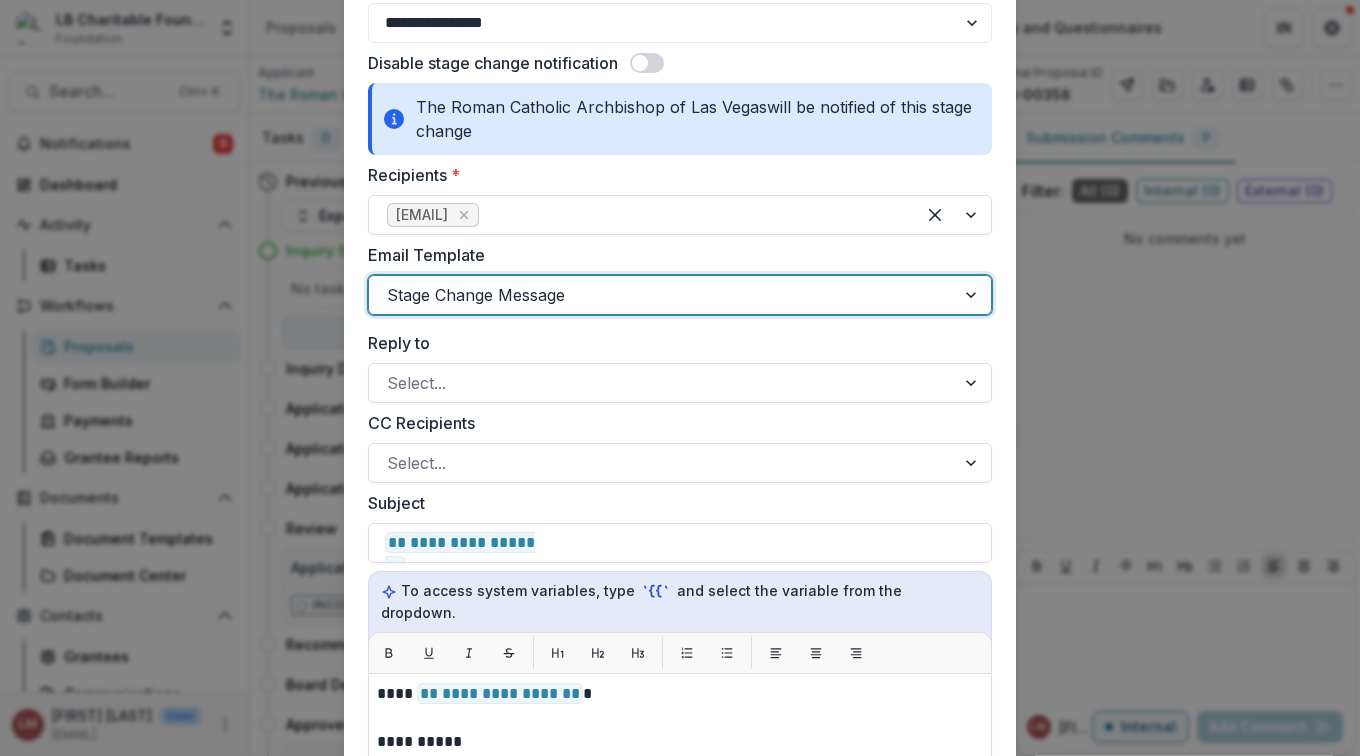 scroll, scrollTop: 177, scrollLeft: 0, axis: vertical 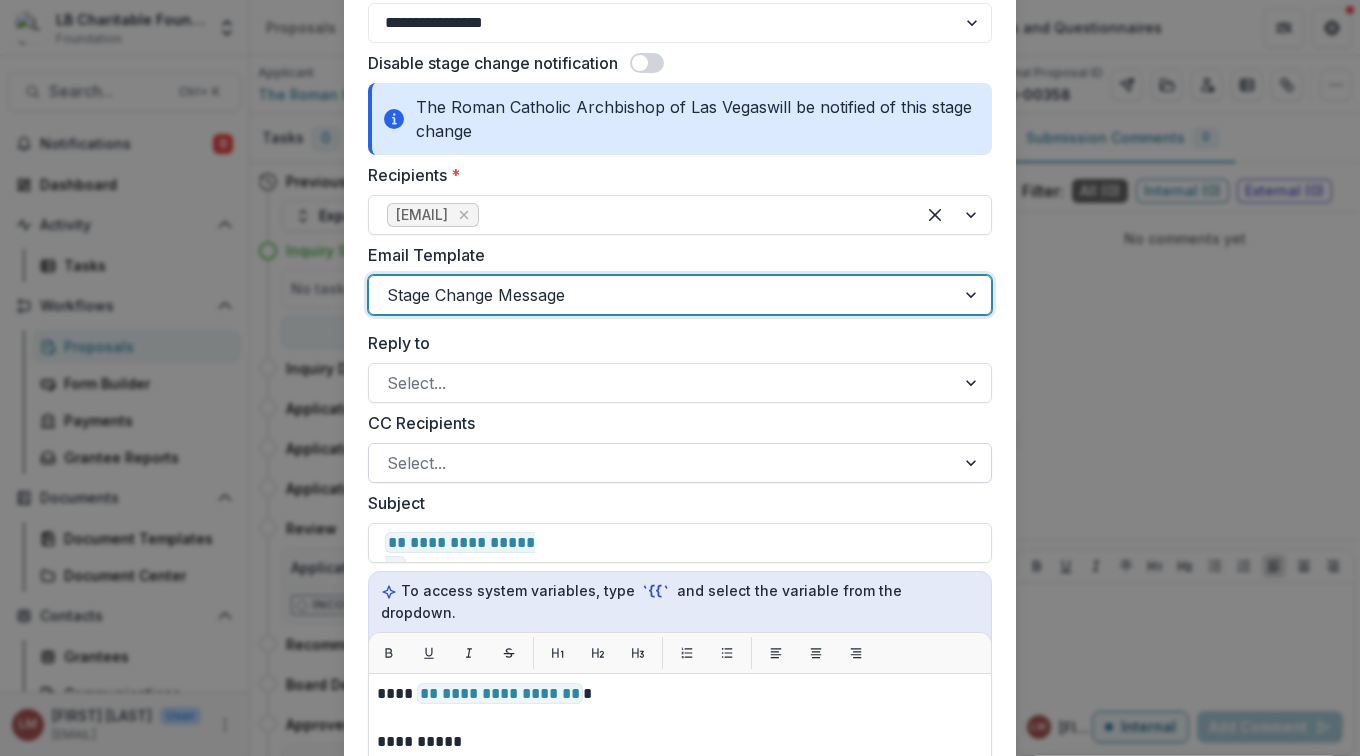 click at bounding box center (662, 463) 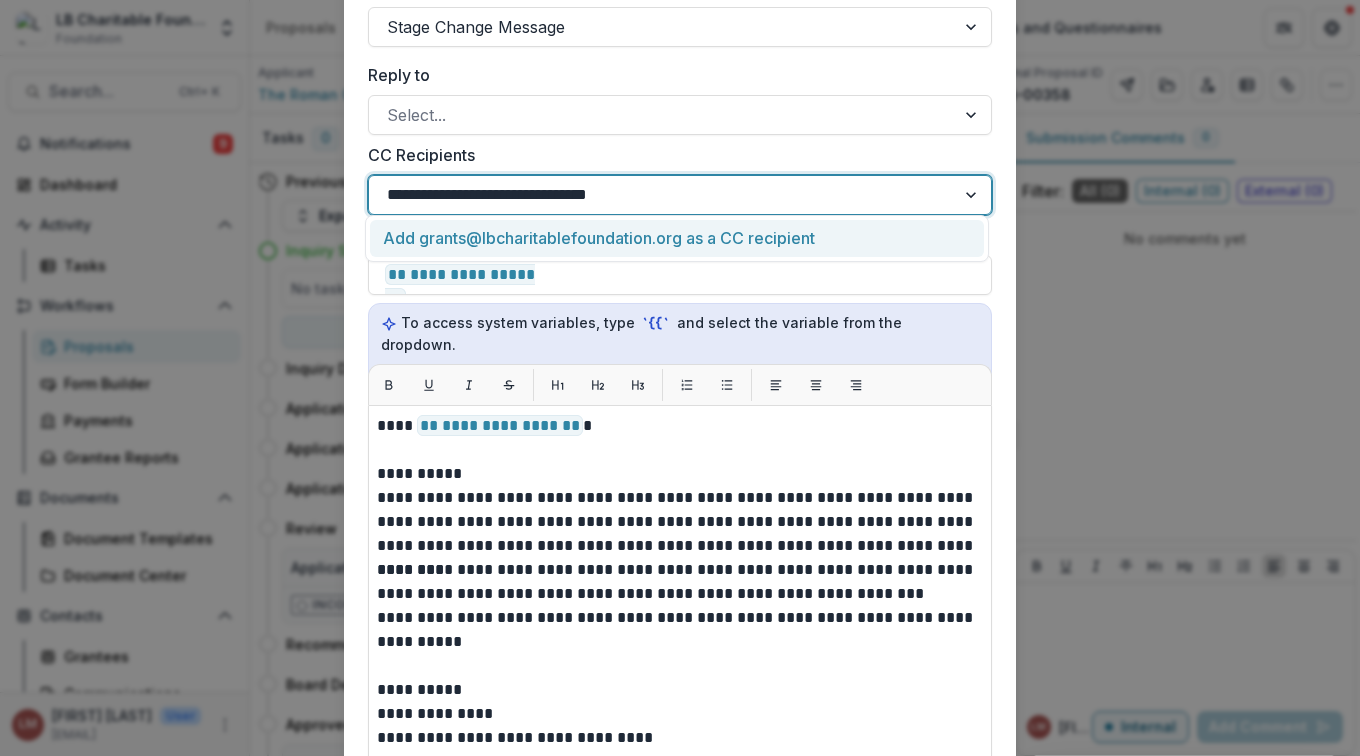 scroll, scrollTop: 461, scrollLeft: 0, axis: vertical 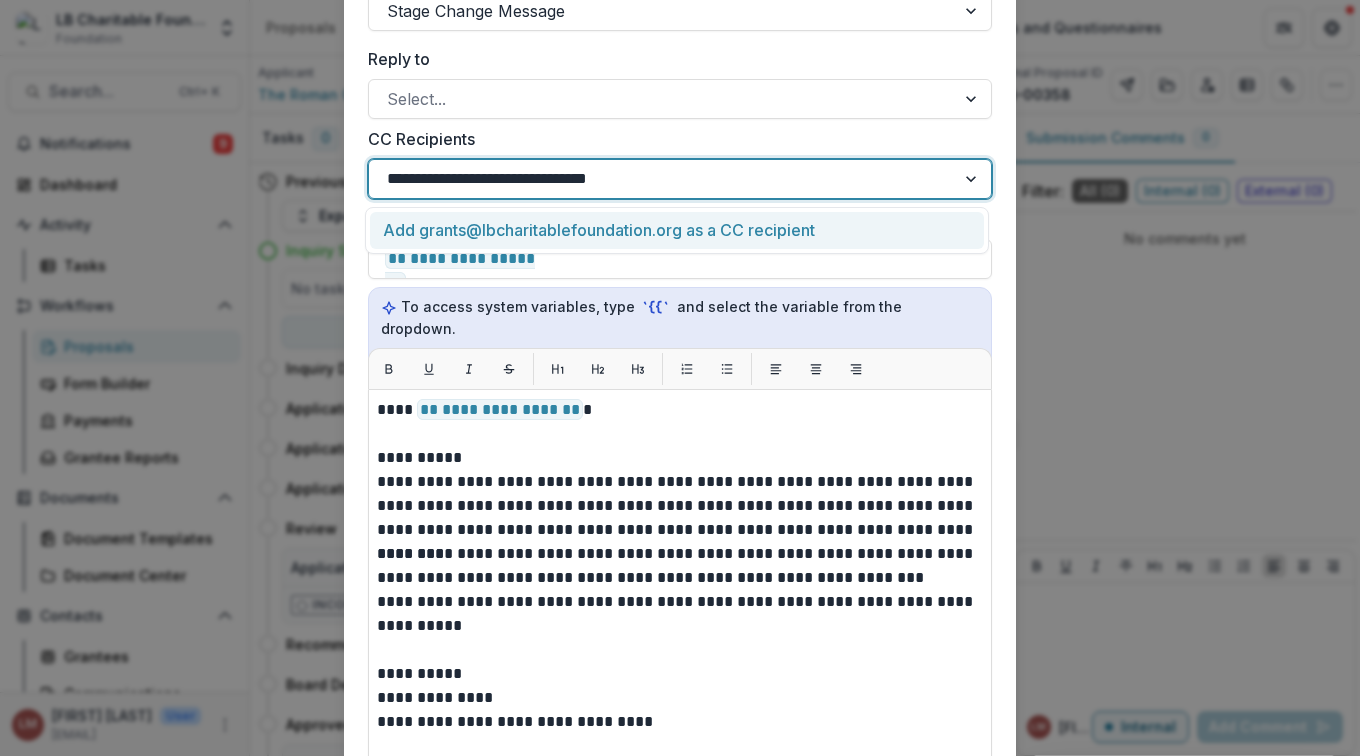 type on "**********" 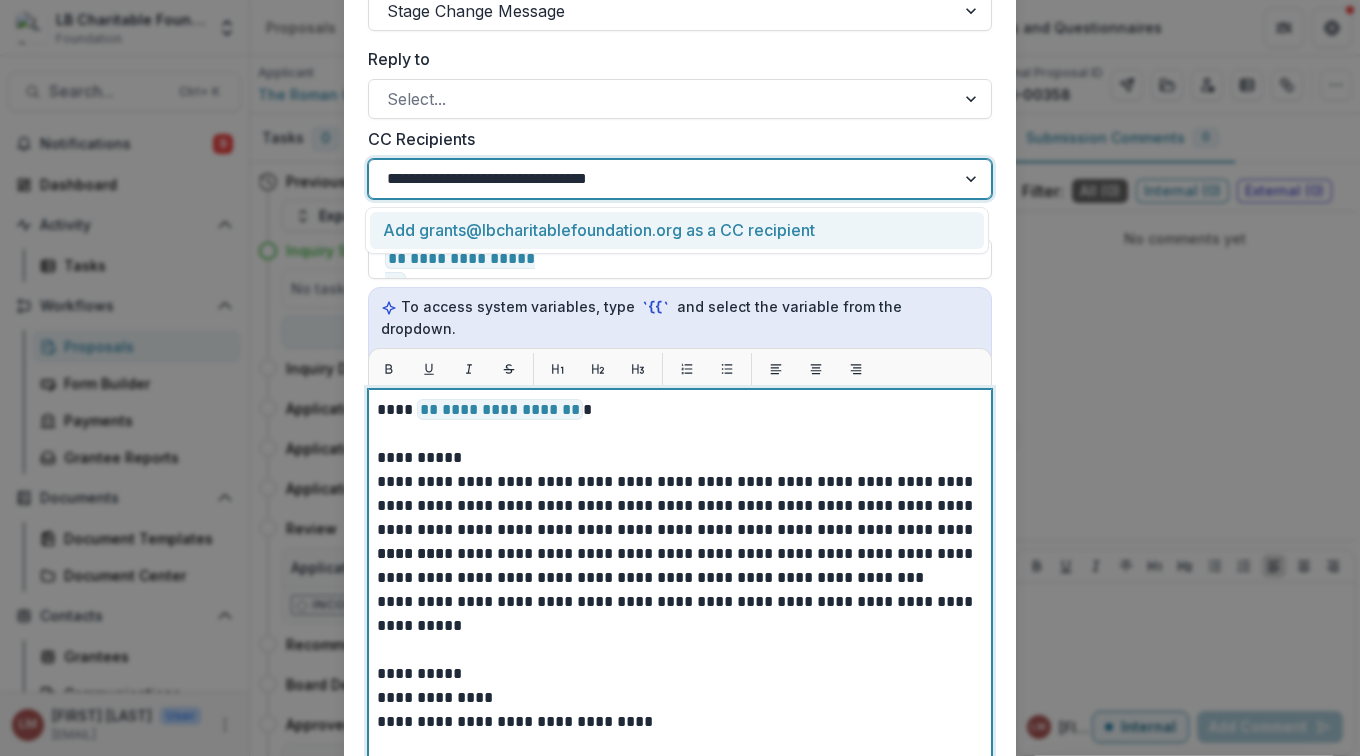 type 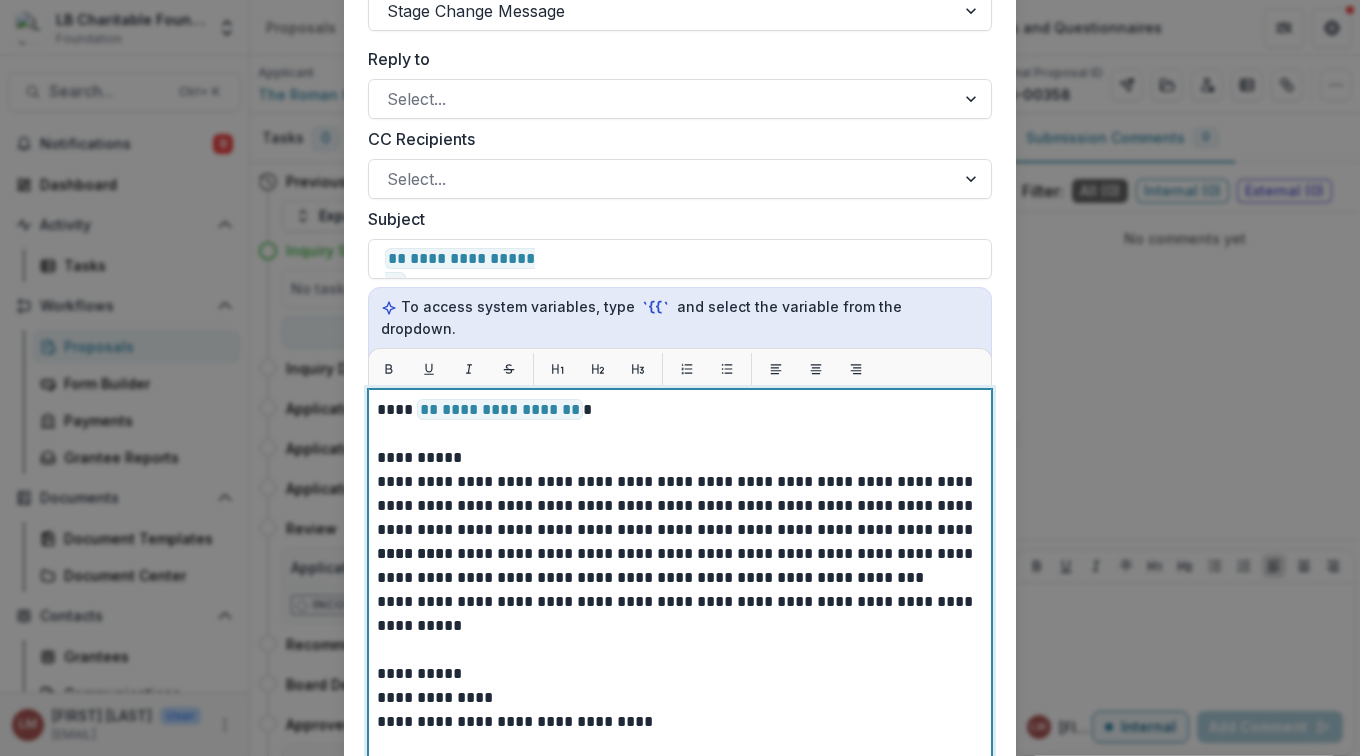 click on "**********" at bounding box center [680, 506] 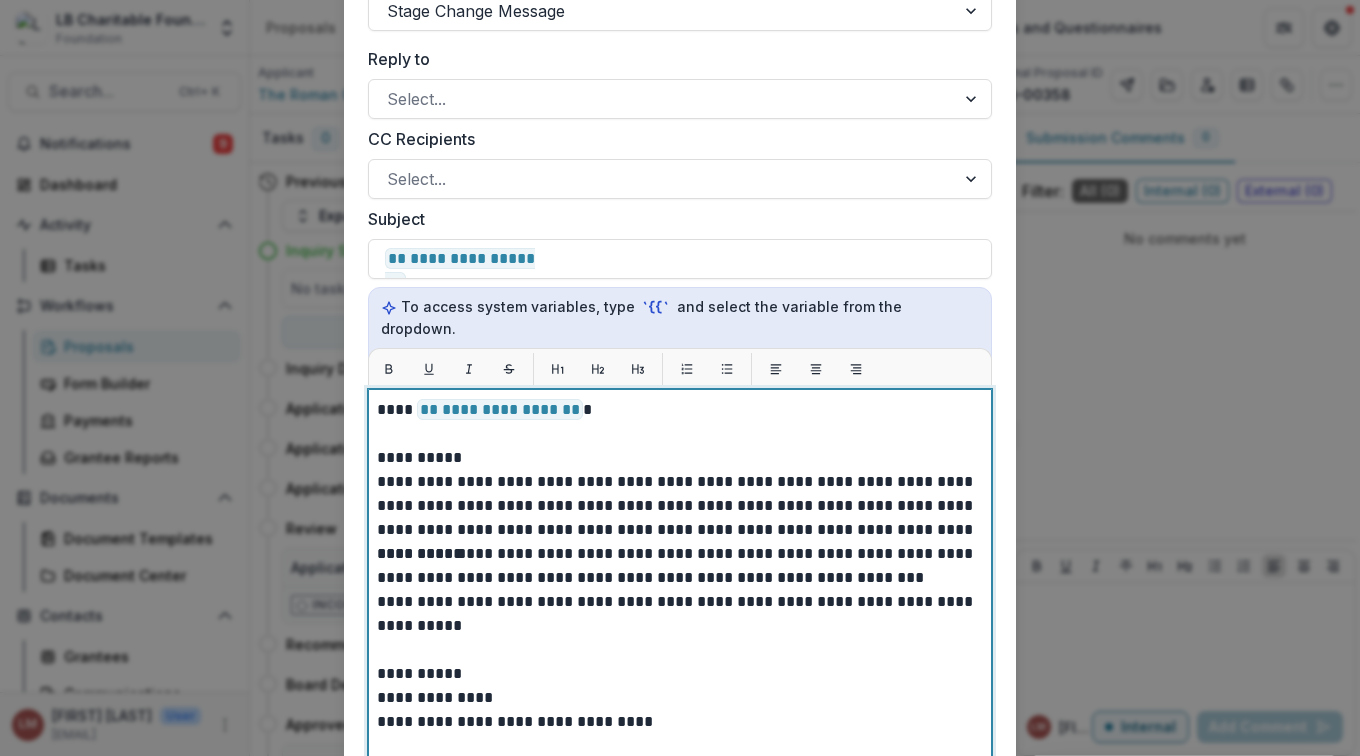 click on "**********" at bounding box center (680, 566) 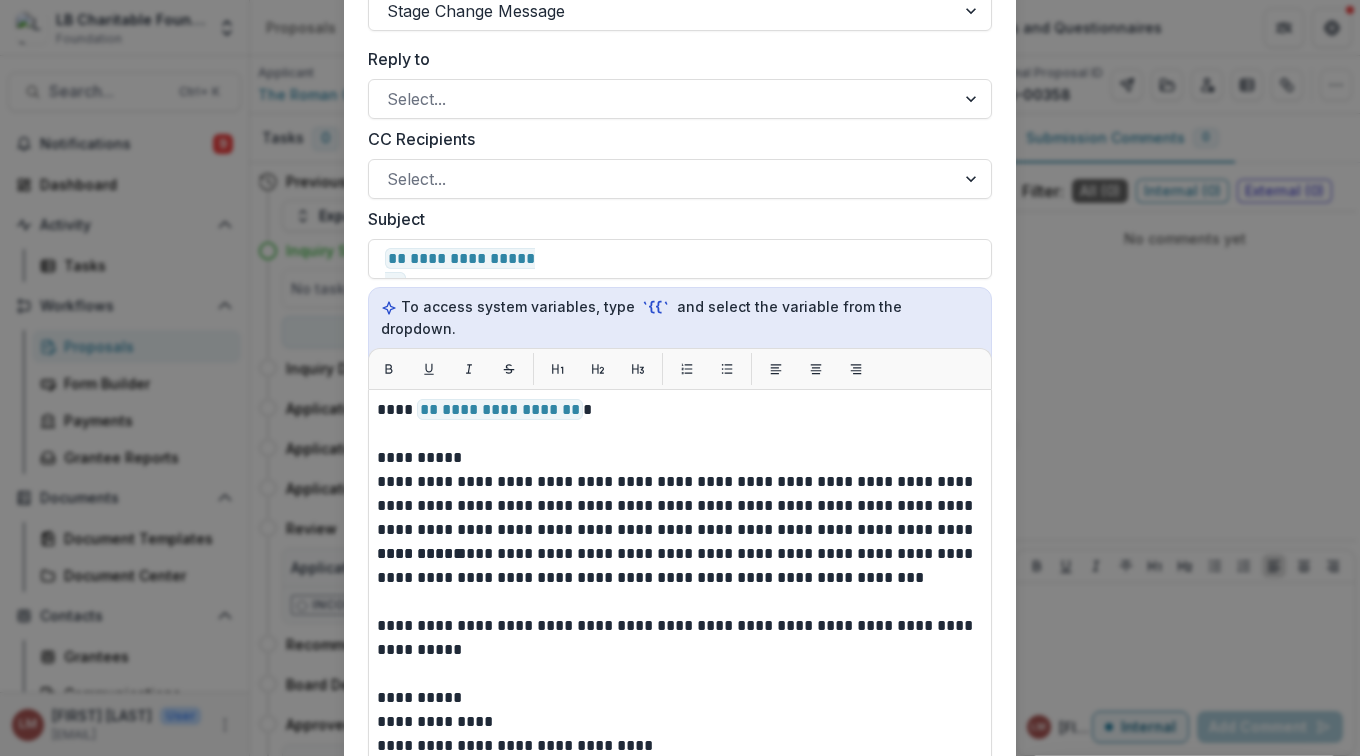 click on "**********" at bounding box center (680, 639) 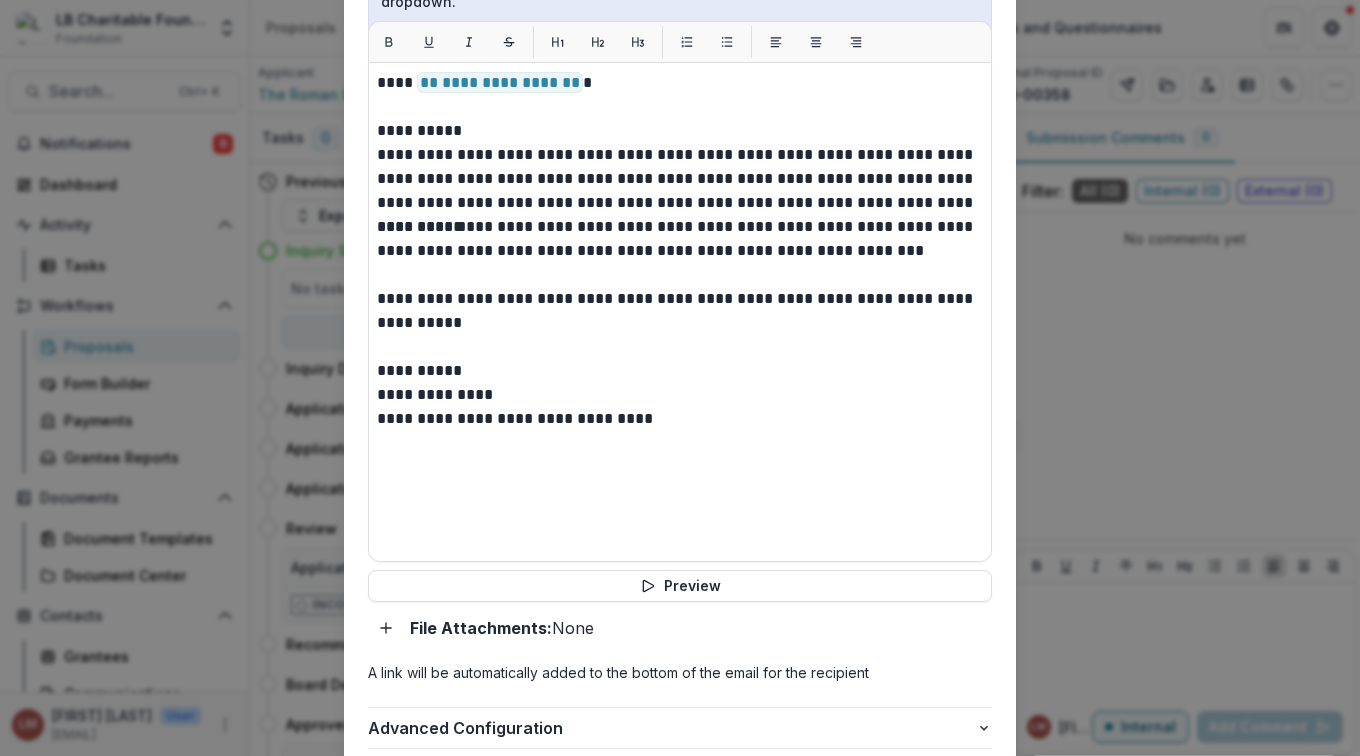 scroll, scrollTop: 829, scrollLeft: 0, axis: vertical 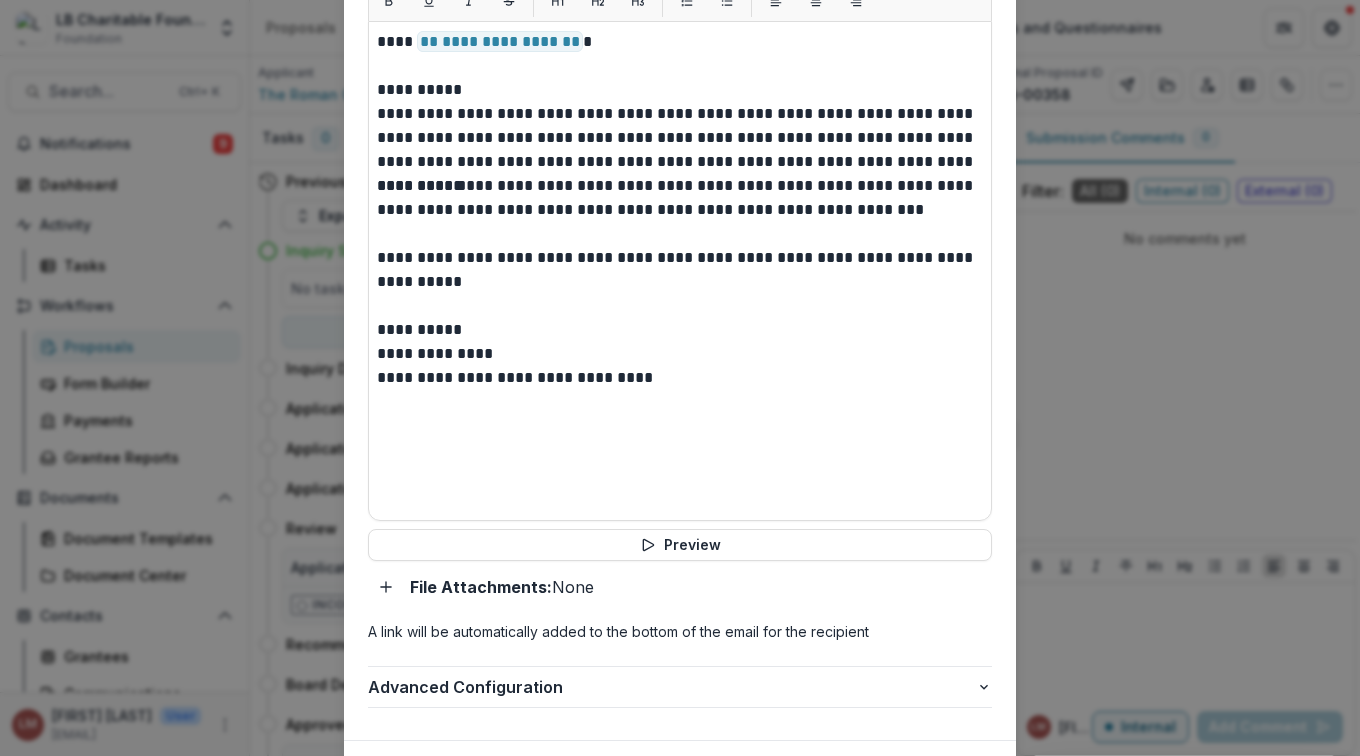 click on "Send" at bounding box center (961, 773) 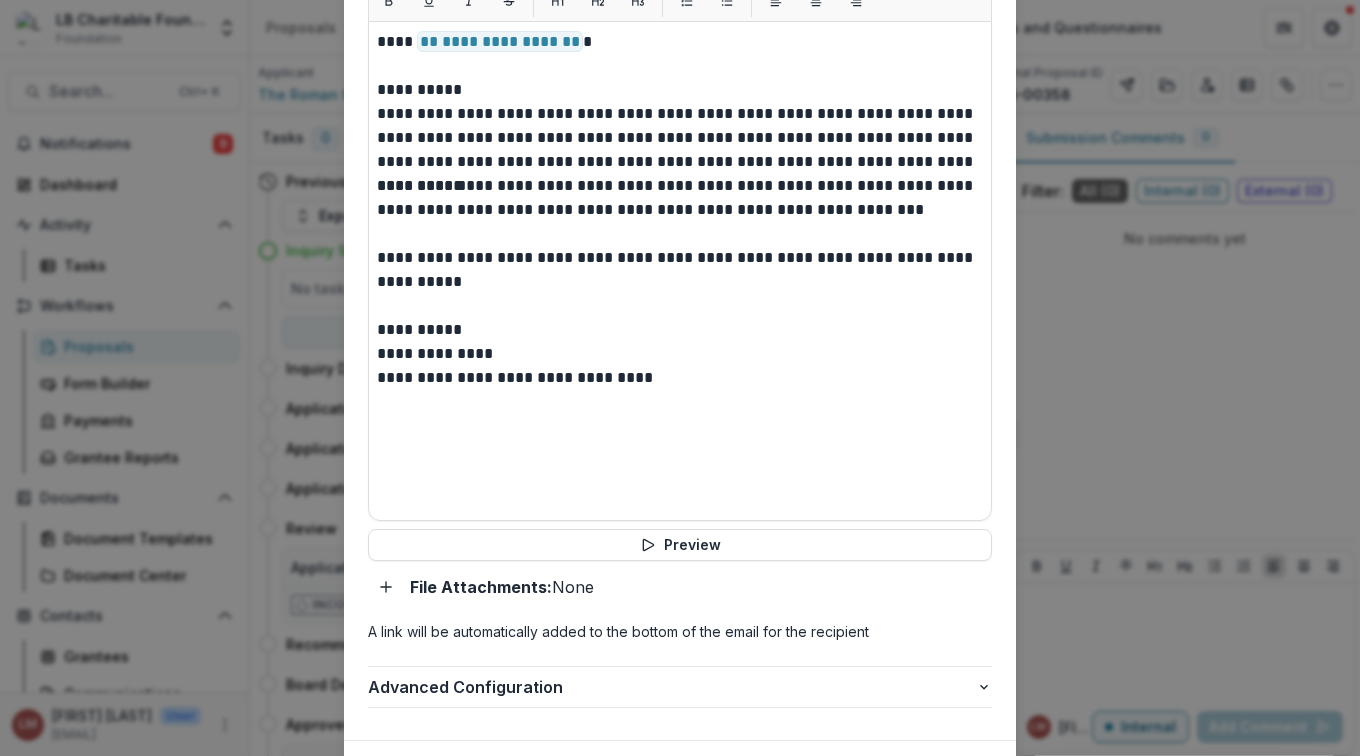 scroll, scrollTop: 840, scrollLeft: 0, axis: vertical 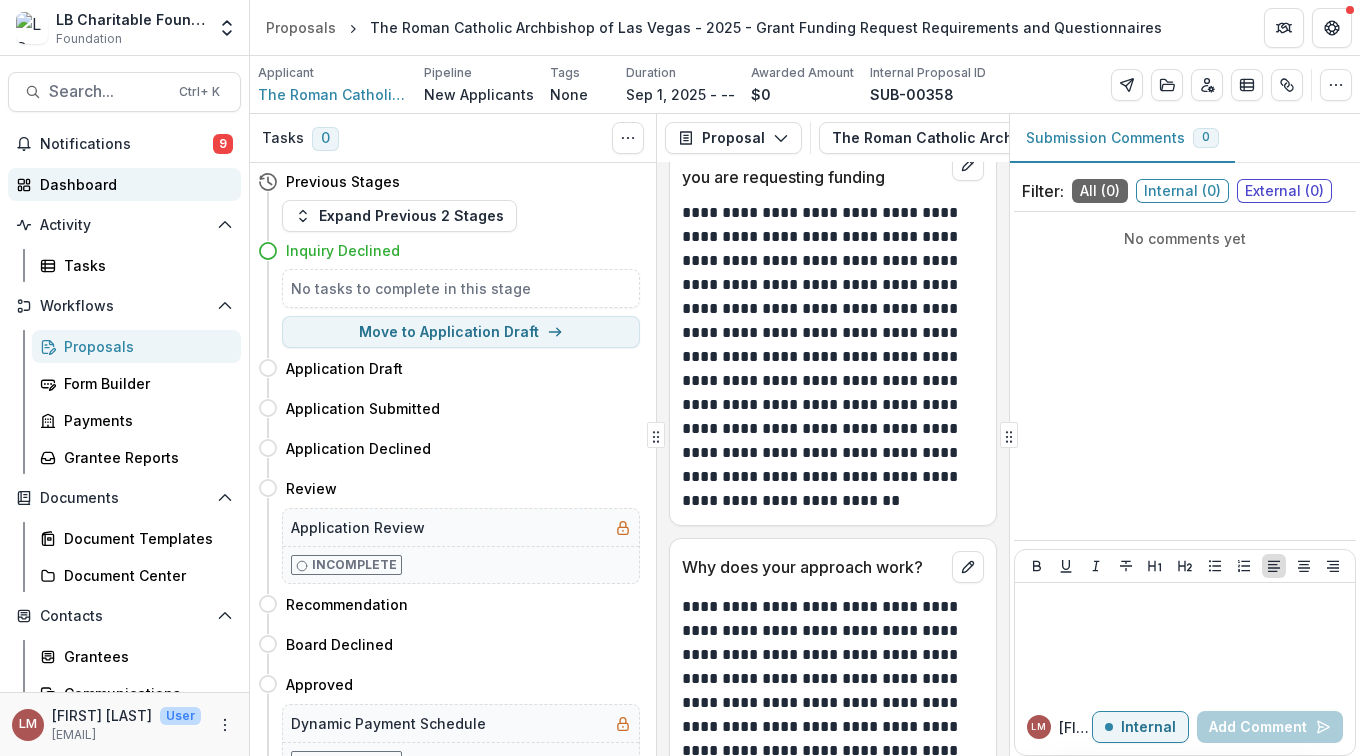 click on "Dashboard" at bounding box center (132, 184) 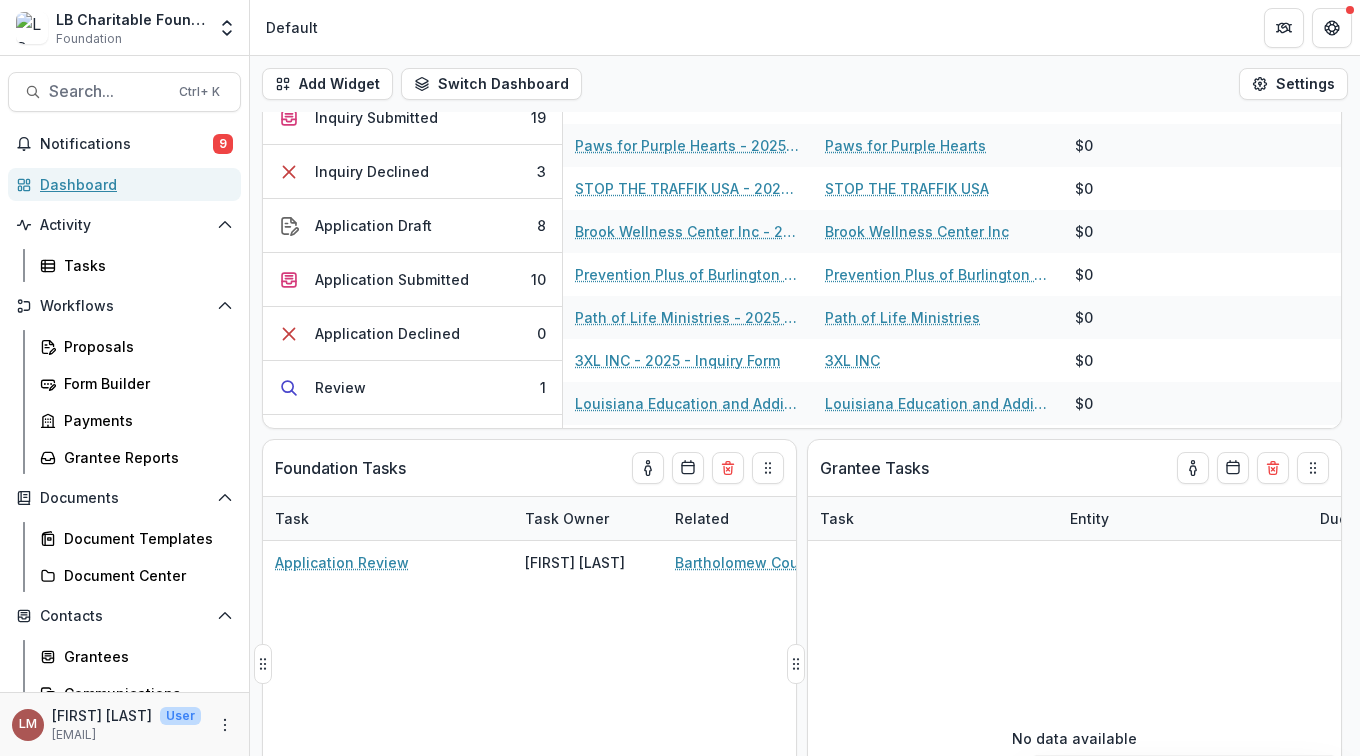 scroll, scrollTop: 135, scrollLeft: 0, axis: vertical 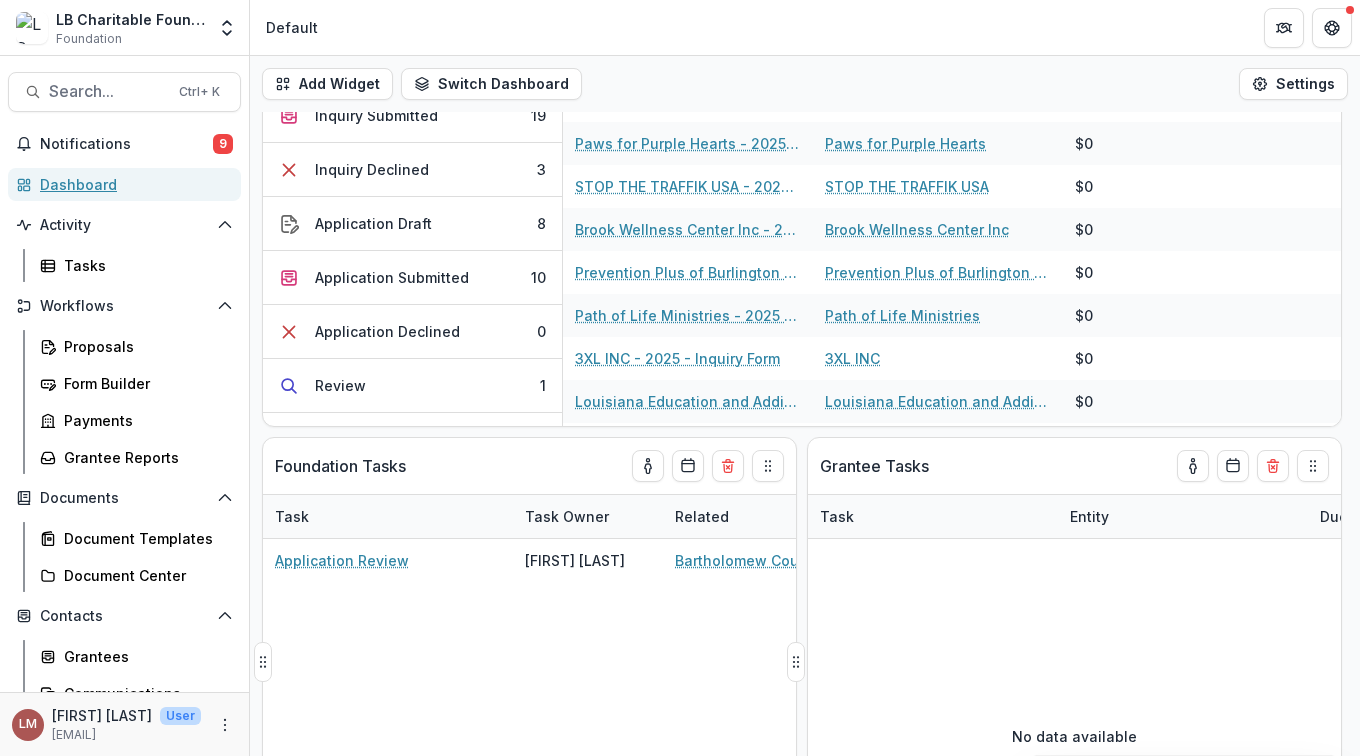 click on "Dashboard" at bounding box center (124, 184) 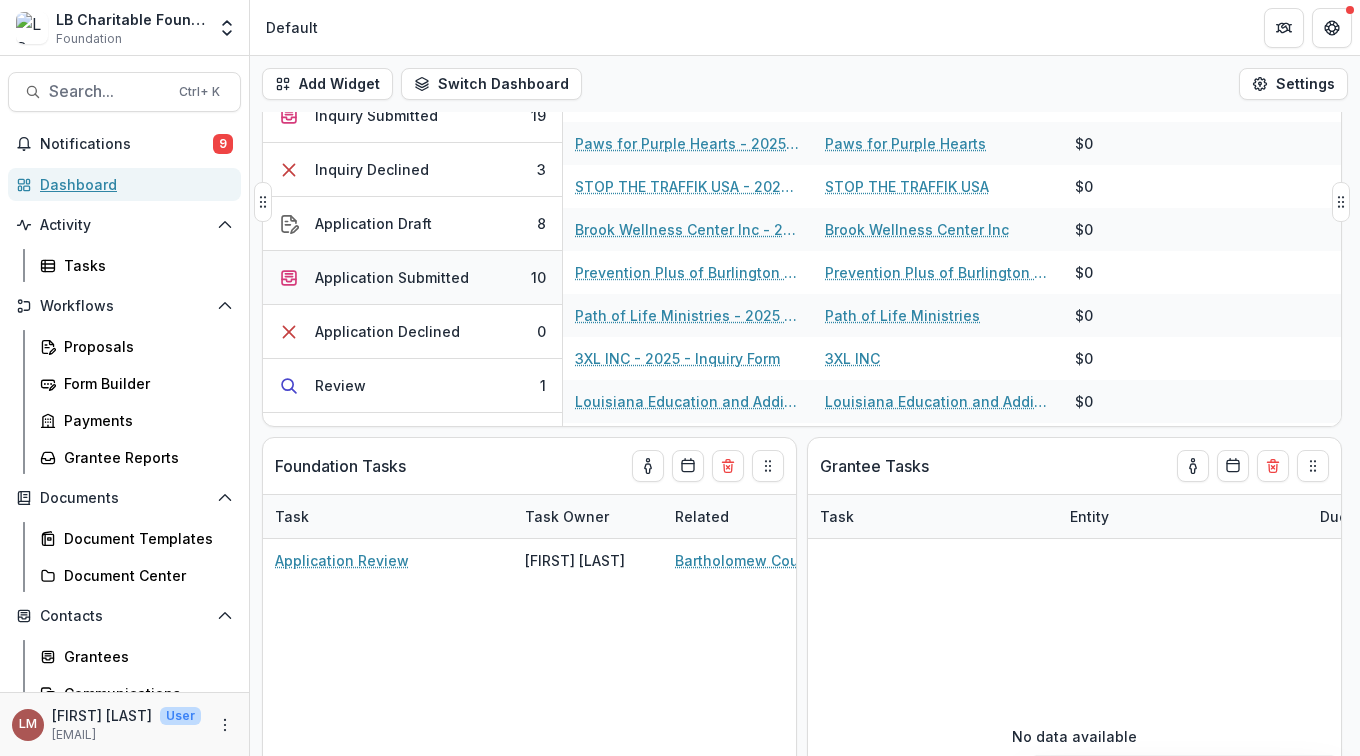 scroll, scrollTop: 0, scrollLeft: 0, axis: both 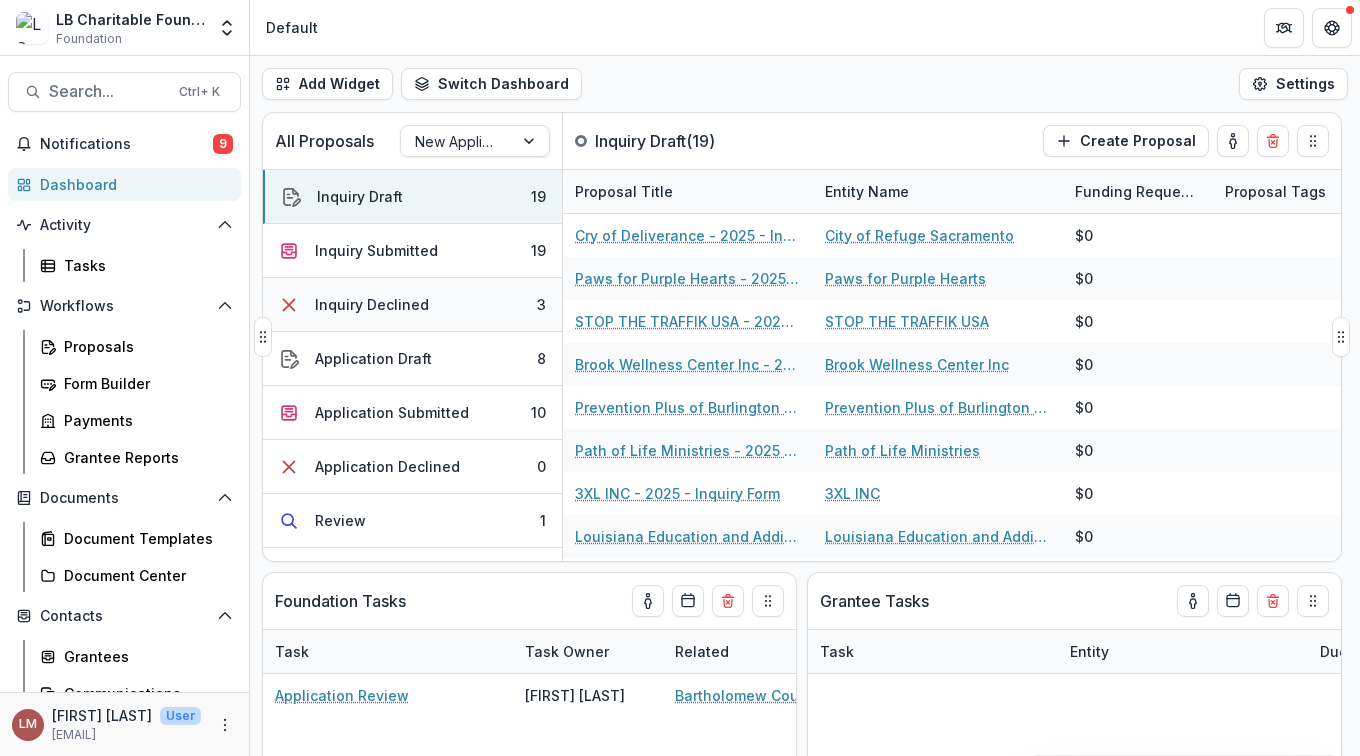 click on "Inquiry Declined" at bounding box center (372, 304) 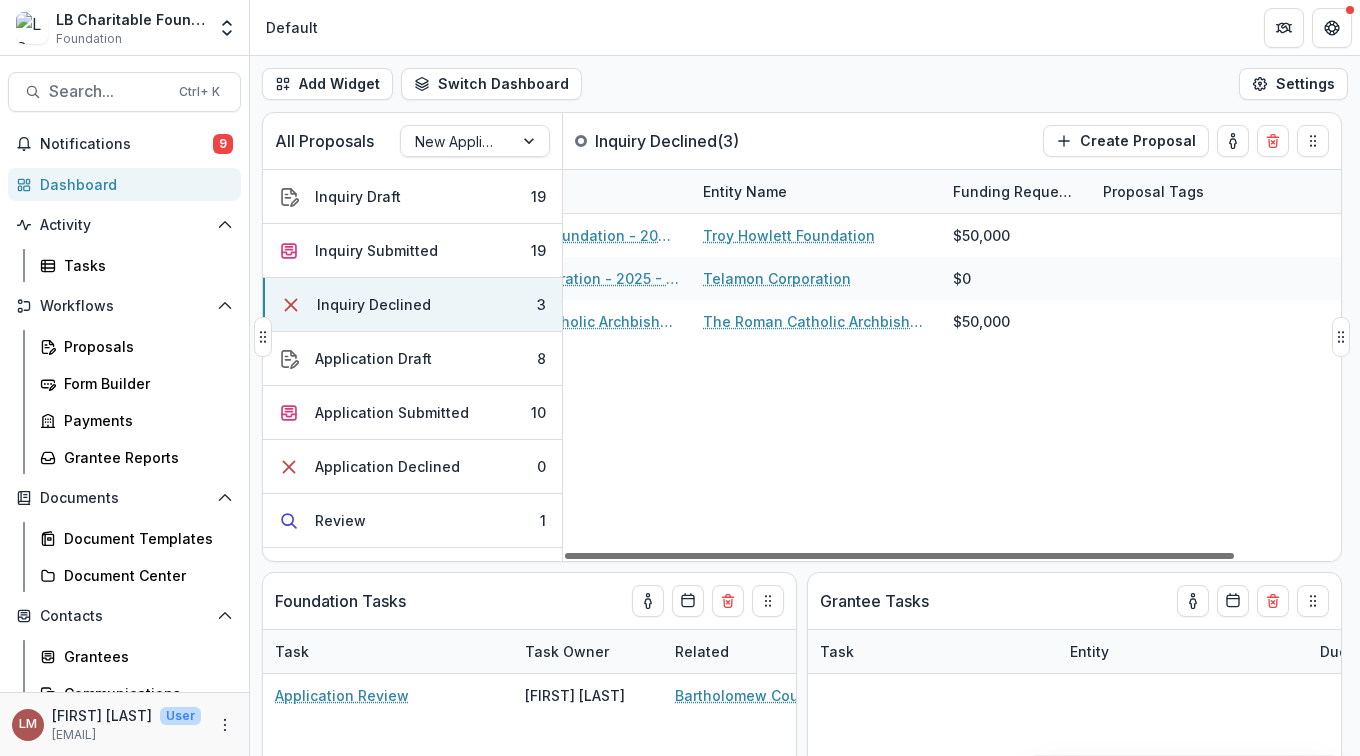 scroll, scrollTop: 0, scrollLeft: 0, axis: both 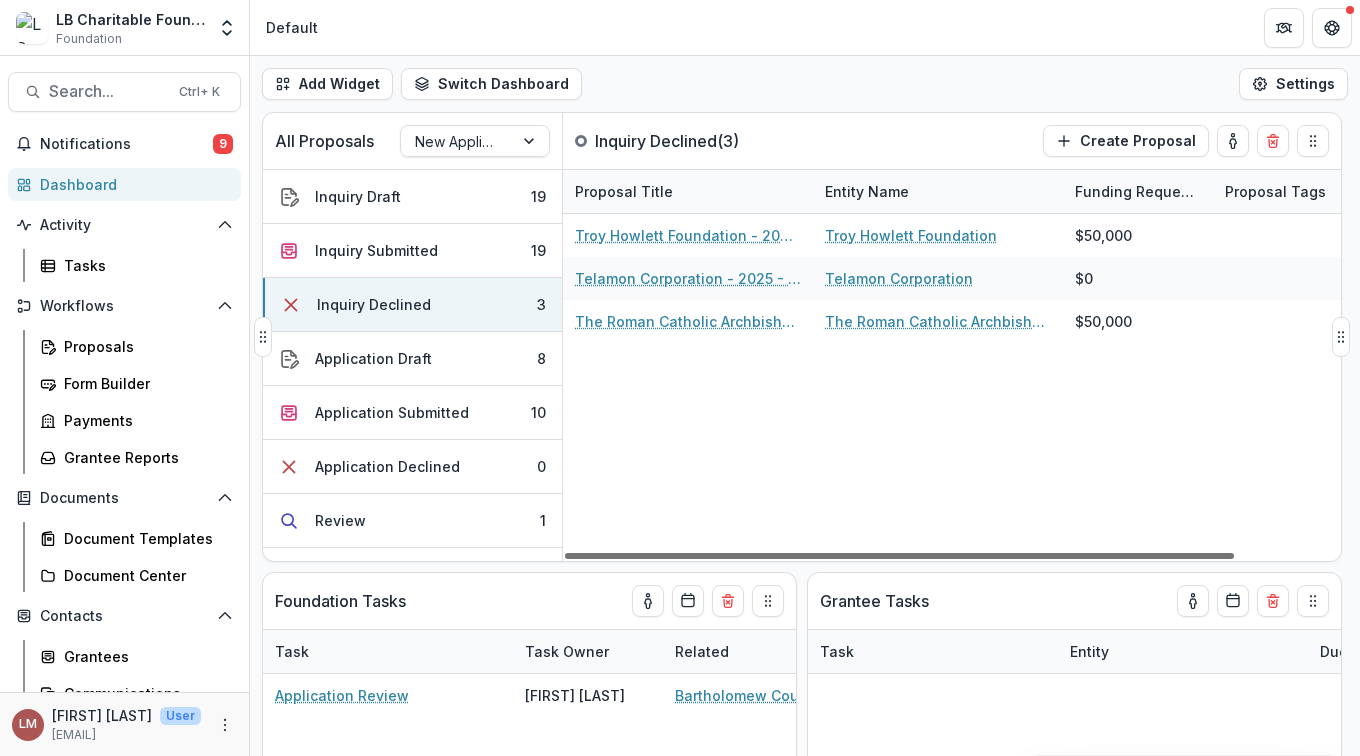 drag, startPoint x: 992, startPoint y: 551, endPoint x: 768, endPoint y: 541, distance: 224.2231 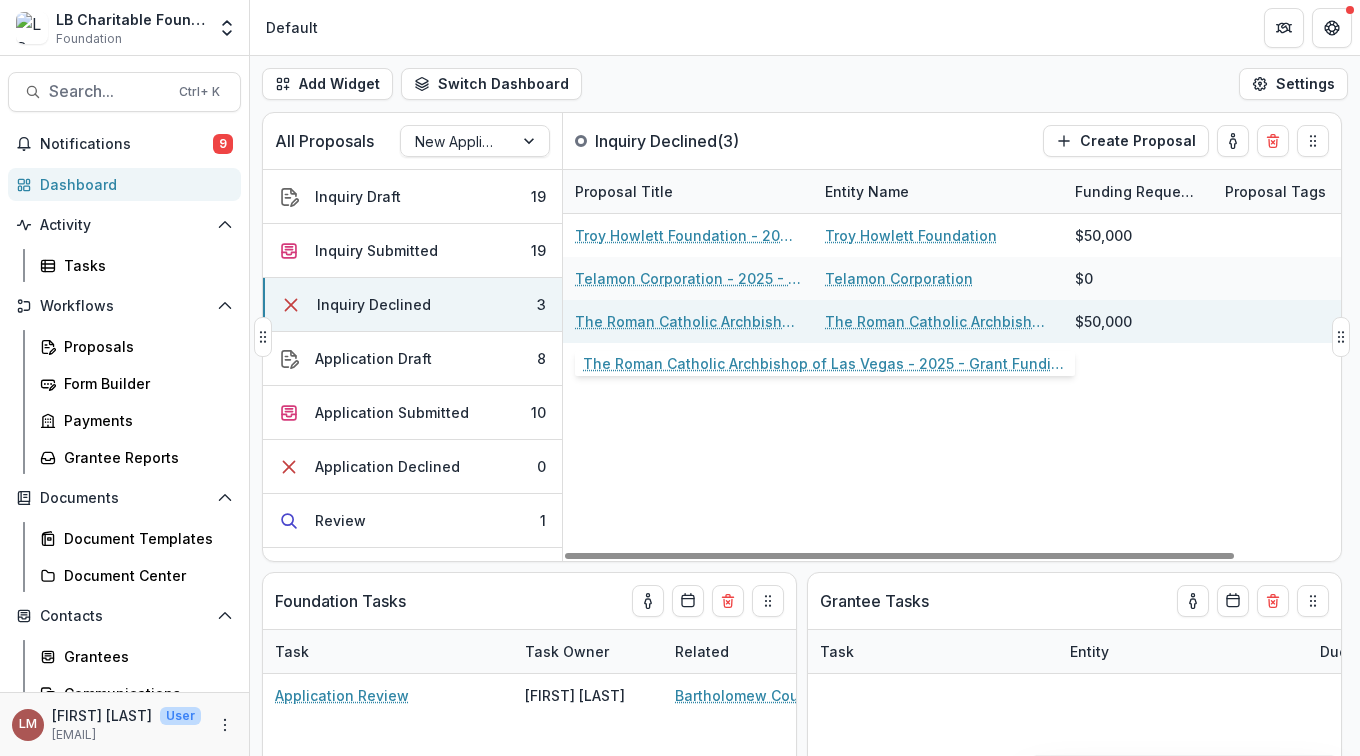 click on "The Roman Catholic Archbishop of Las Vegas - 2025 - Grant Funding Request Requirements and Questionnaires" at bounding box center (688, 321) 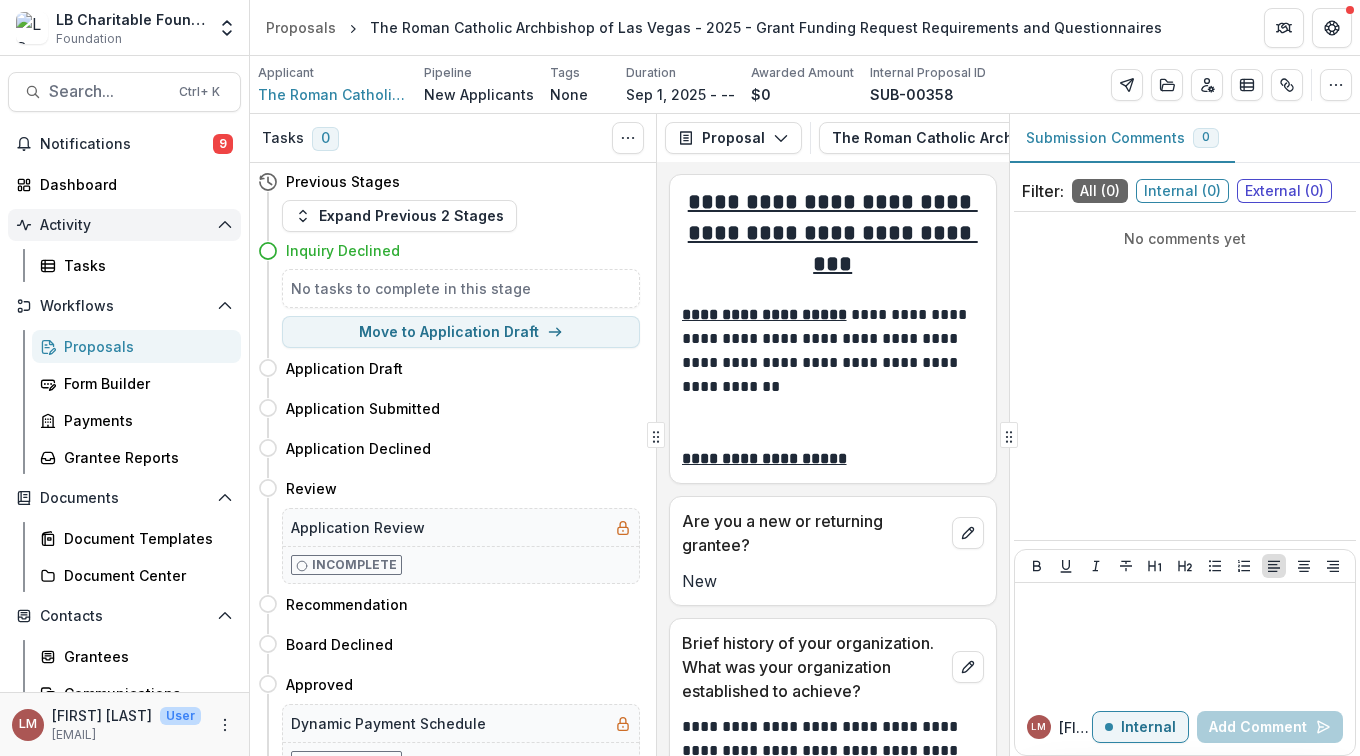 click on "Activity" at bounding box center [124, 225] 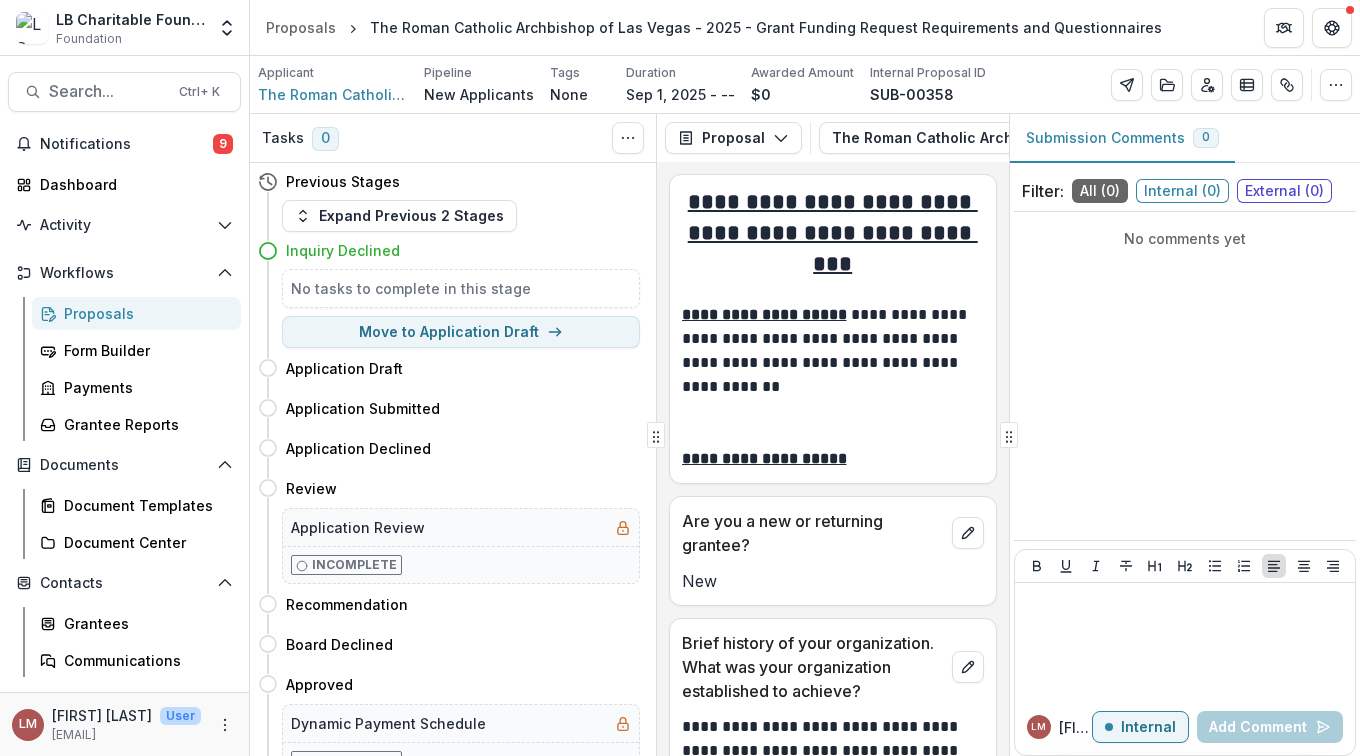 click on "Proposals" at bounding box center [144, 313] 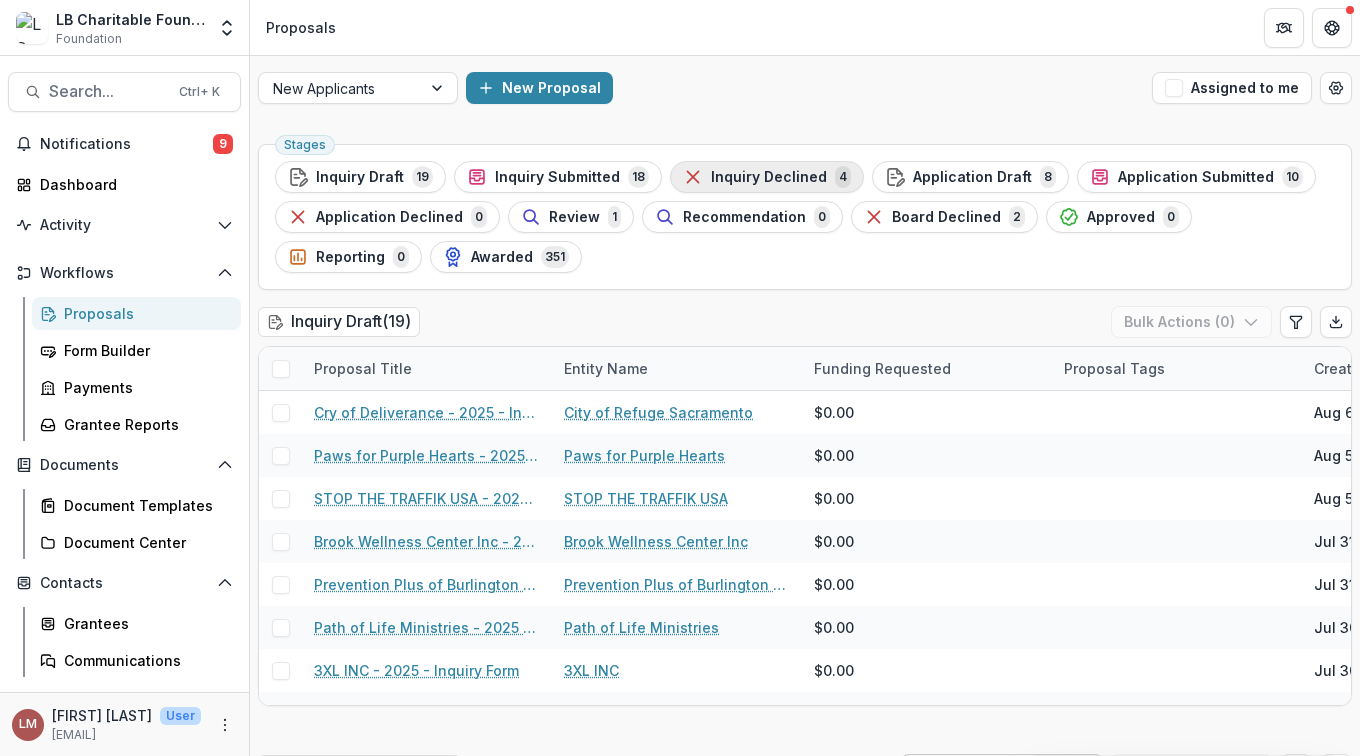click on "Inquiry Declined" at bounding box center [769, 177] 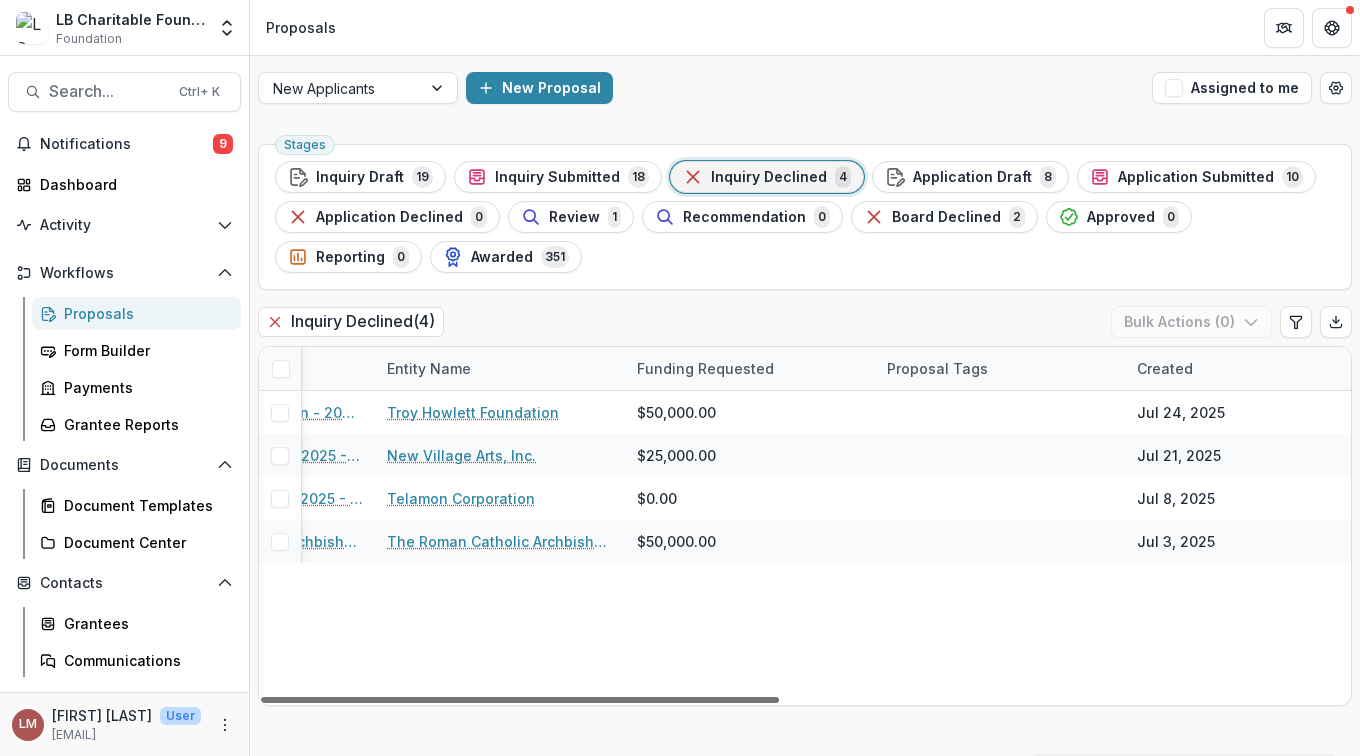 scroll, scrollTop: 0, scrollLeft: 0, axis: both 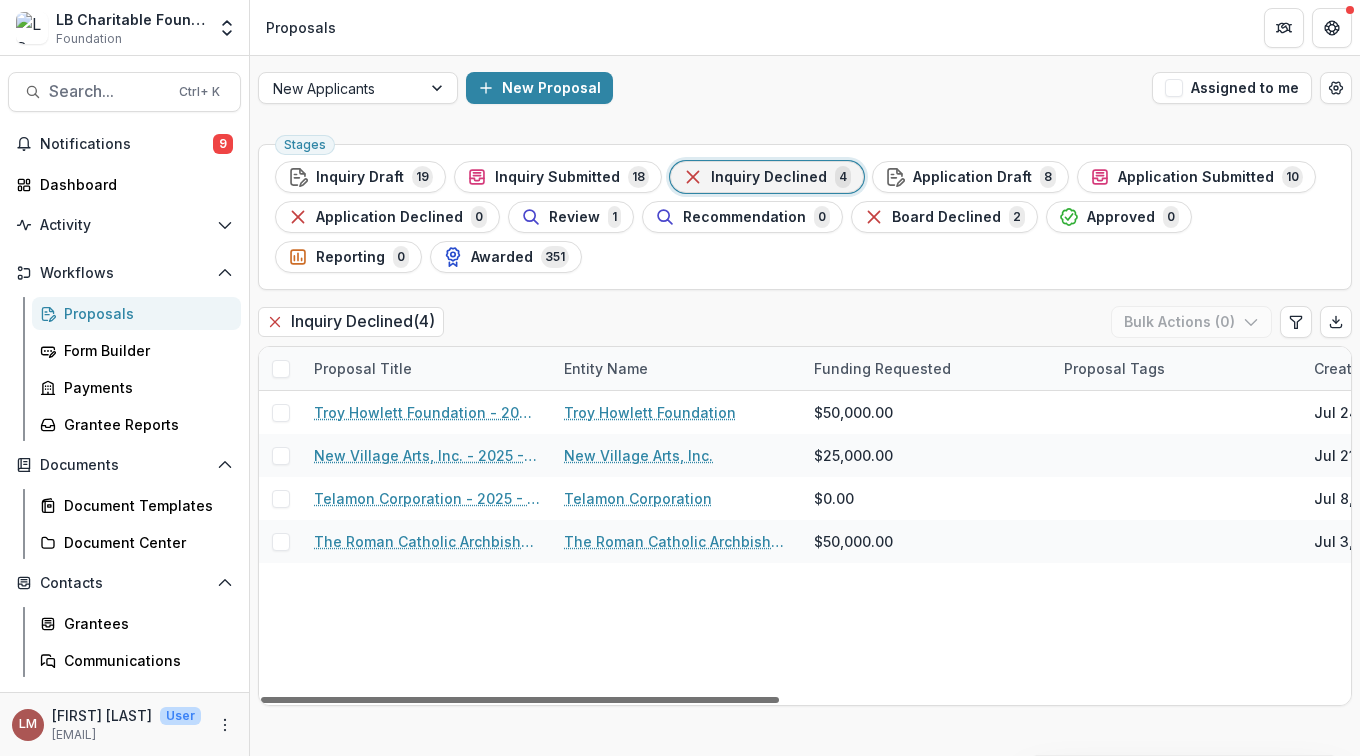 drag, startPoint x: 770, startPoint y: 699, endPoint x: 653, endPoint y: 634, distance: 133.84319 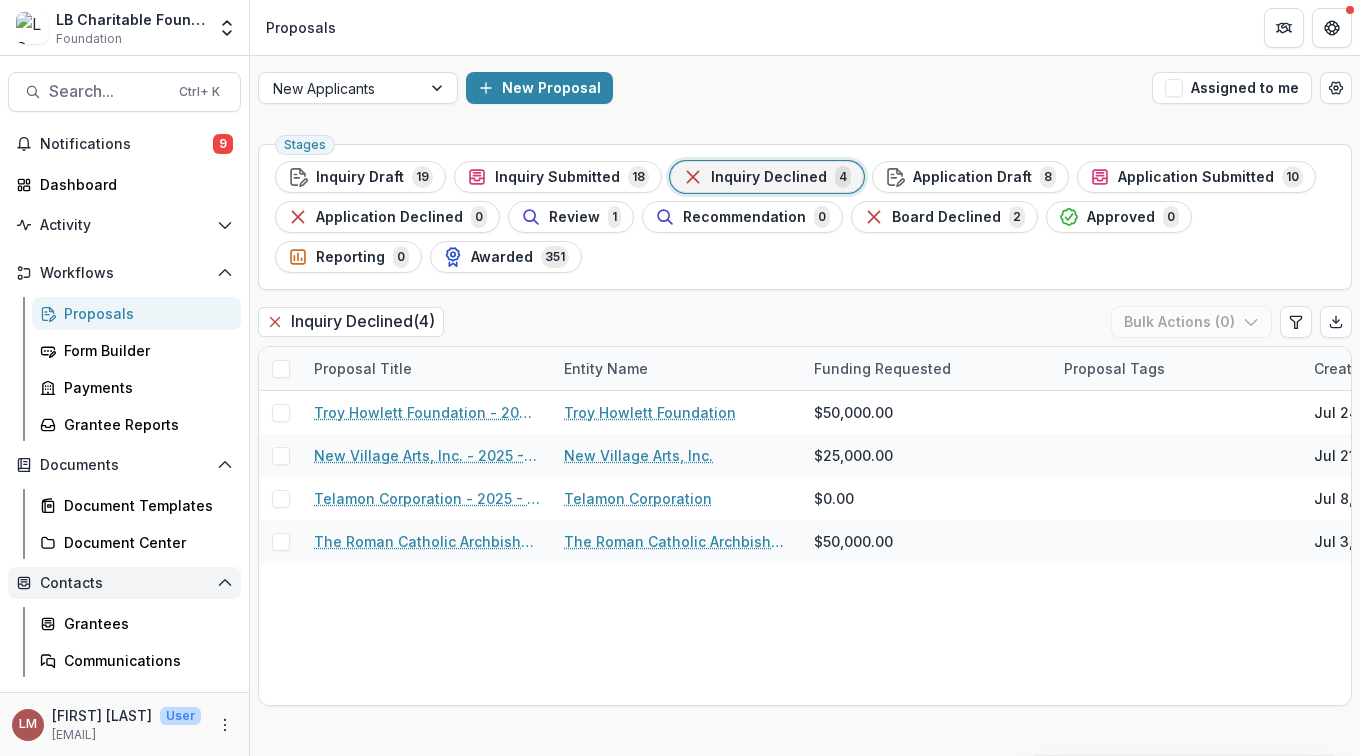 scroll, scrollTop: 103, scrollLeft: 0, axis: vertical 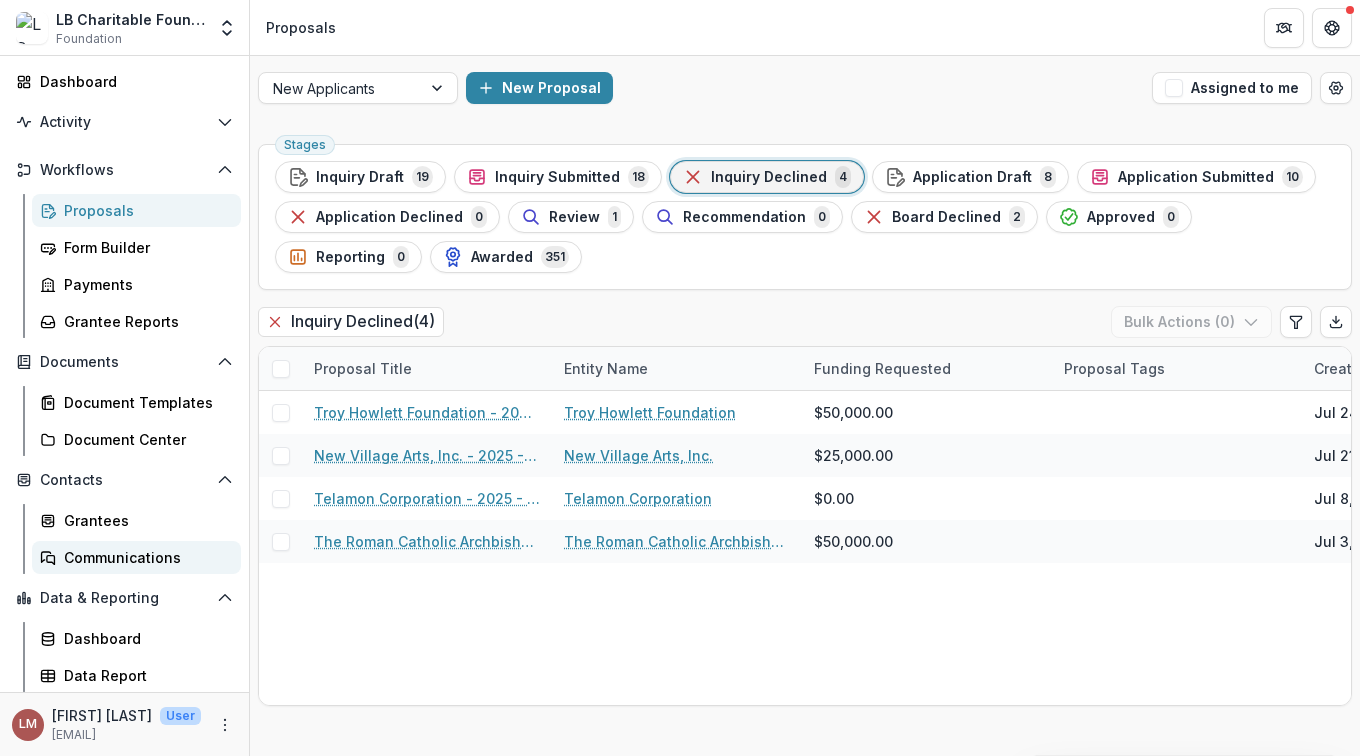 click on "Communications" at bounding box center (144, 557) 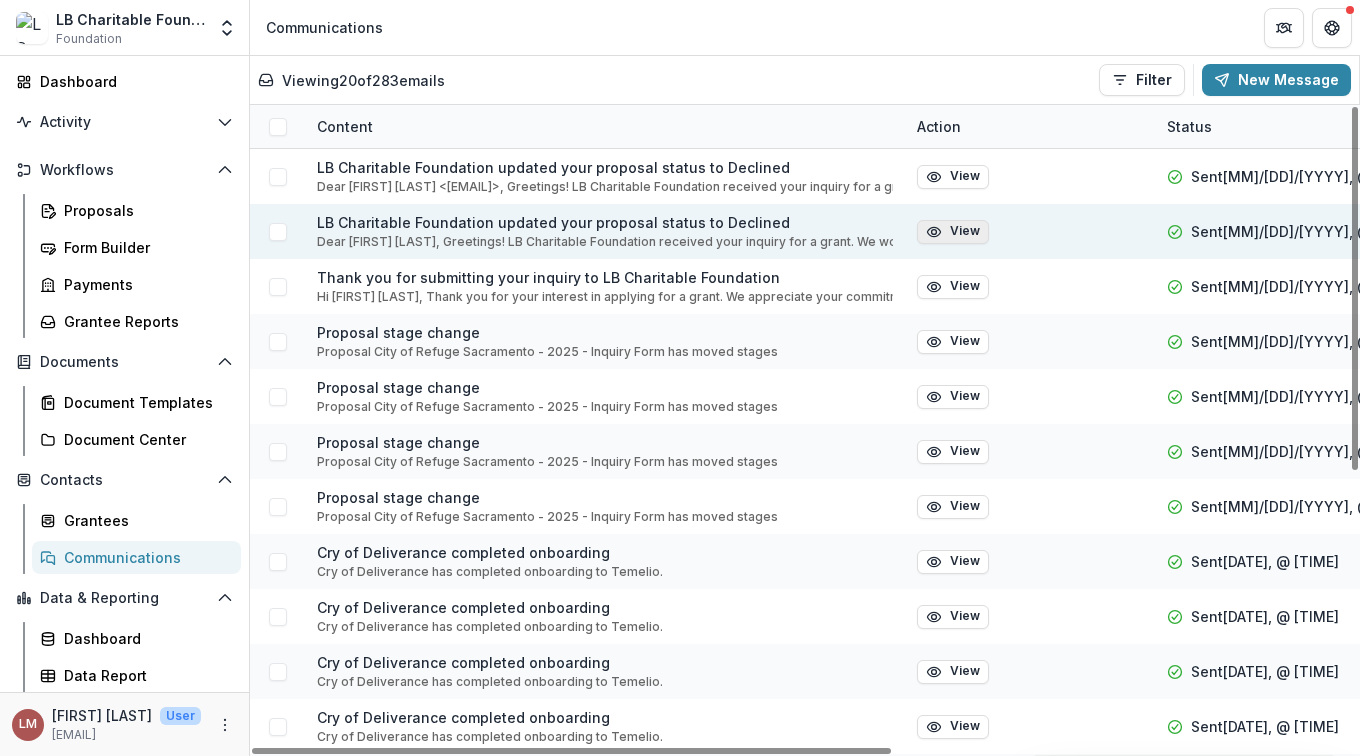 click on "View" at bounding box center [953, 232] 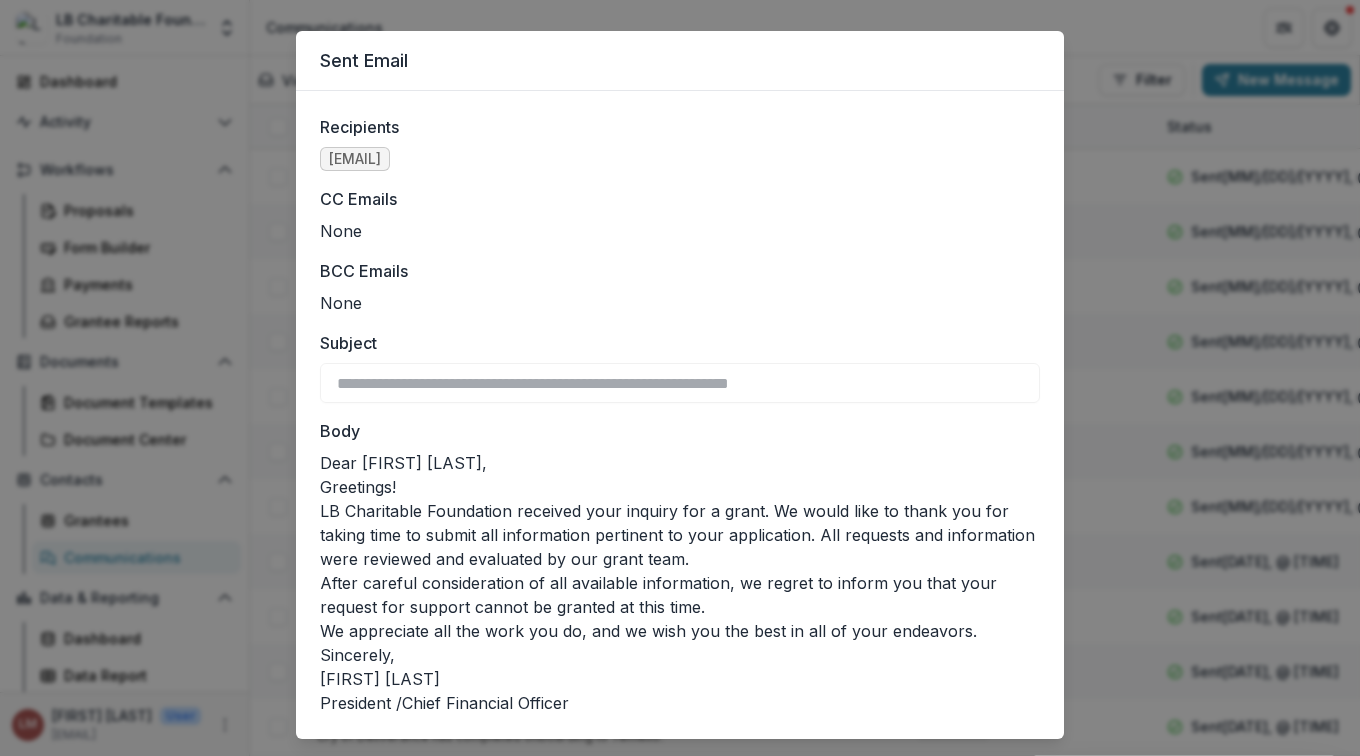 scroll, scrollTop: 0, scrollLeft: 0, axis: both 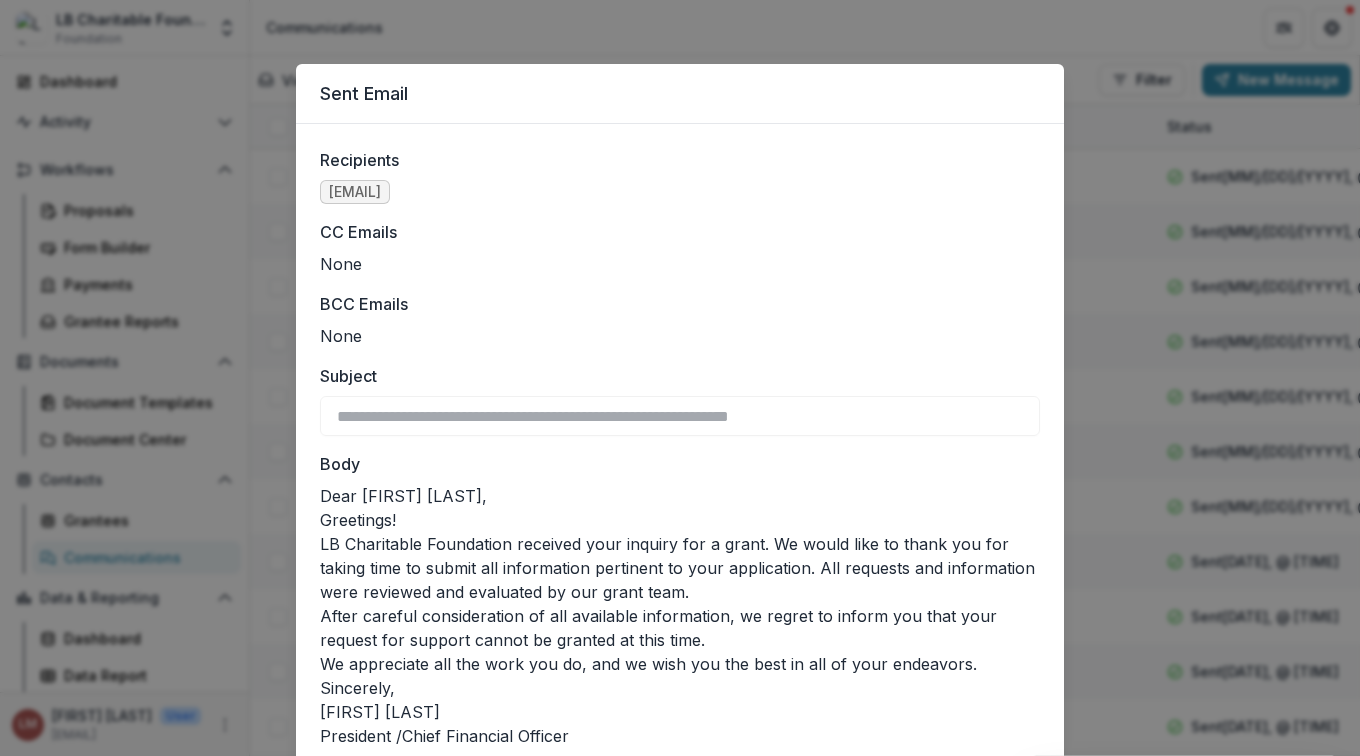 click on "**********" at bounding box center [680, 378] 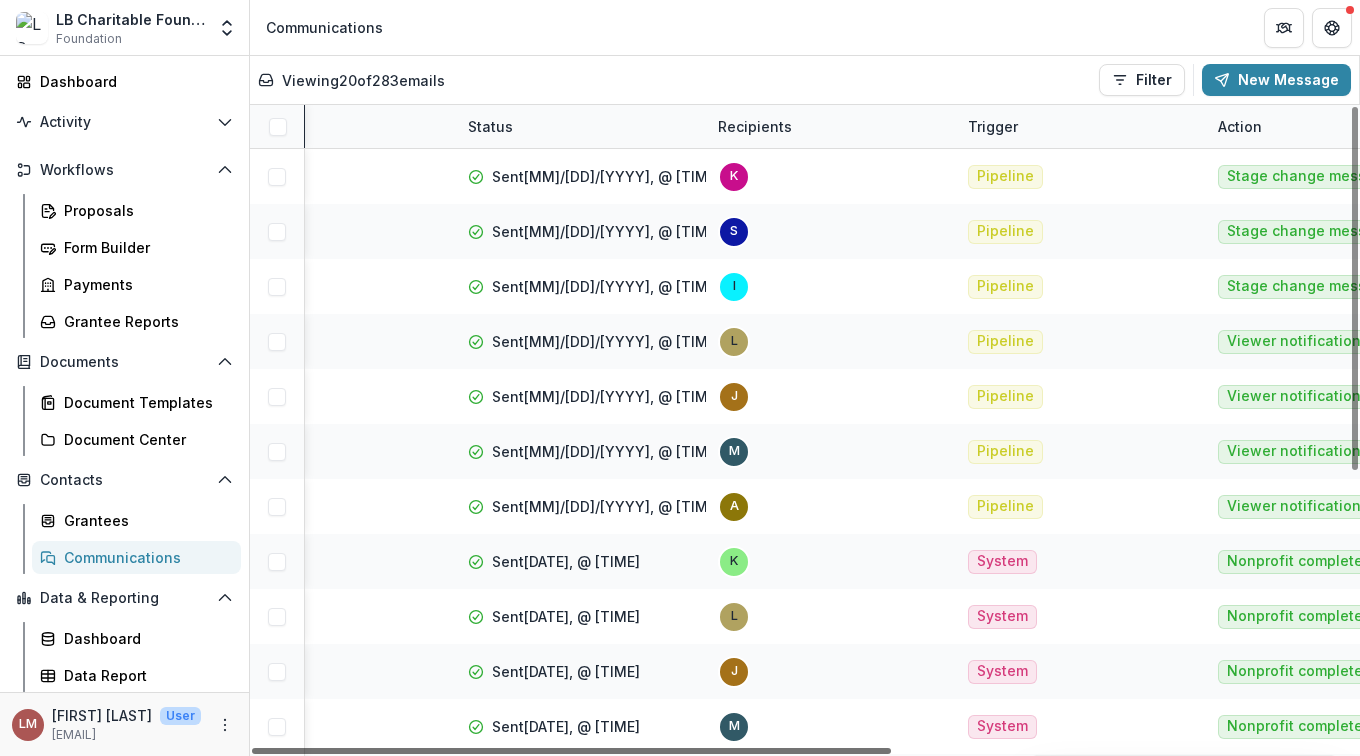 scroll, scrollTop: 0, scrollLeft: 795, axis: horizontal 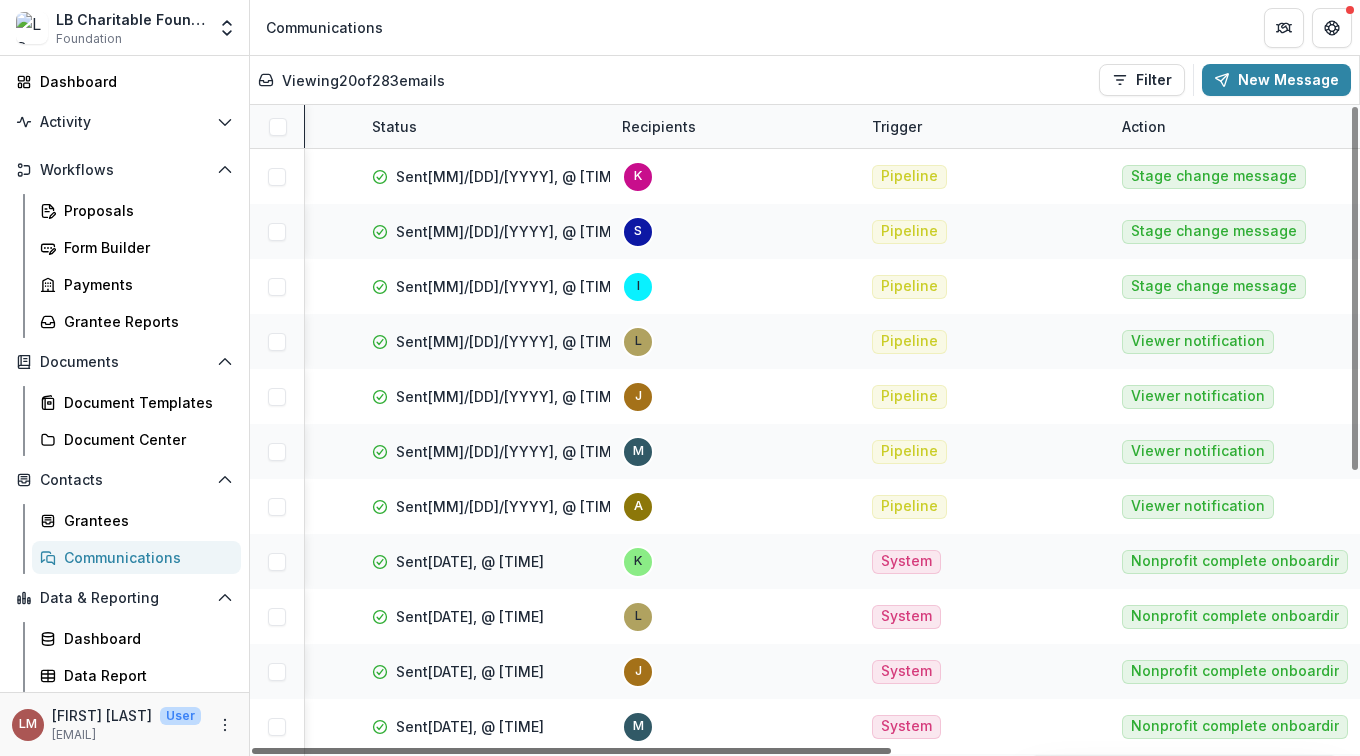 drag, startPoint x: 720, startPoint y: 748, endPoint x: 1301, endPoint y: 761, distance: 581.14545 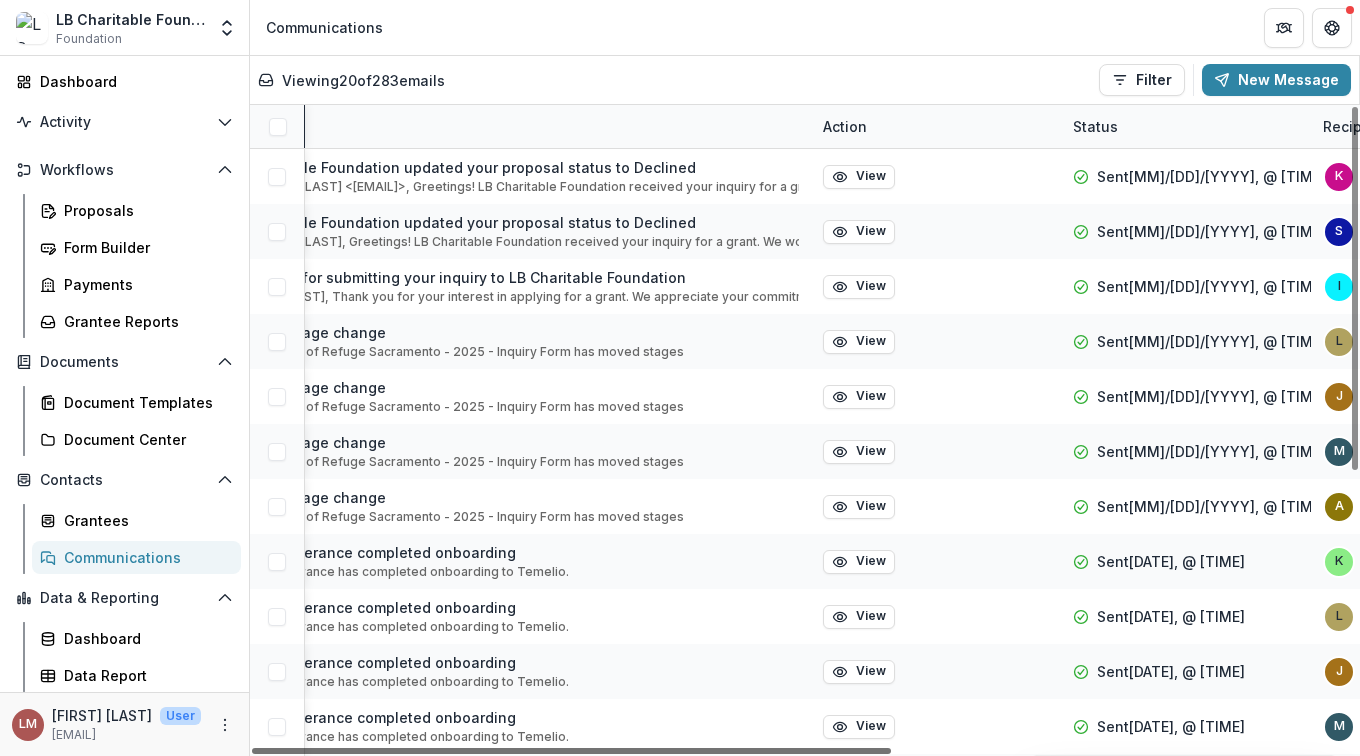 scroll, scrollTop: 0, scrollLeft: 0, axis: both 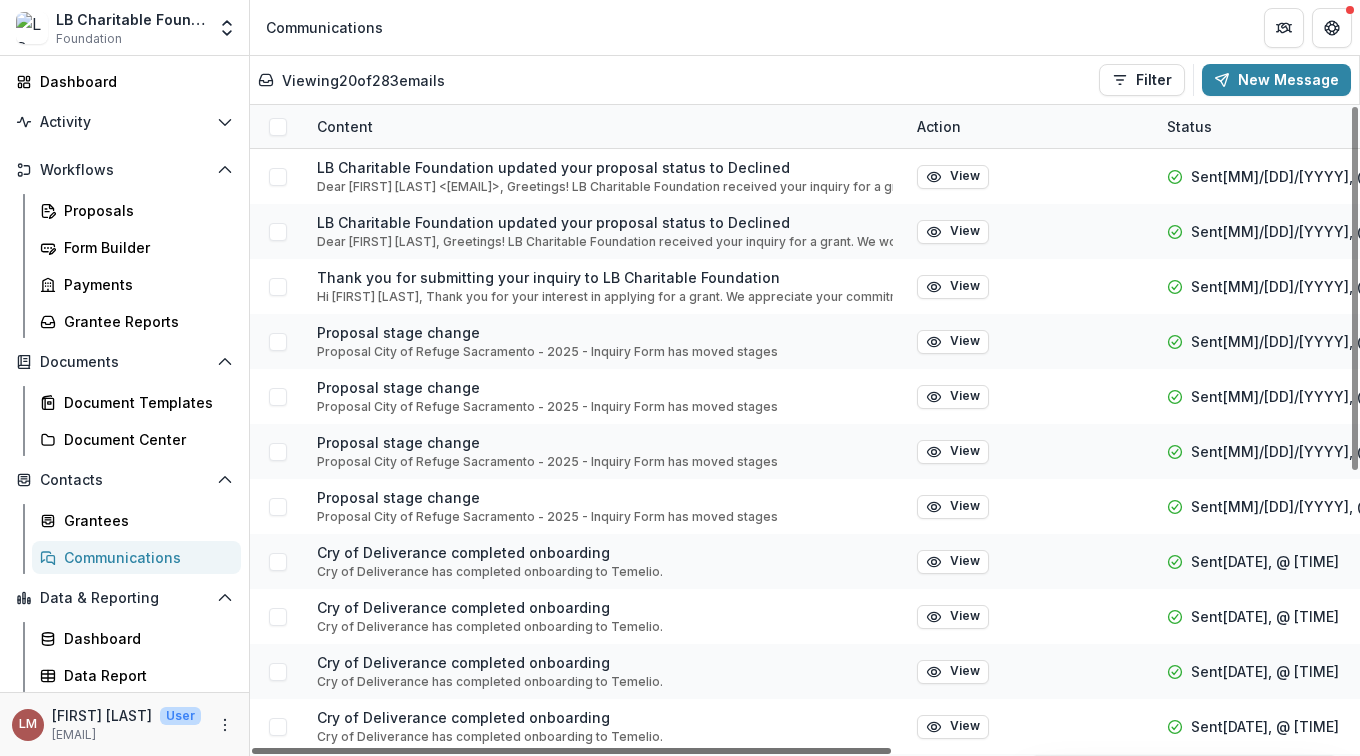 drag, startPoint x: 809, startPoint y: 751, endPoint x: 325, endPoint y: 720, distance: 484.99176 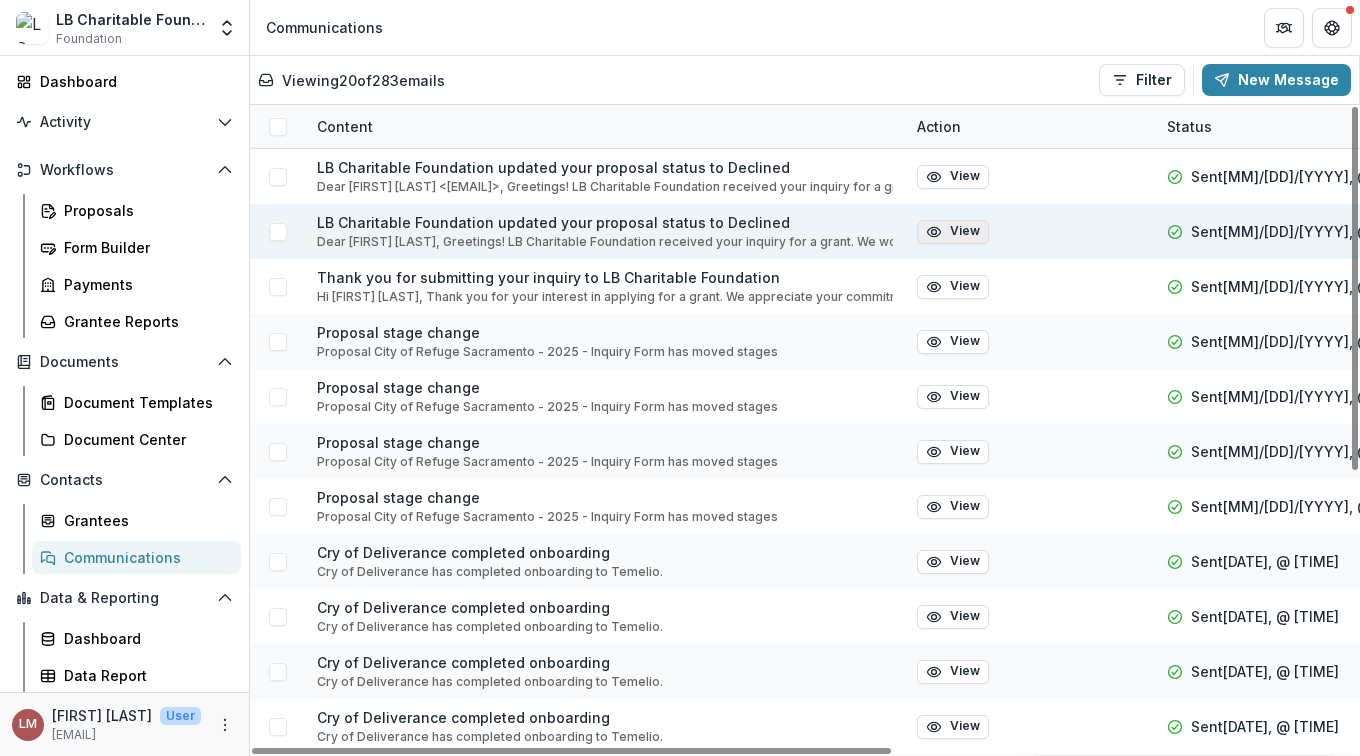 click on "View" at bounding box center [953, 232] 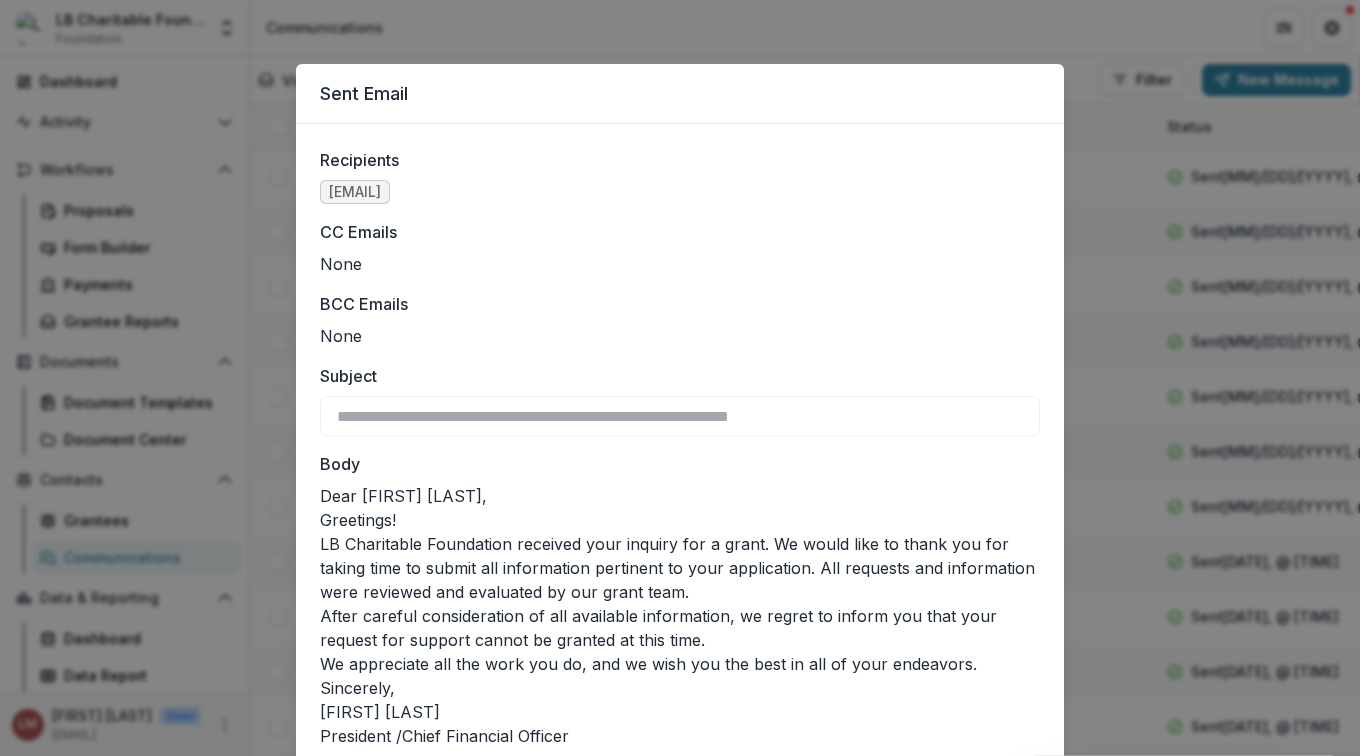 click on "**********" at bounding box center (680, 378) 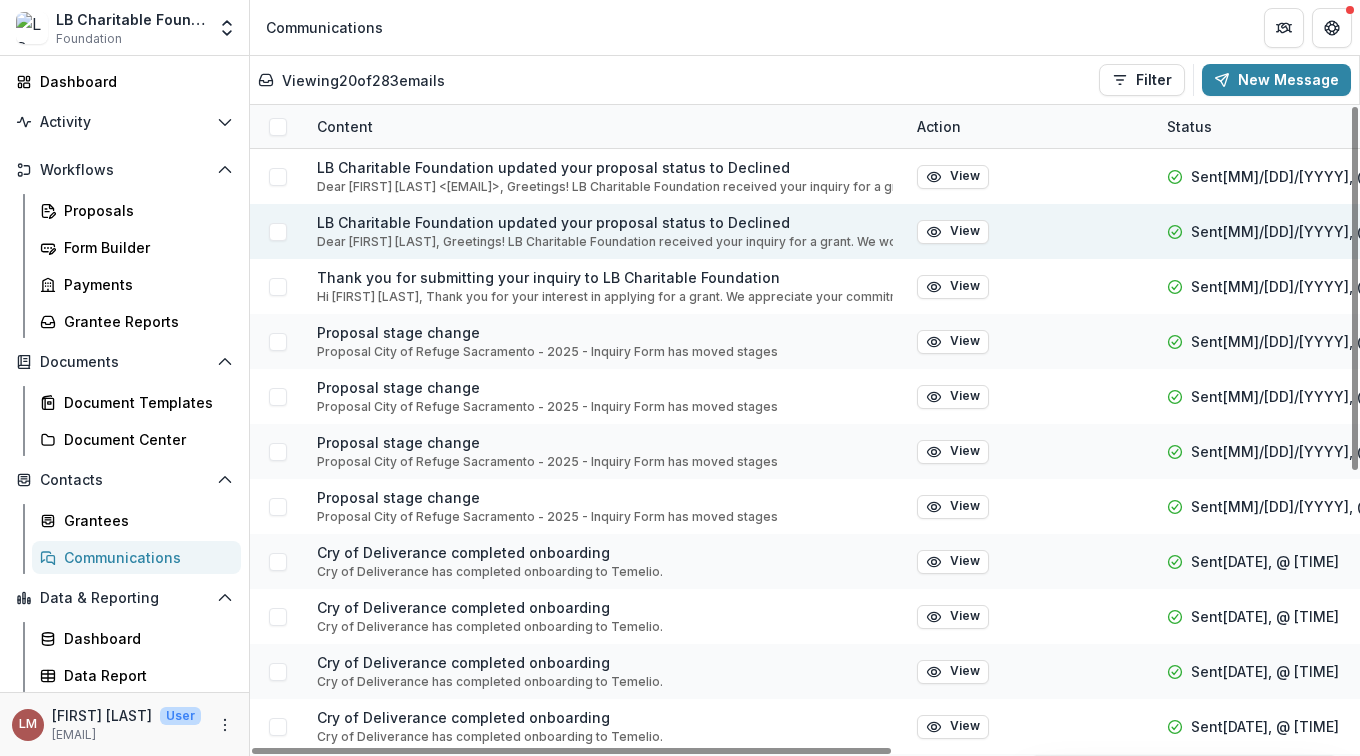 click at bounding box center [278, 232] 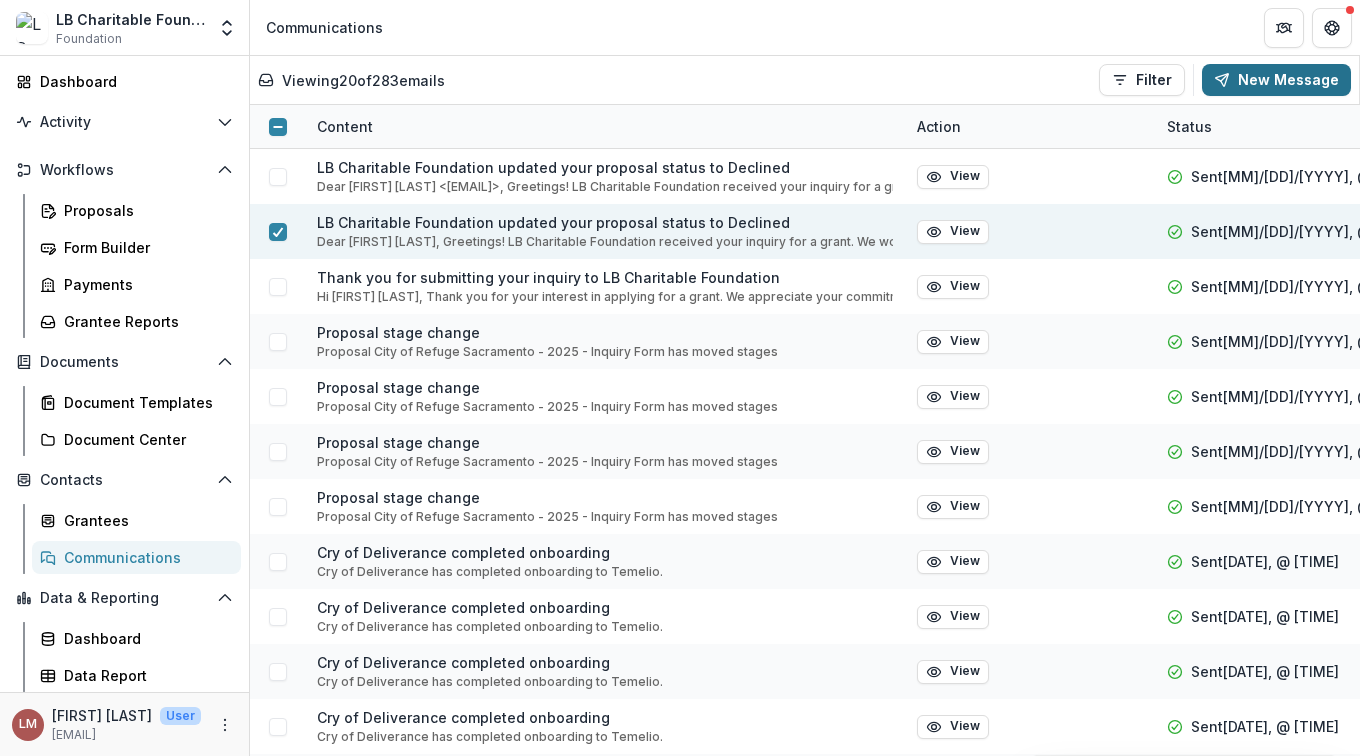 click on "New Message" at bounding box center [1276, 80] 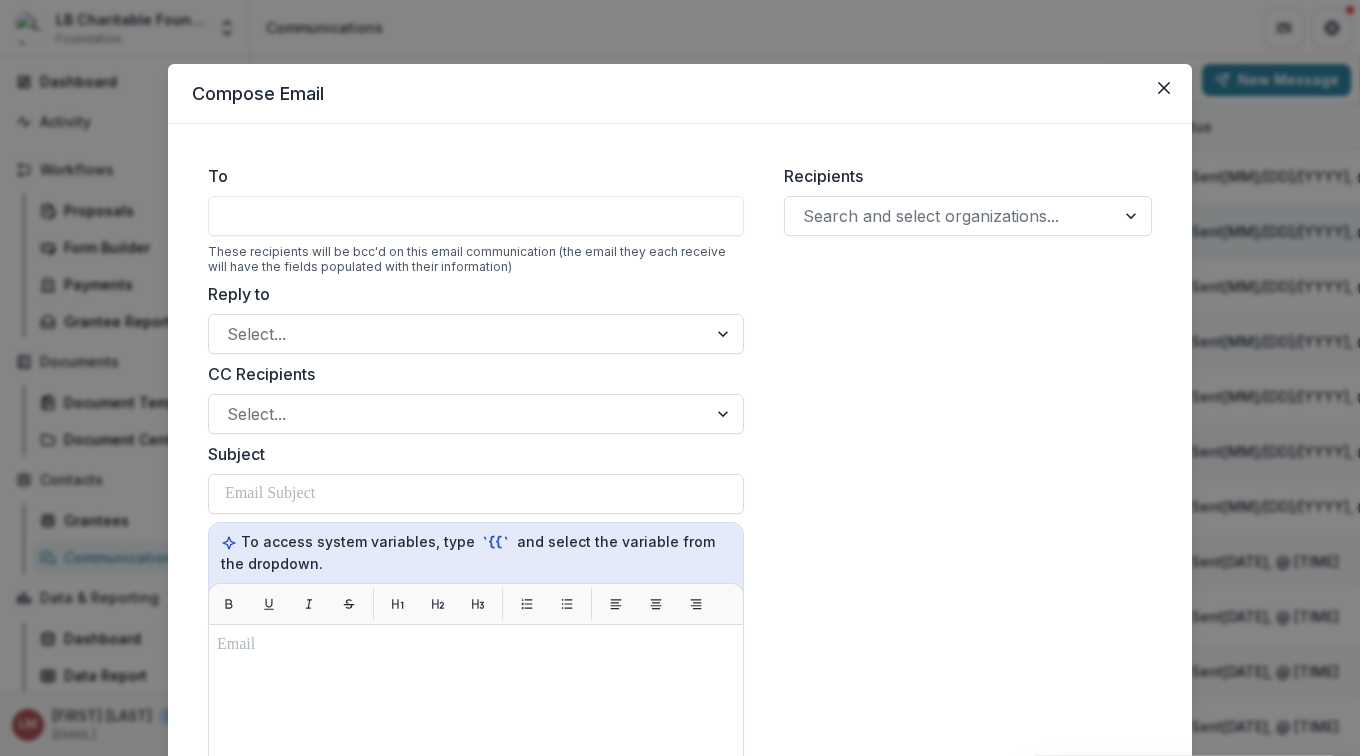 click at bounding box center [476, 216] 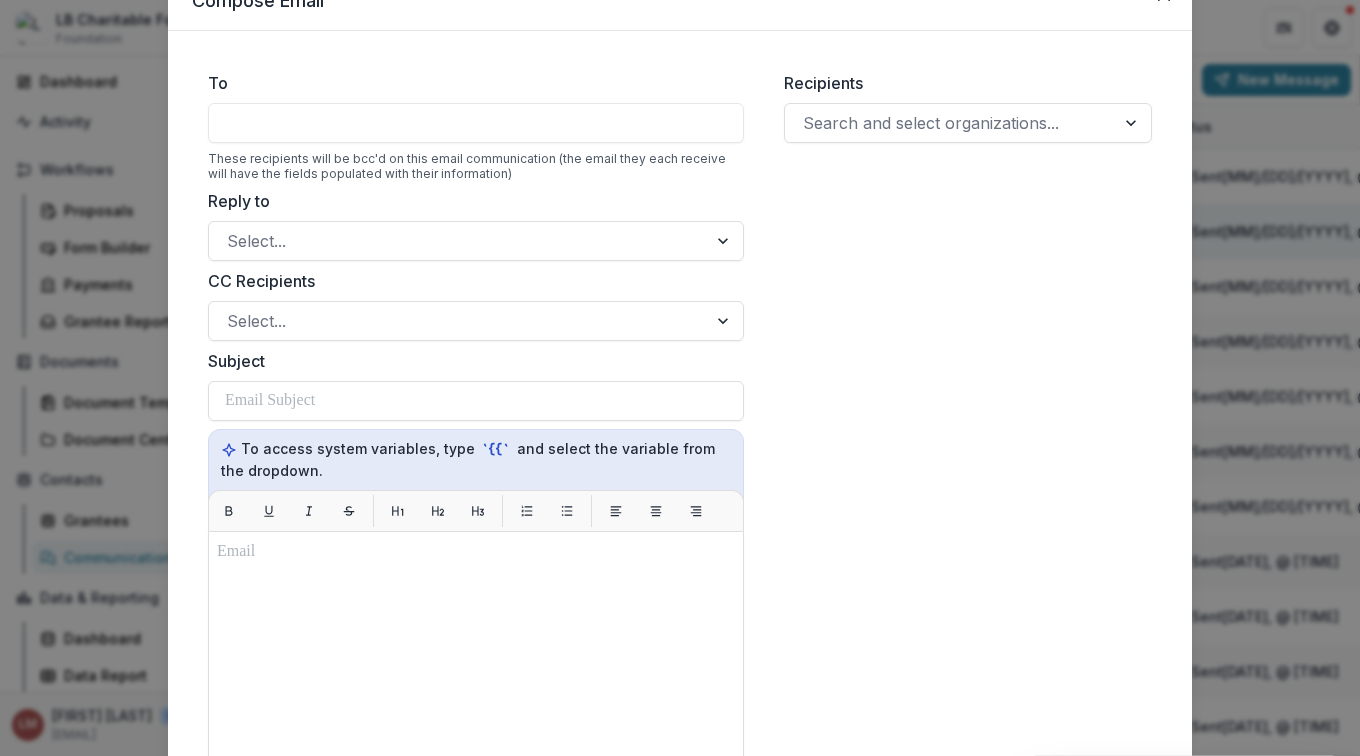 scroll, scrollTop: 0, scrollLeft: 0, axis: both 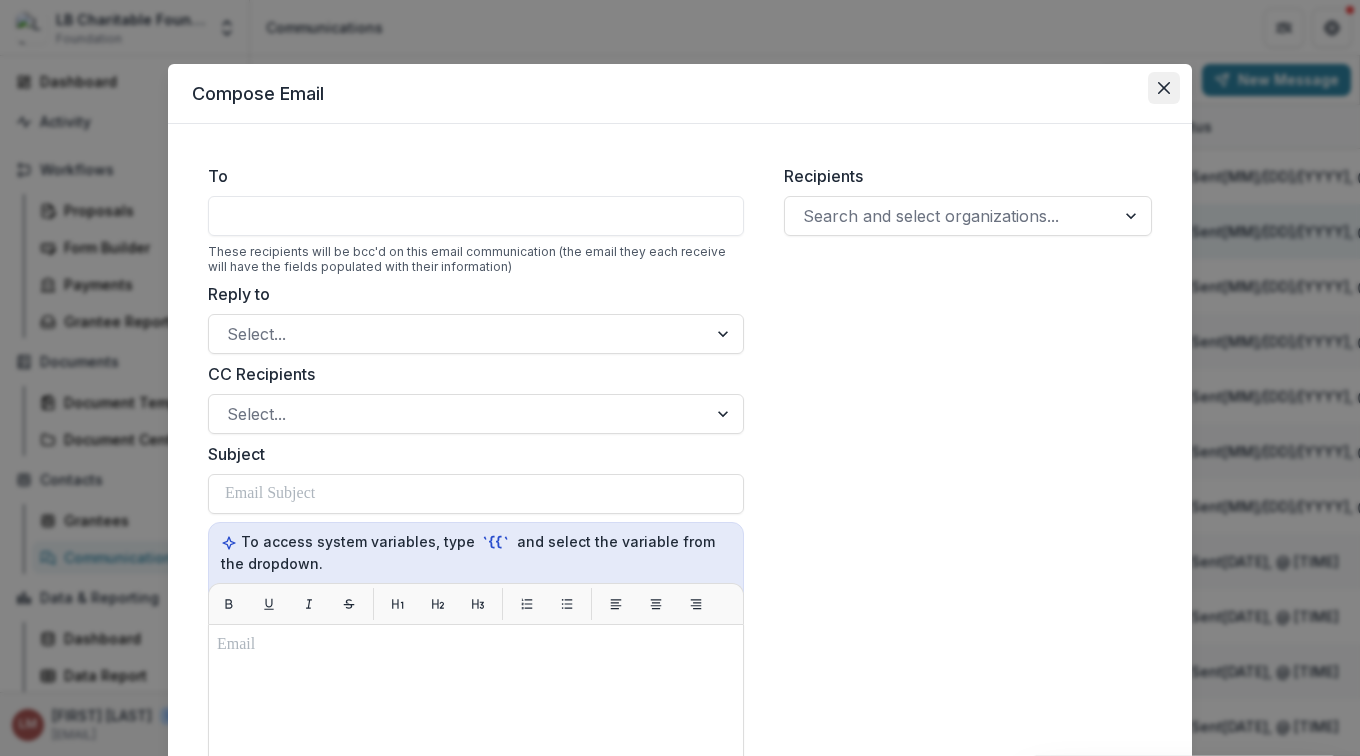 click 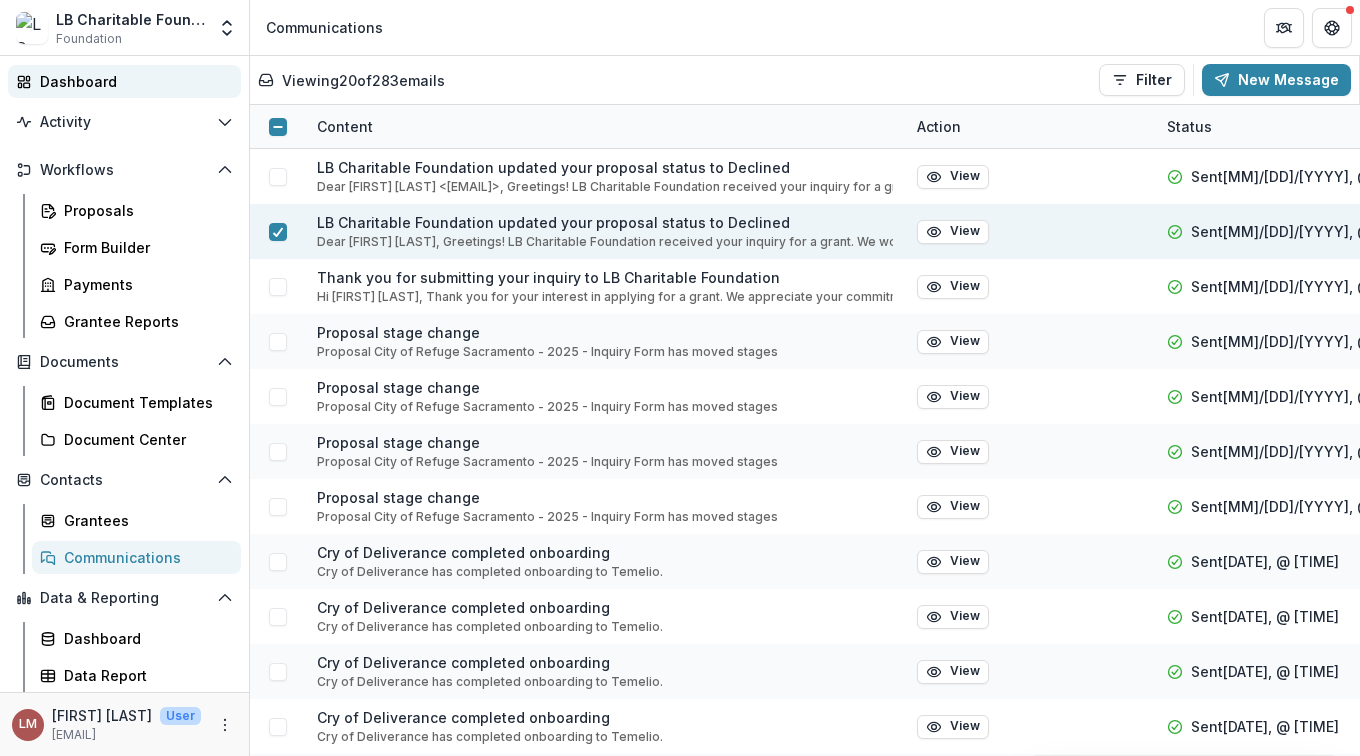 click on "Dashboard" at bounding box center [132, 81] 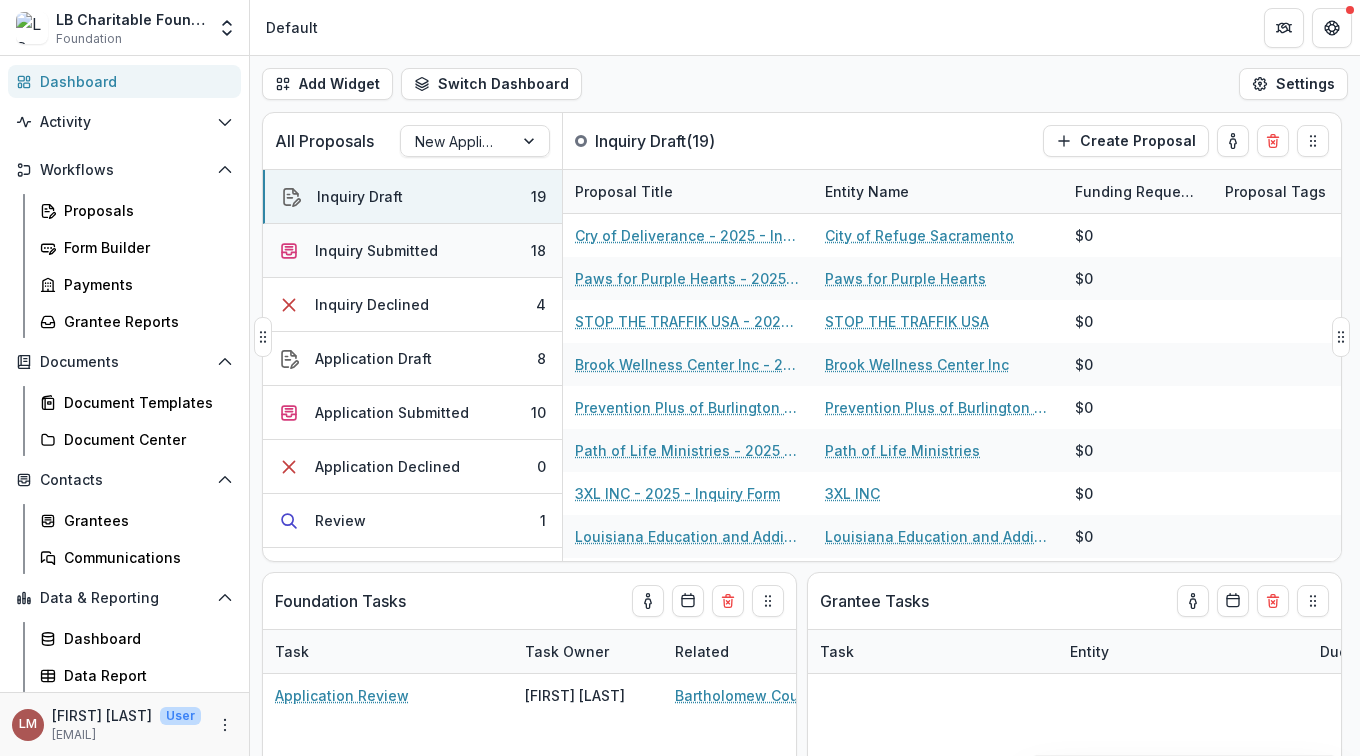 click on "Inquiry Submitted" at bounding box center [376, 250] 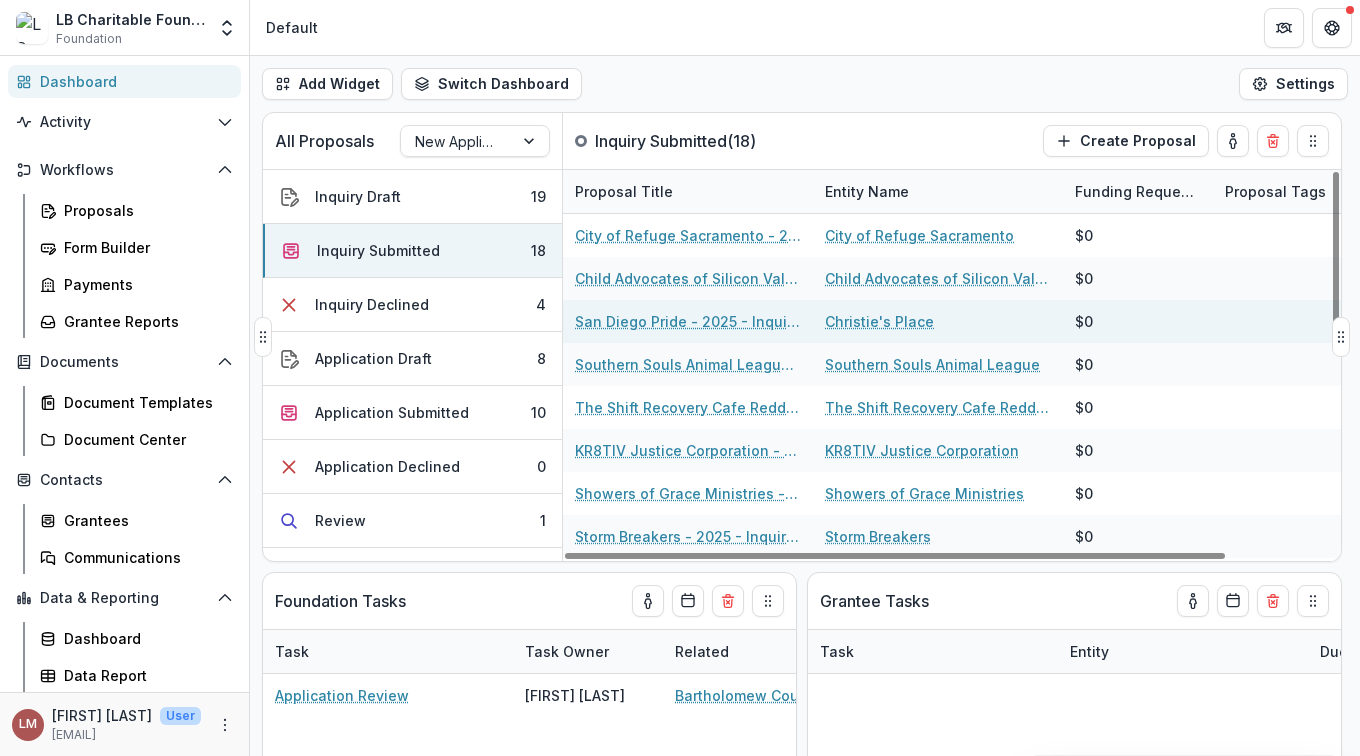 scroll, scrollTop: 427, scrollLeft: 0, axis: vertical 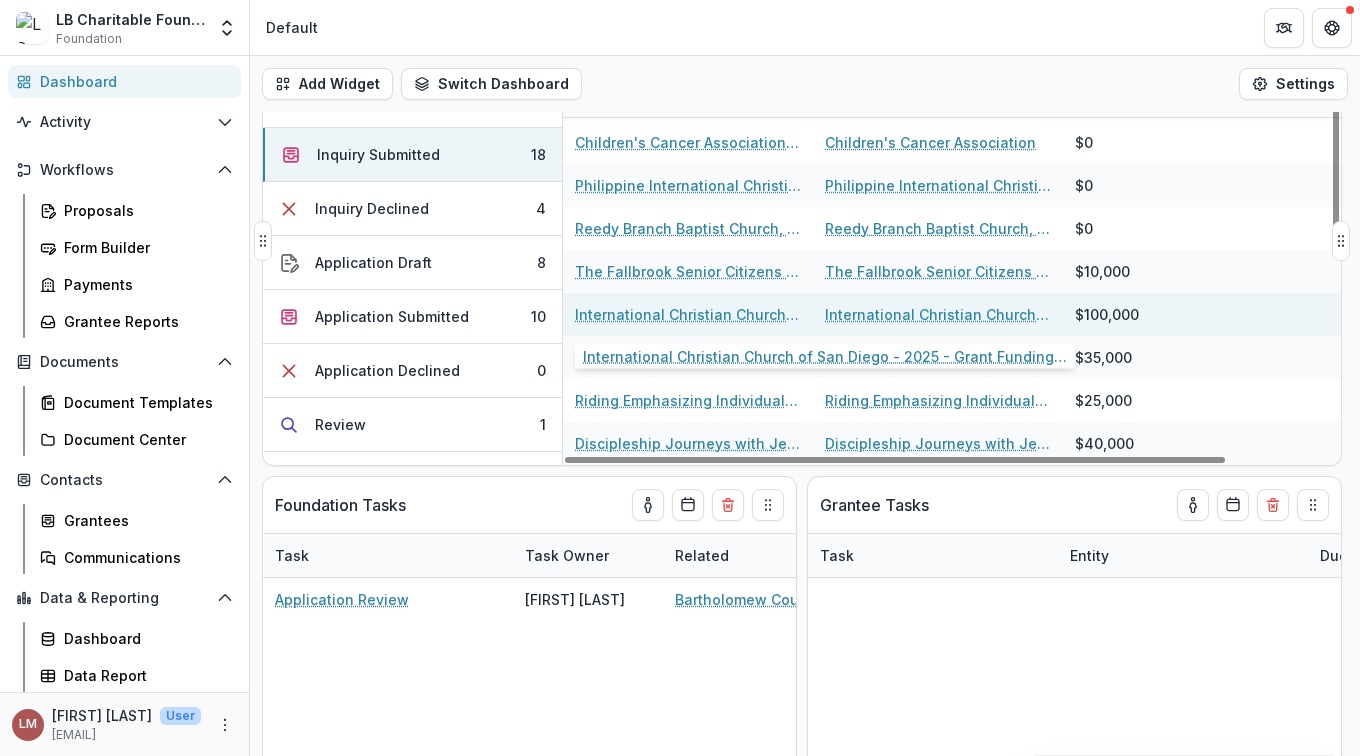 click on "International Christian Church of San Diego - 2025 - Grant Funding Request Requirements and Questionnaires - New Applicants" at bounding box center [688, 314] 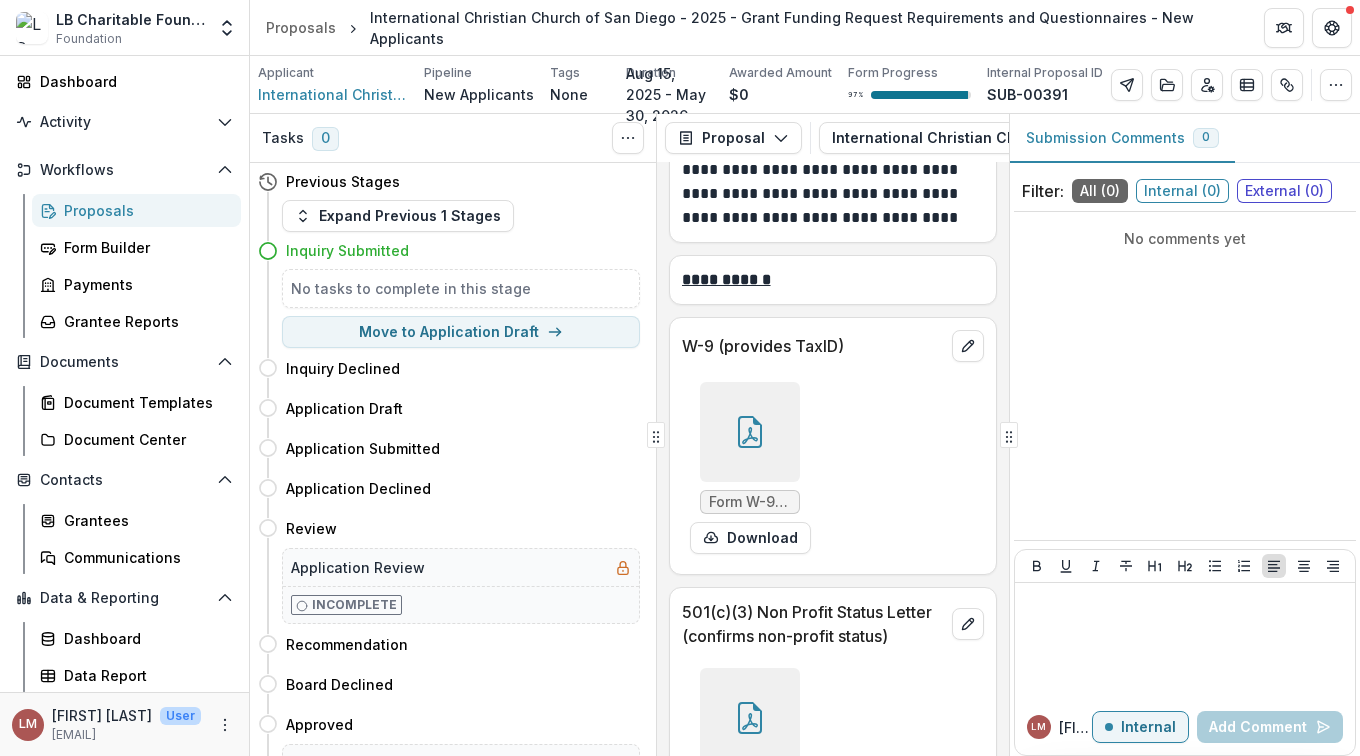 scroll, scrollTop: 7151, scrollLeft: 0, axis: vertical 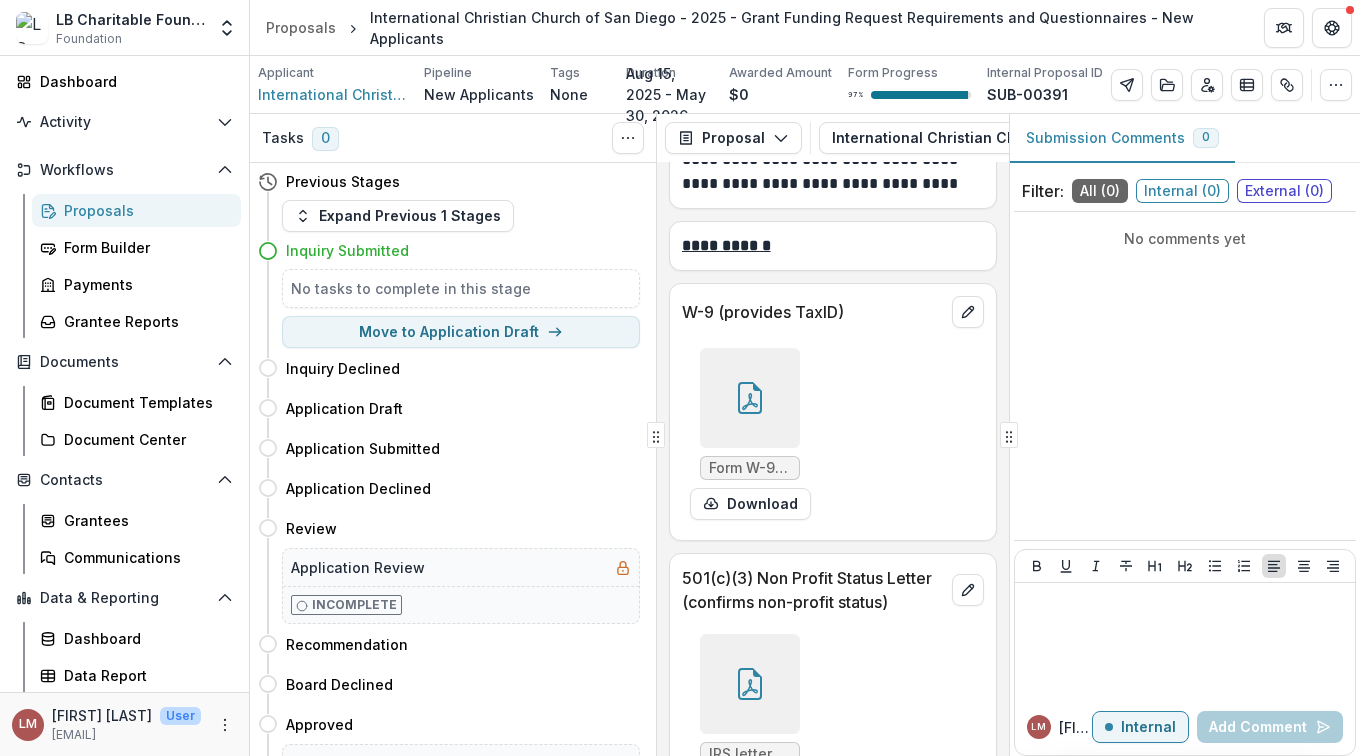 click at bounding box center (750, 398) 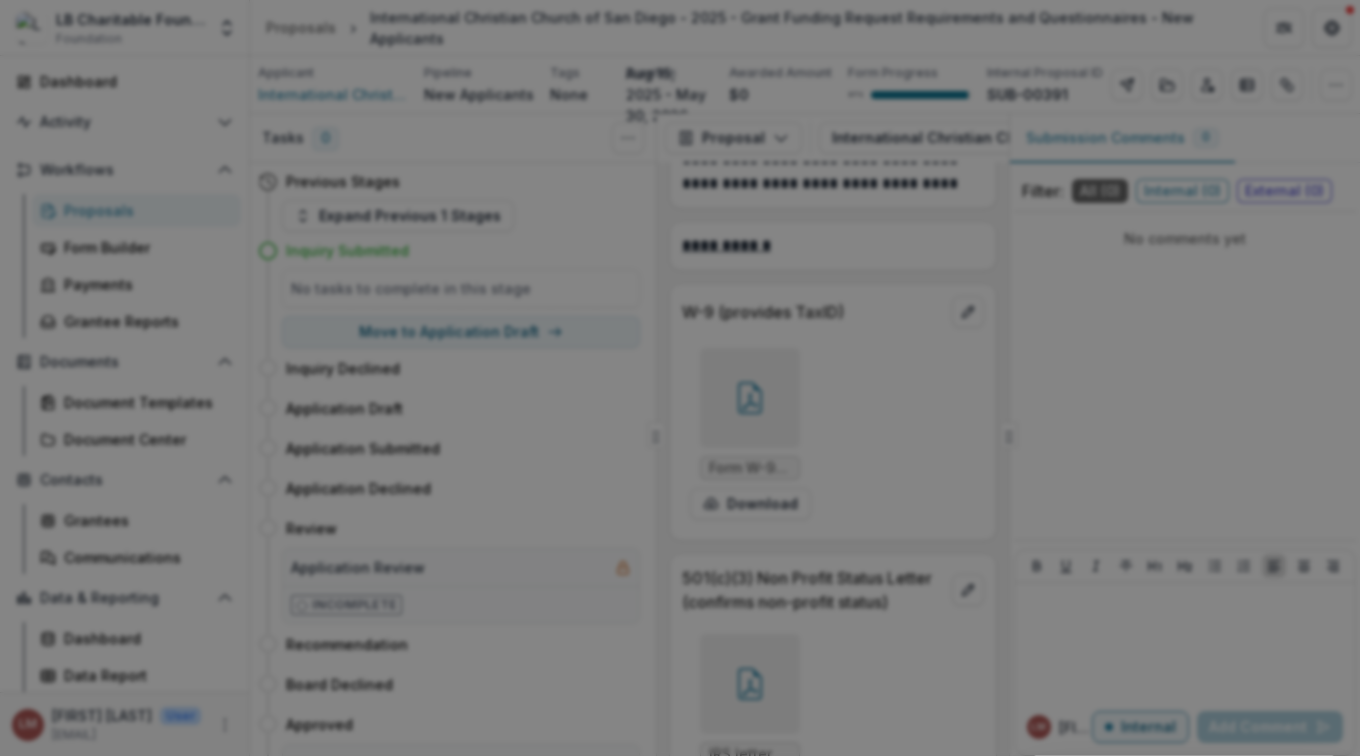click 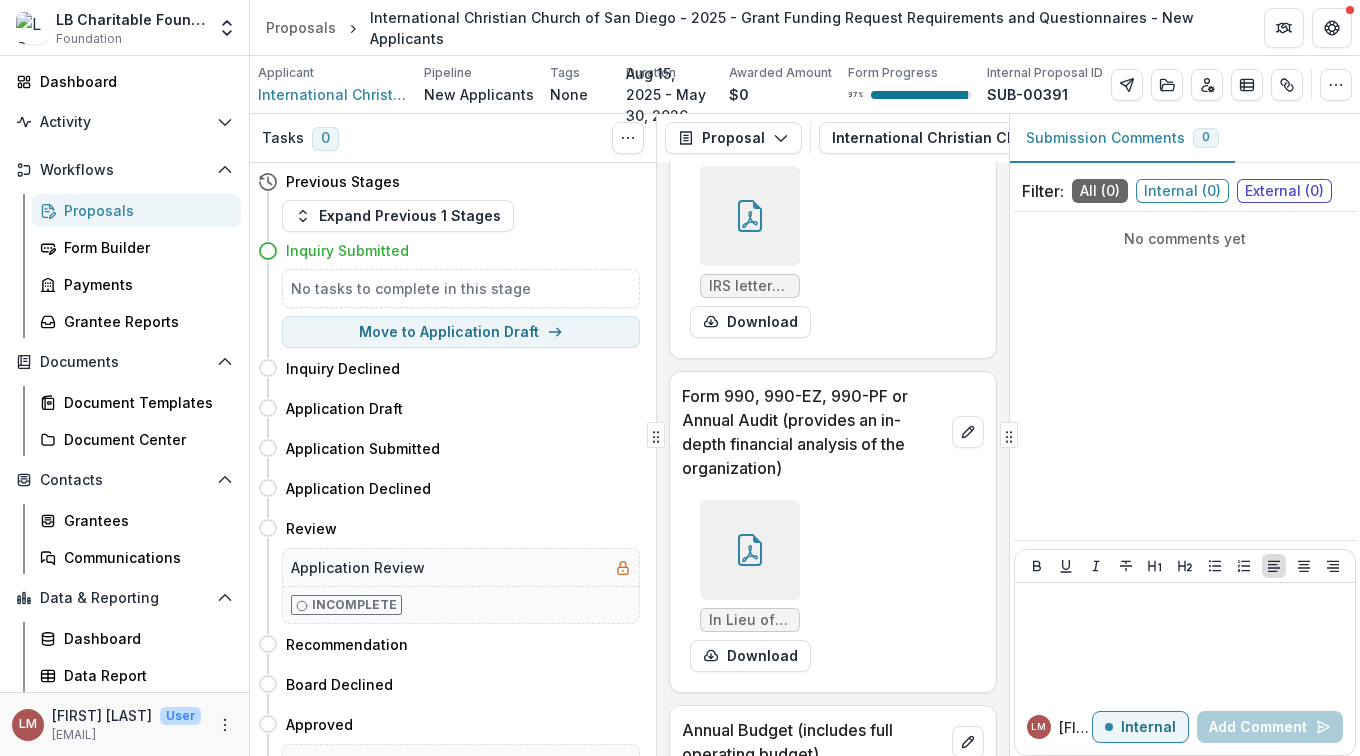scroll, scrollTop: 7656, scrollLeft: 0, axis: vertical 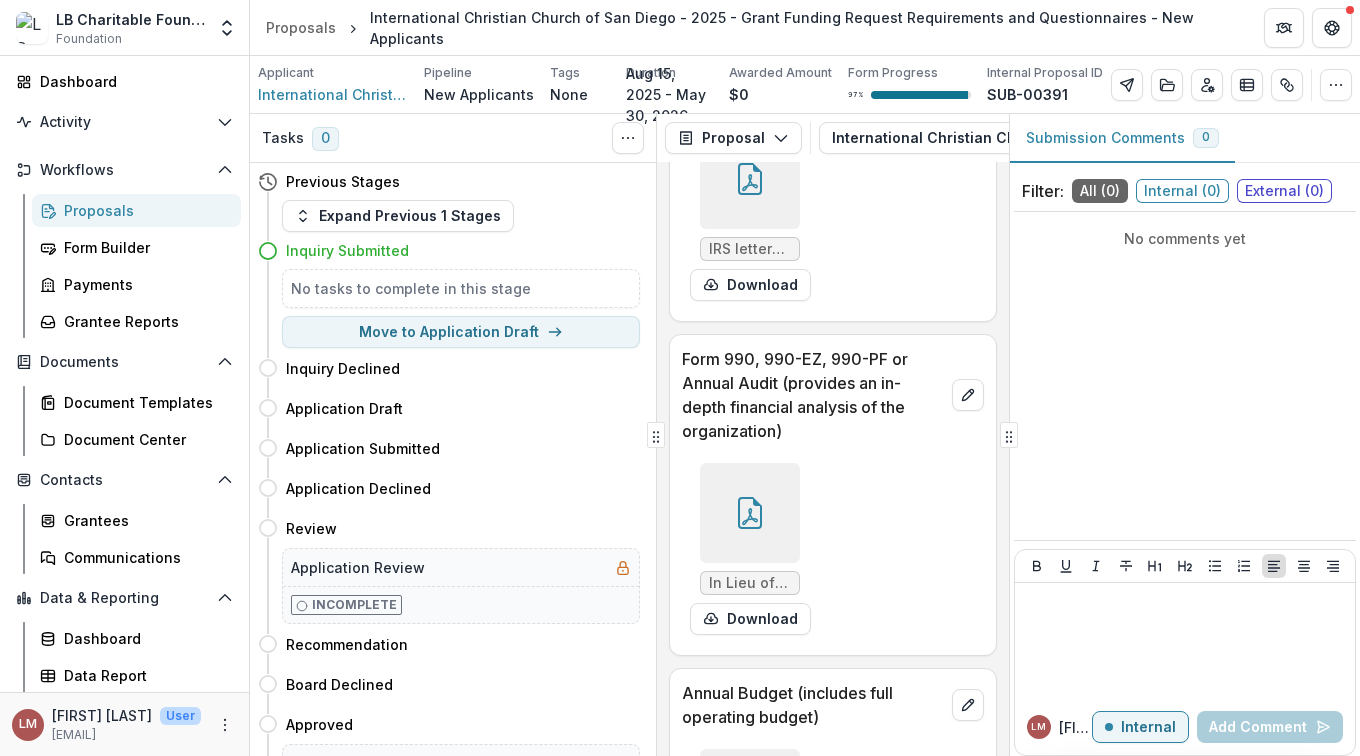 click at bounding box center [750, 179] 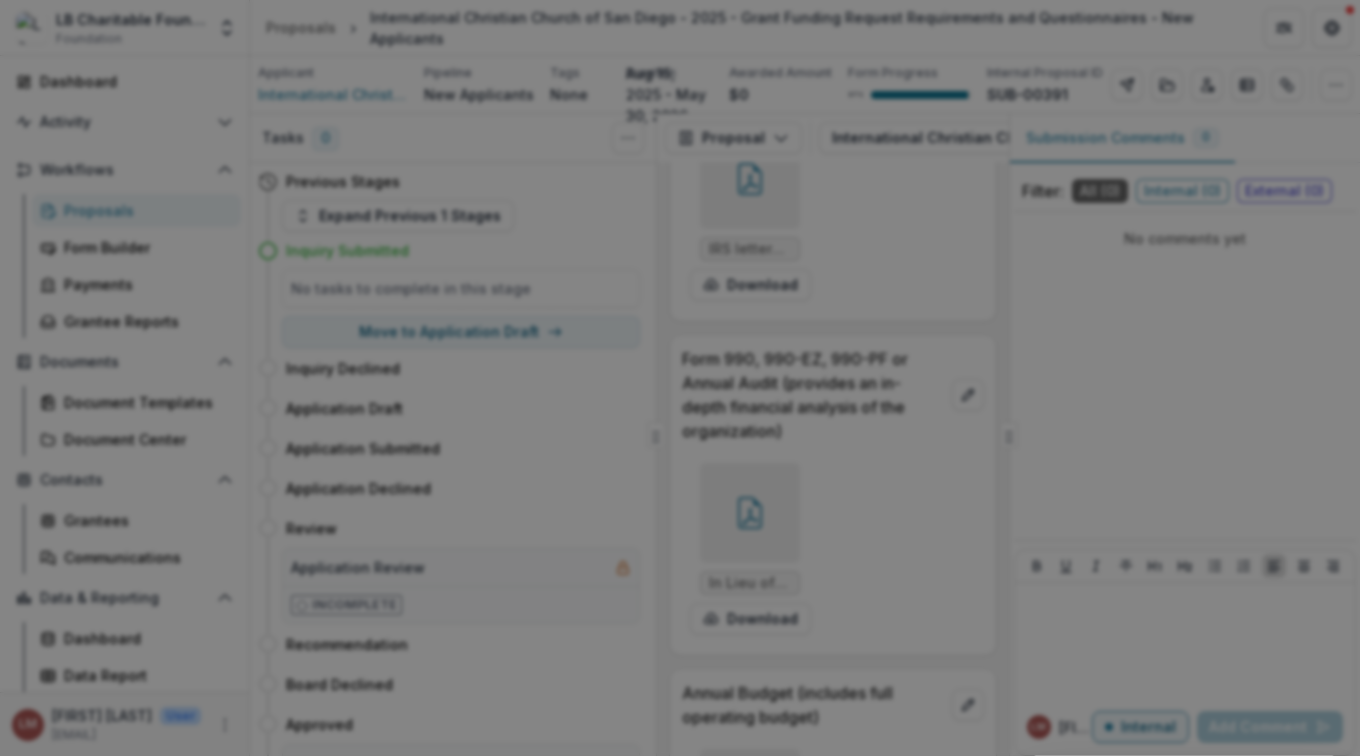 click at bounding box center [1332, 24] 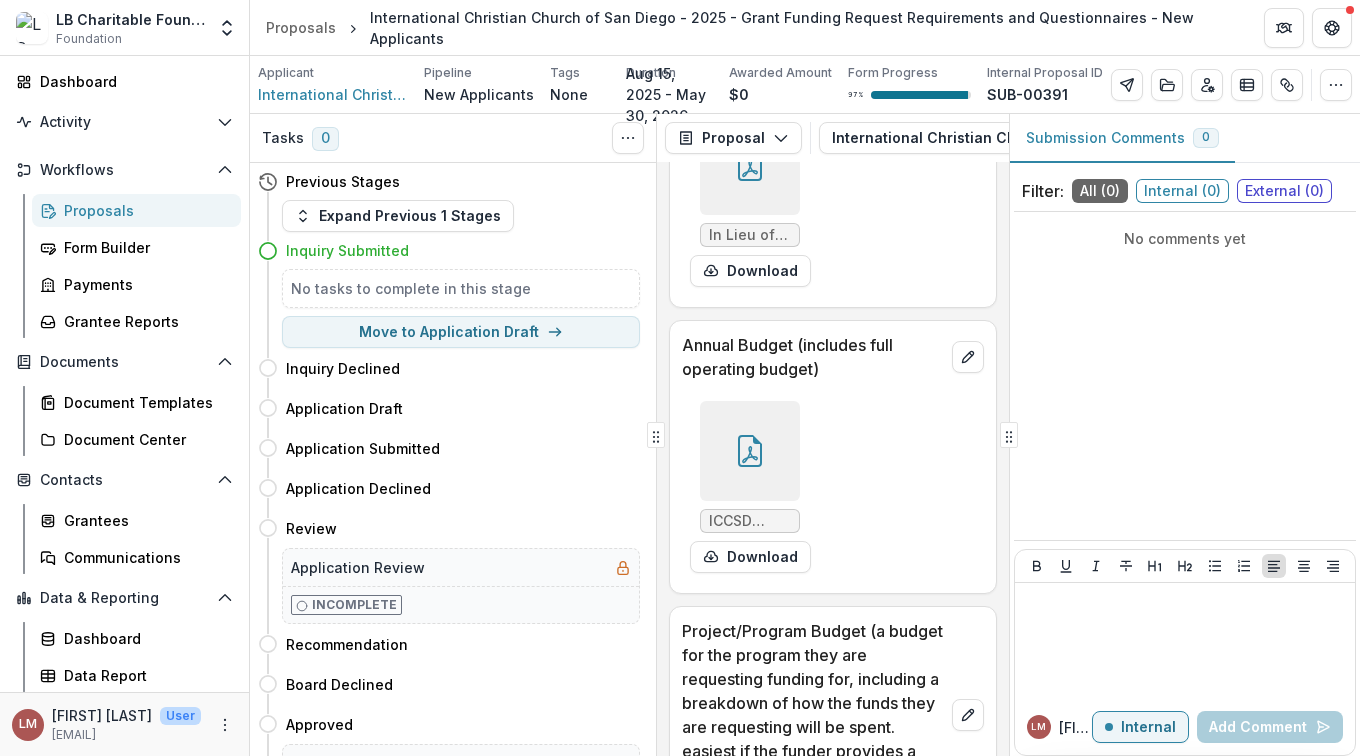 scroll, scrollTop: 8010, scrollLeft: 0, axis: vertical 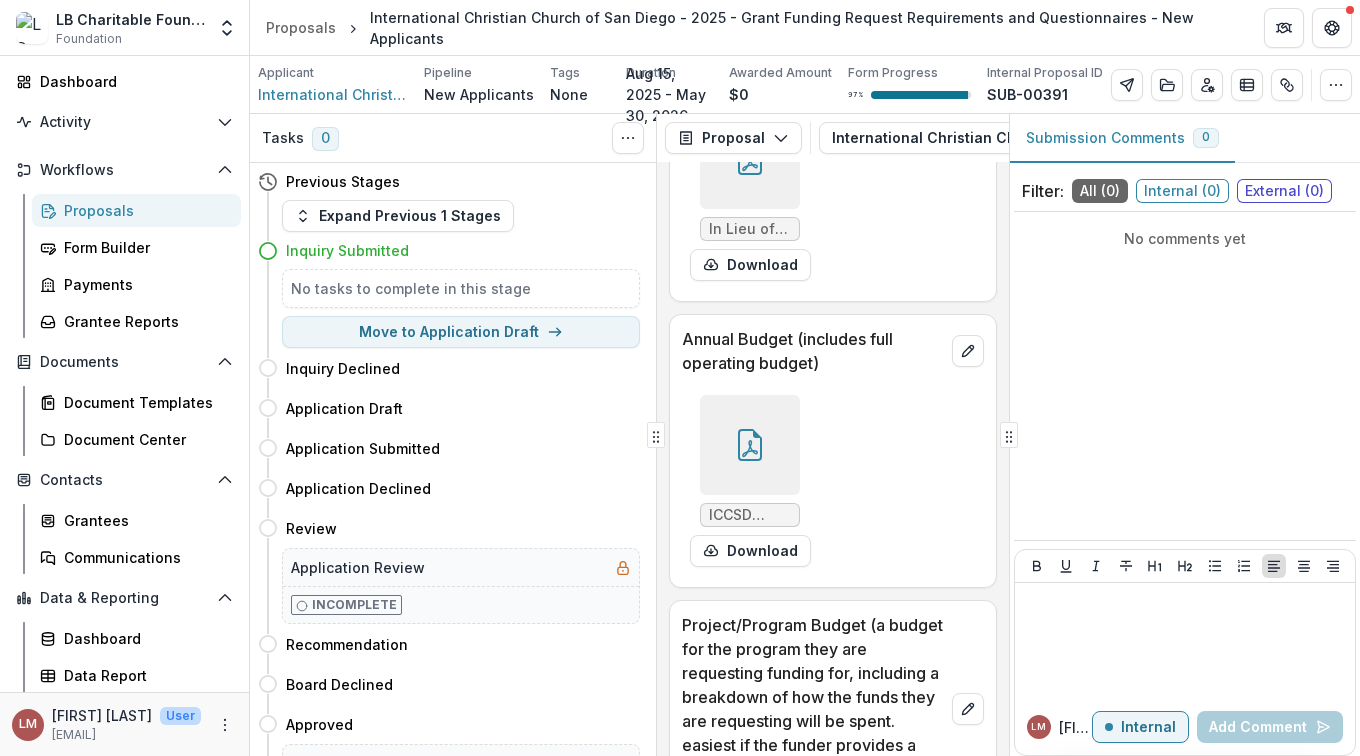 click 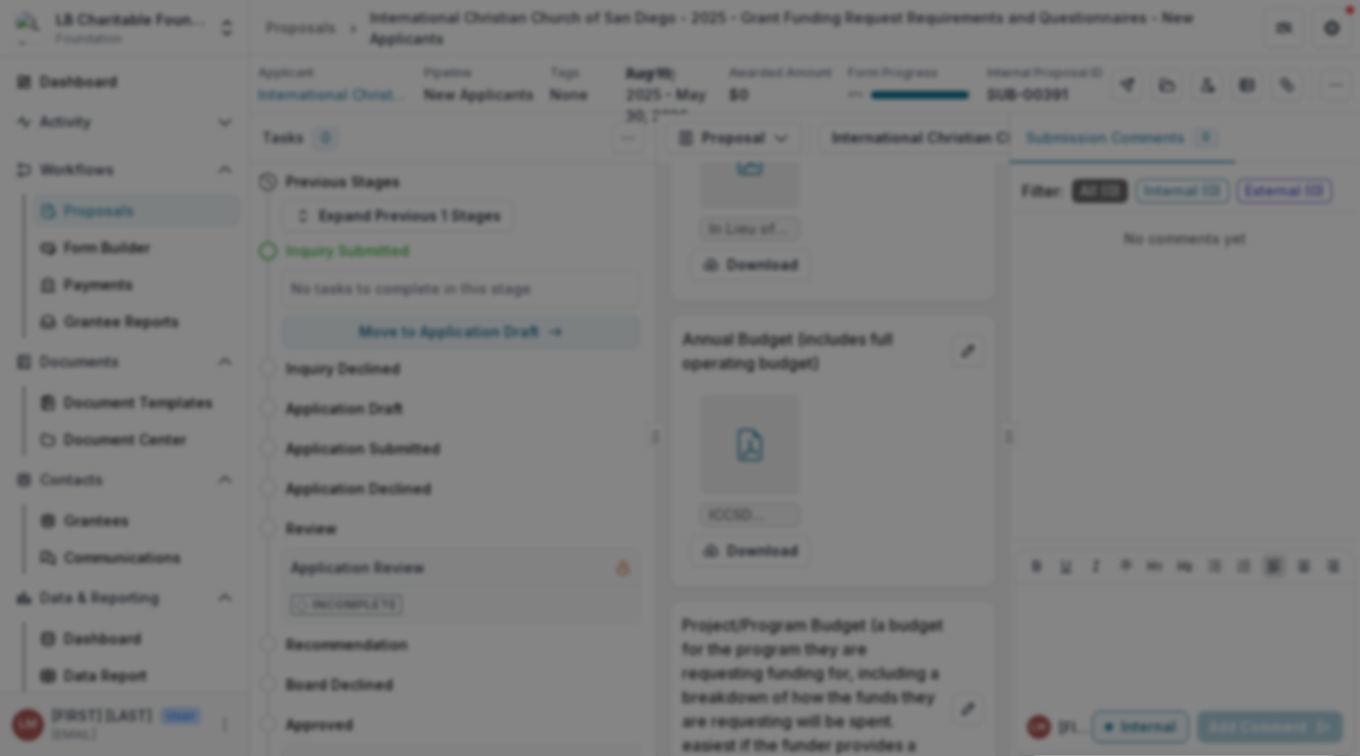 click 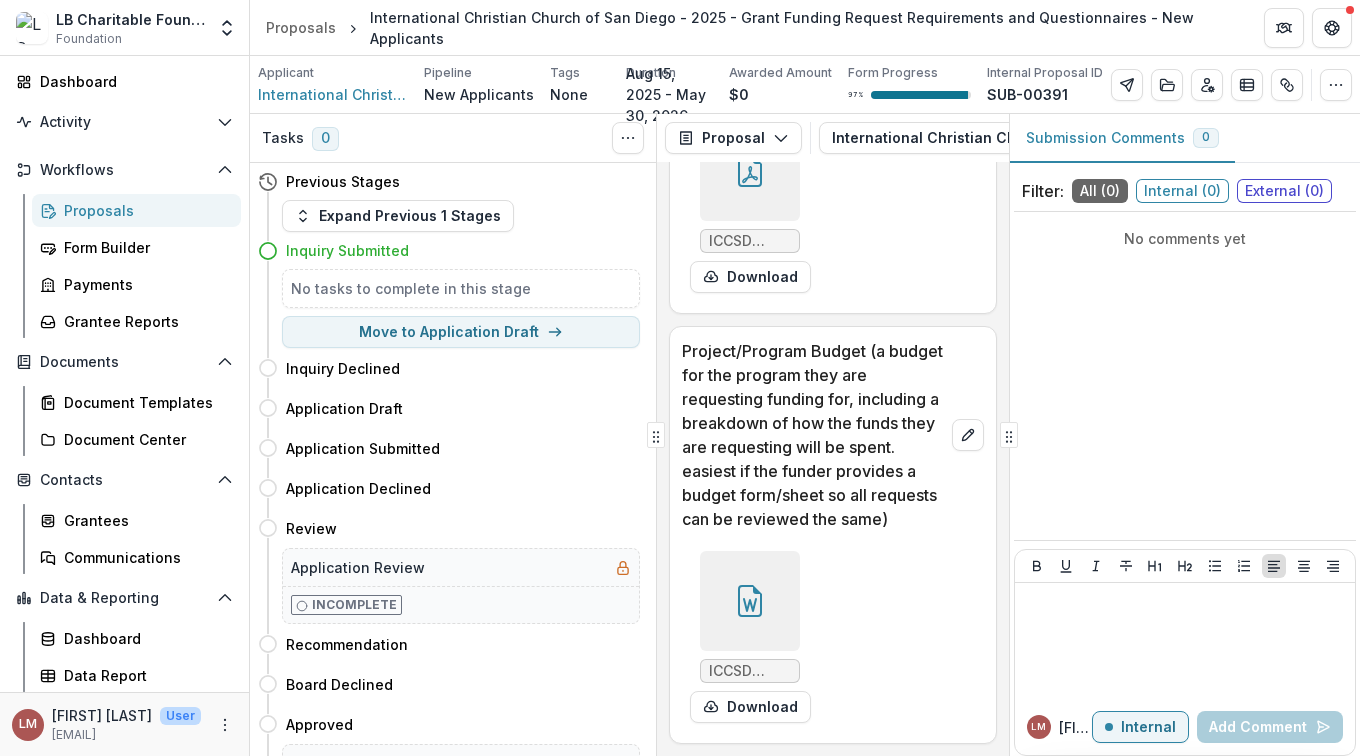 scroll, scrollTop: 8391, scrollLeft: 0, axis: vertical 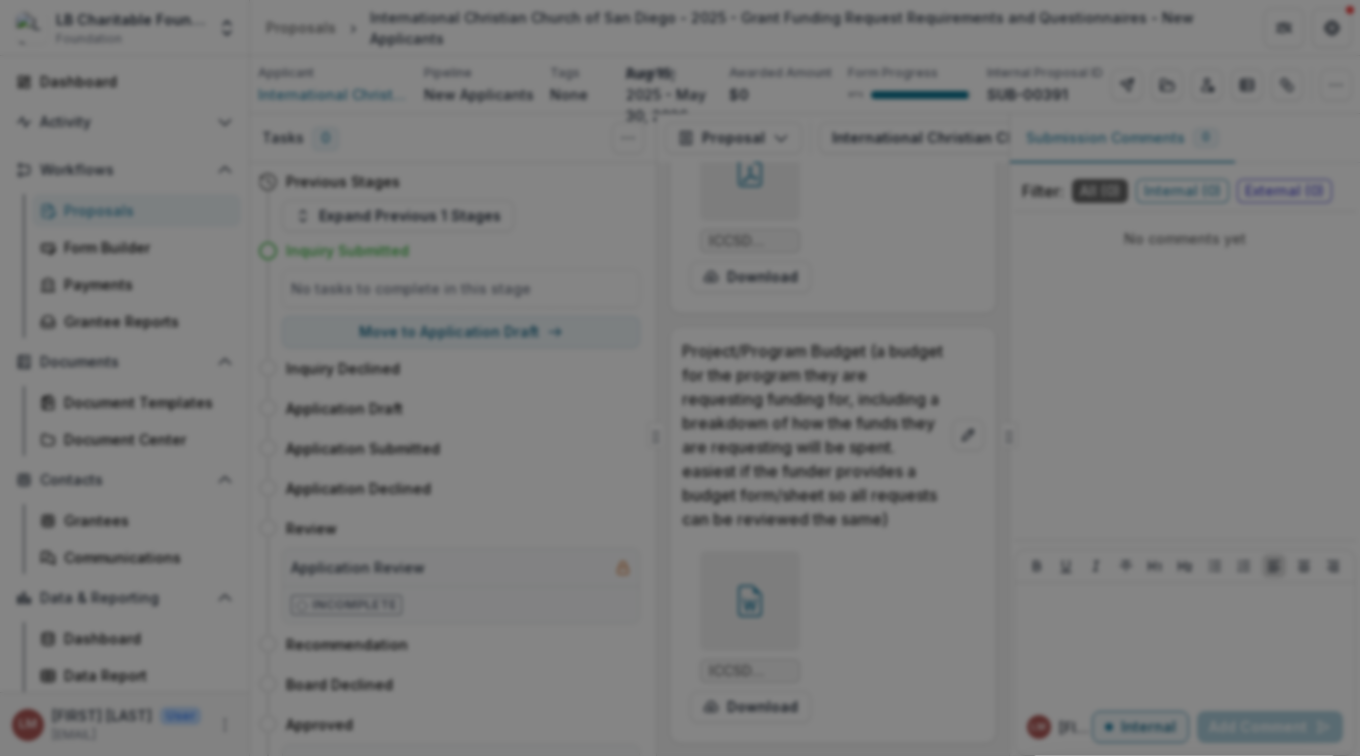 click at bounding box center [1332, 24] 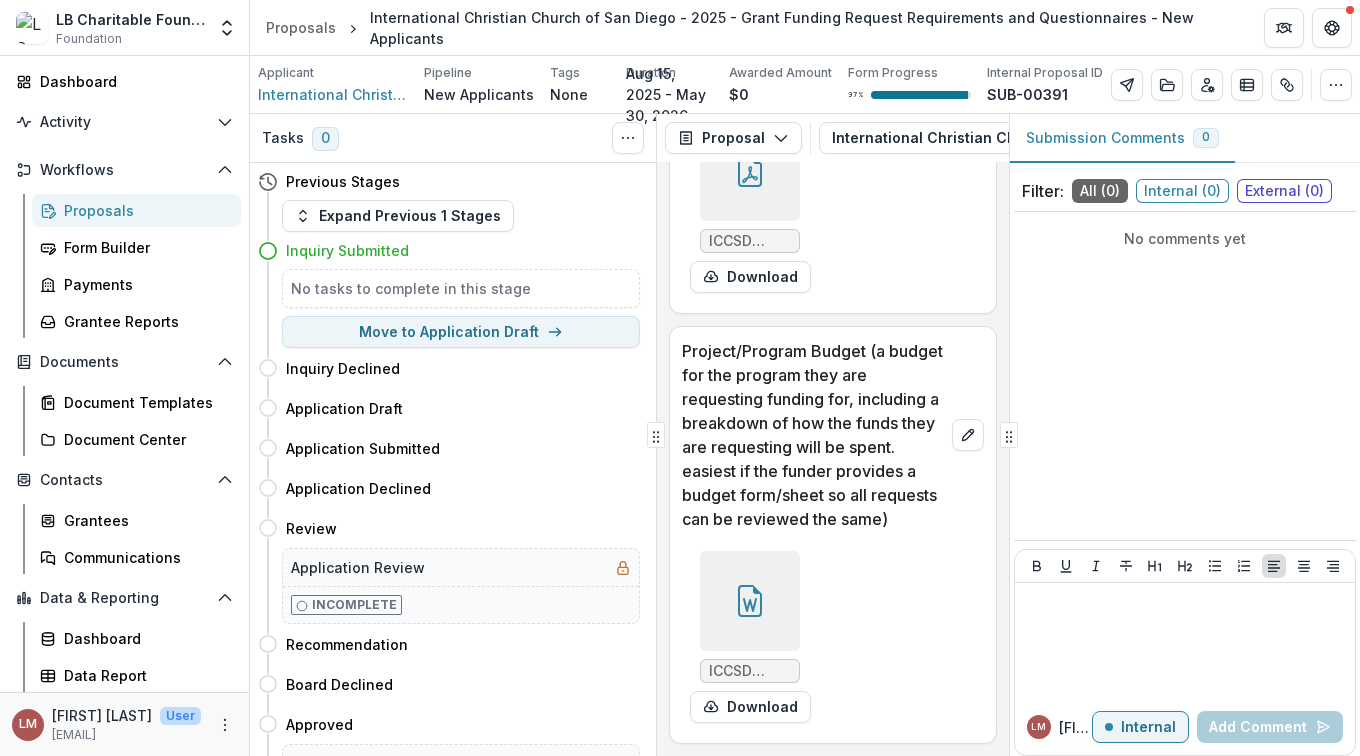 click on "ICCSD Program Budget (2025).doc Download" at bounding box center [833, 637] 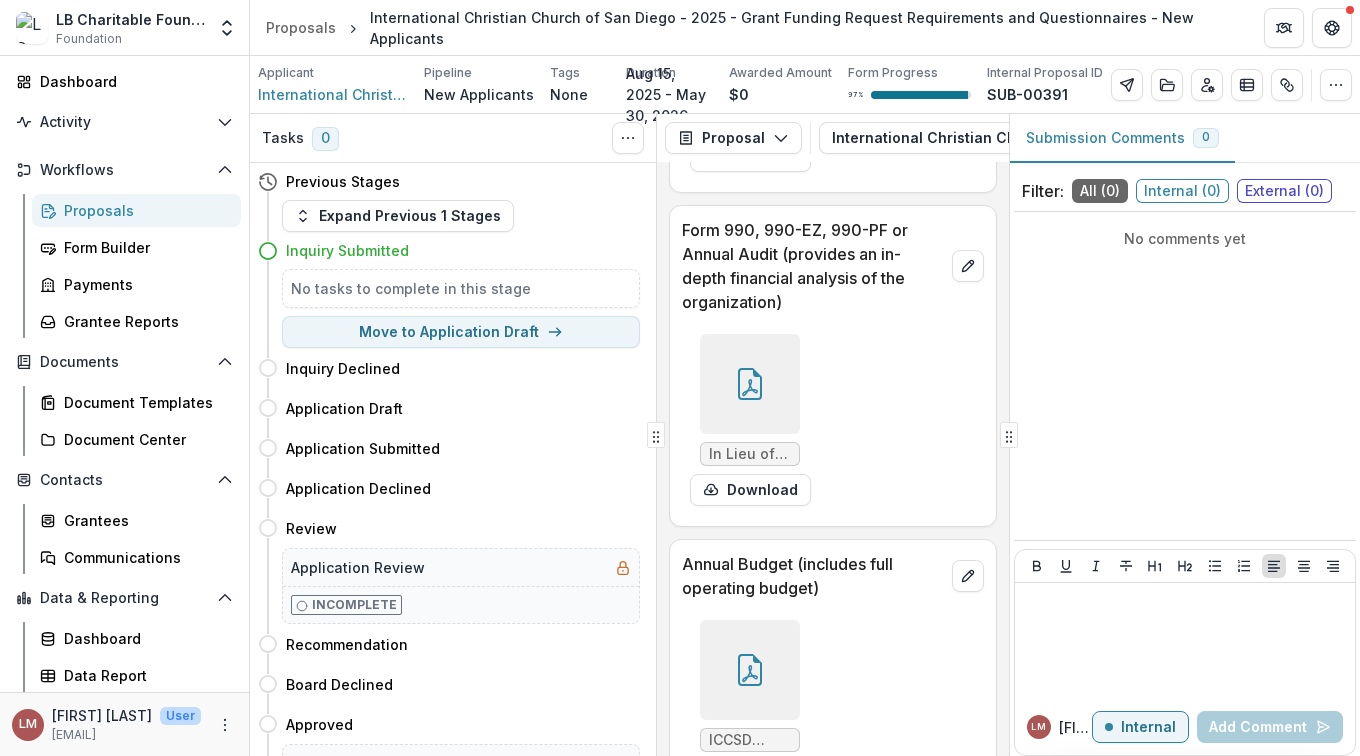 scroll, scrollTop: 7767, scrollLeft: 0, axis: vertical 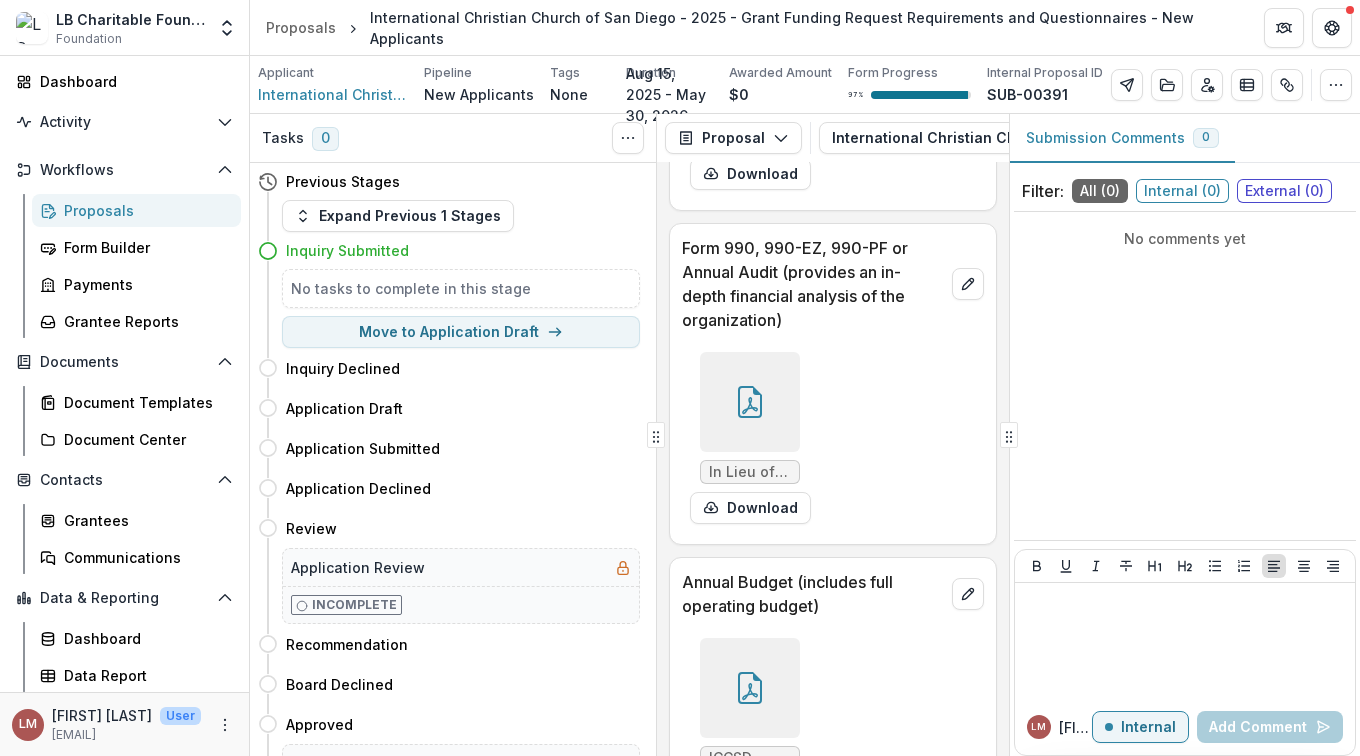 click 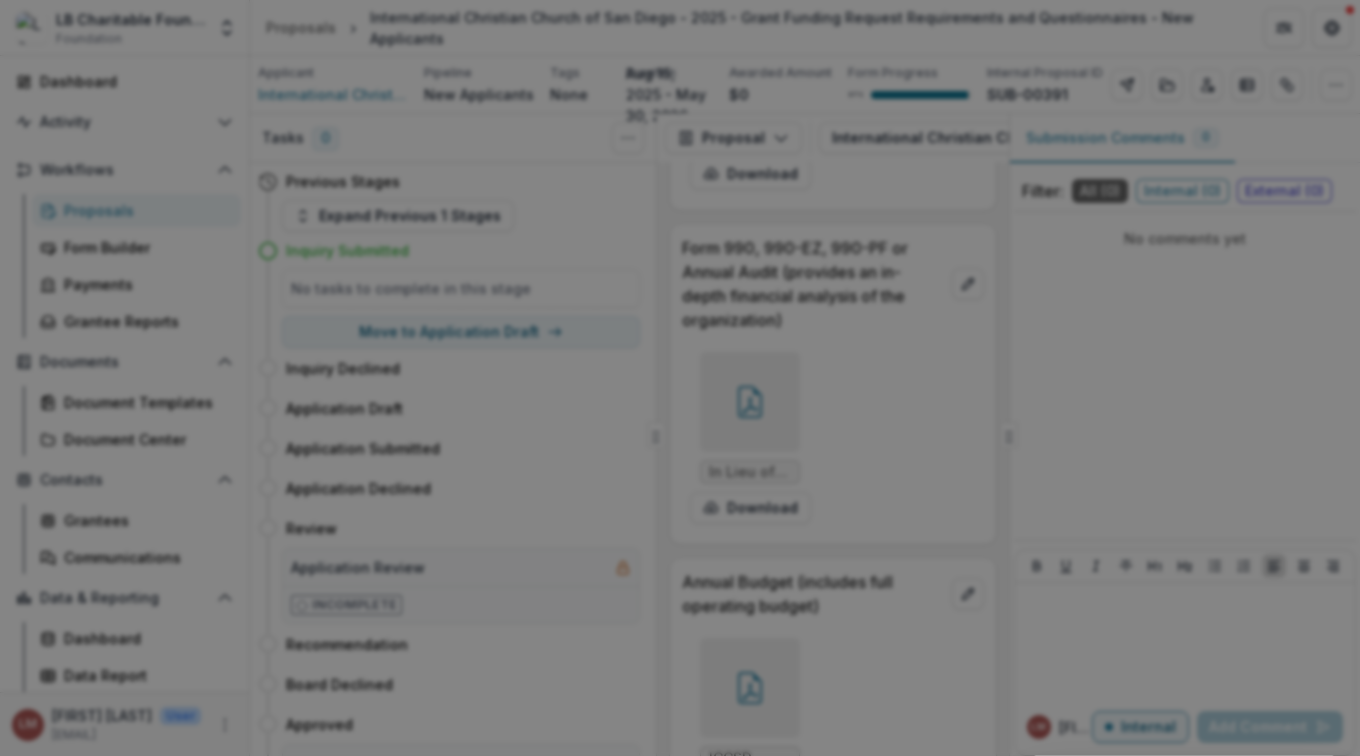 click 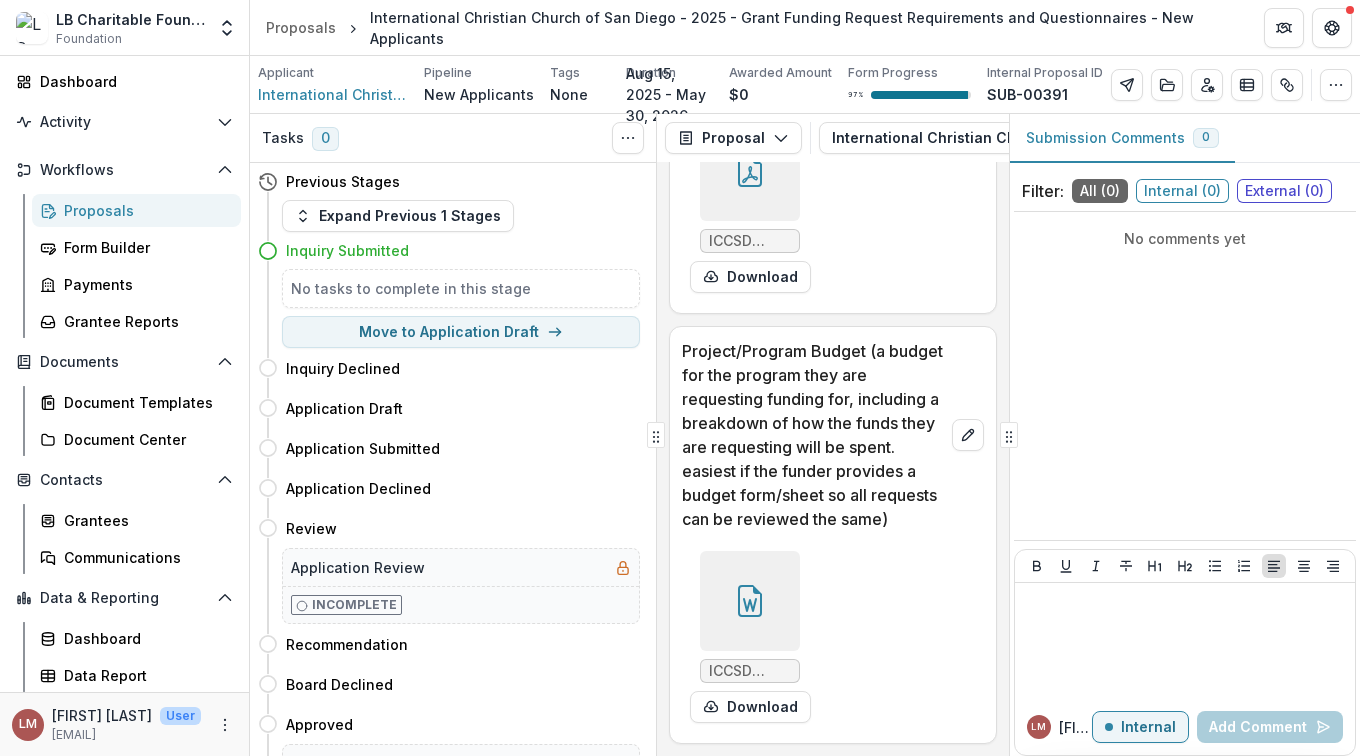 scroll, scrollTop: 8391, scrollLeft: 0, axis: vertical 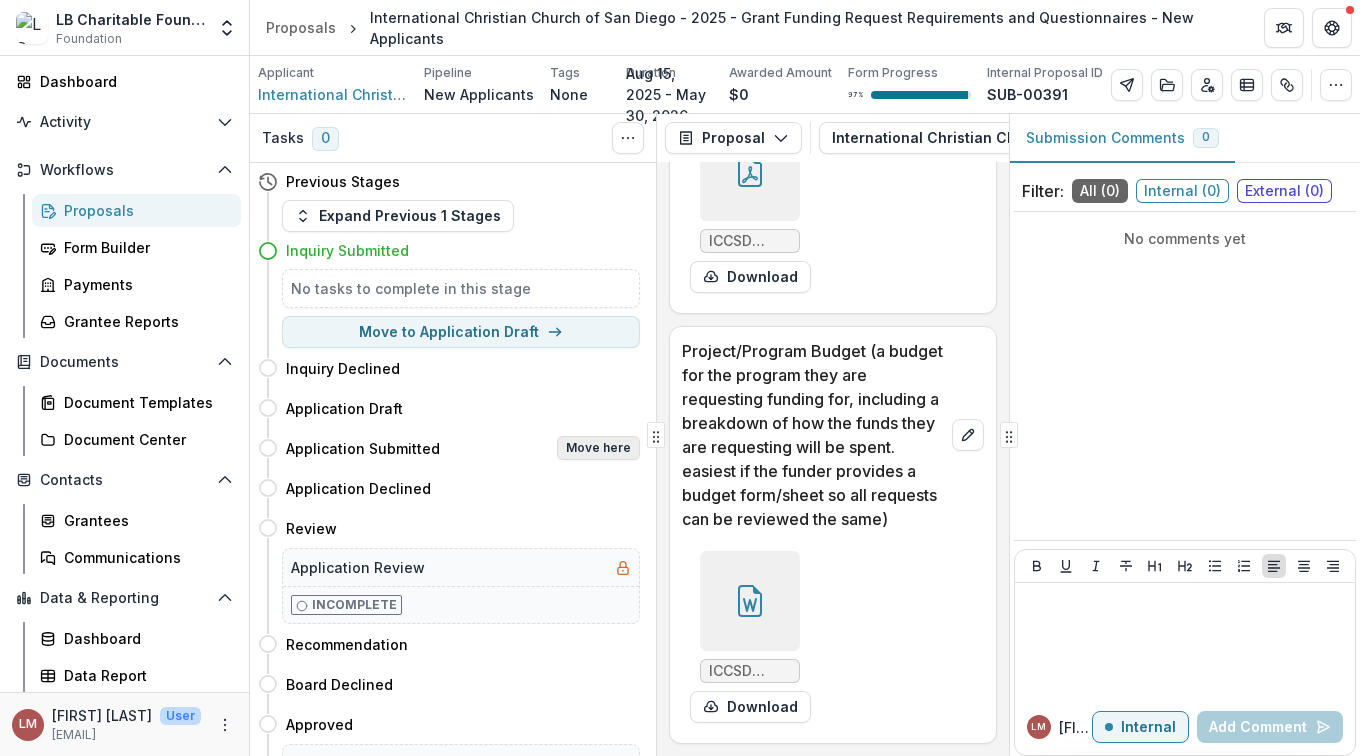 click on "Move here" at bounding box center (598, 448) 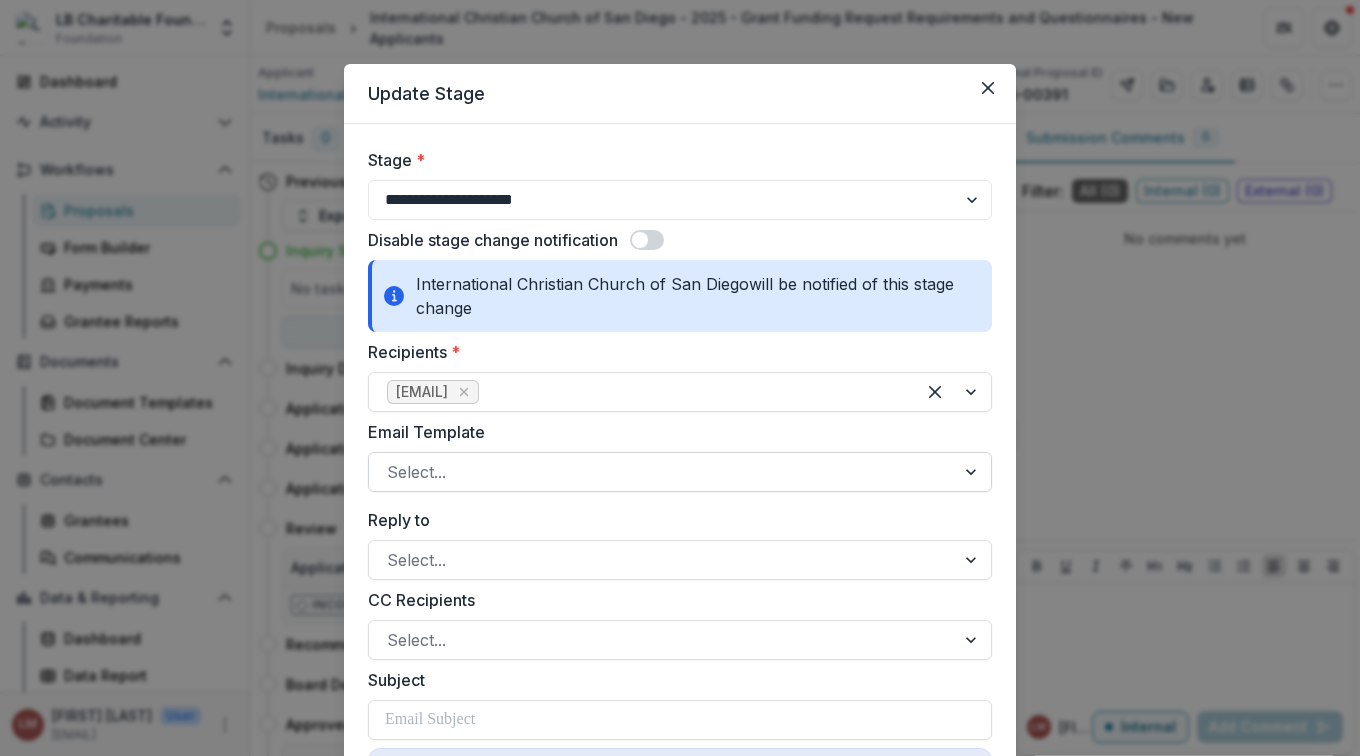 click at bounding box center (973, 472) 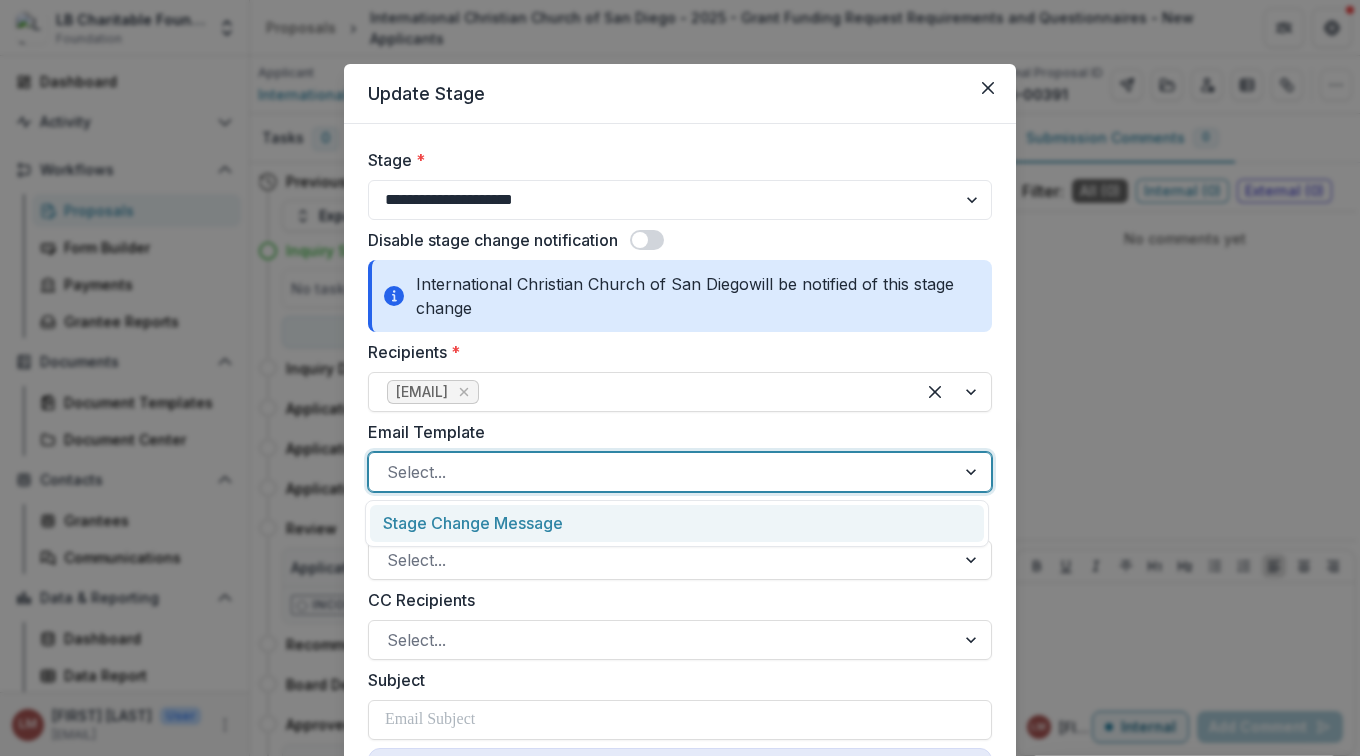 click on "Stage Change Message" at bounding box center [677, 523] 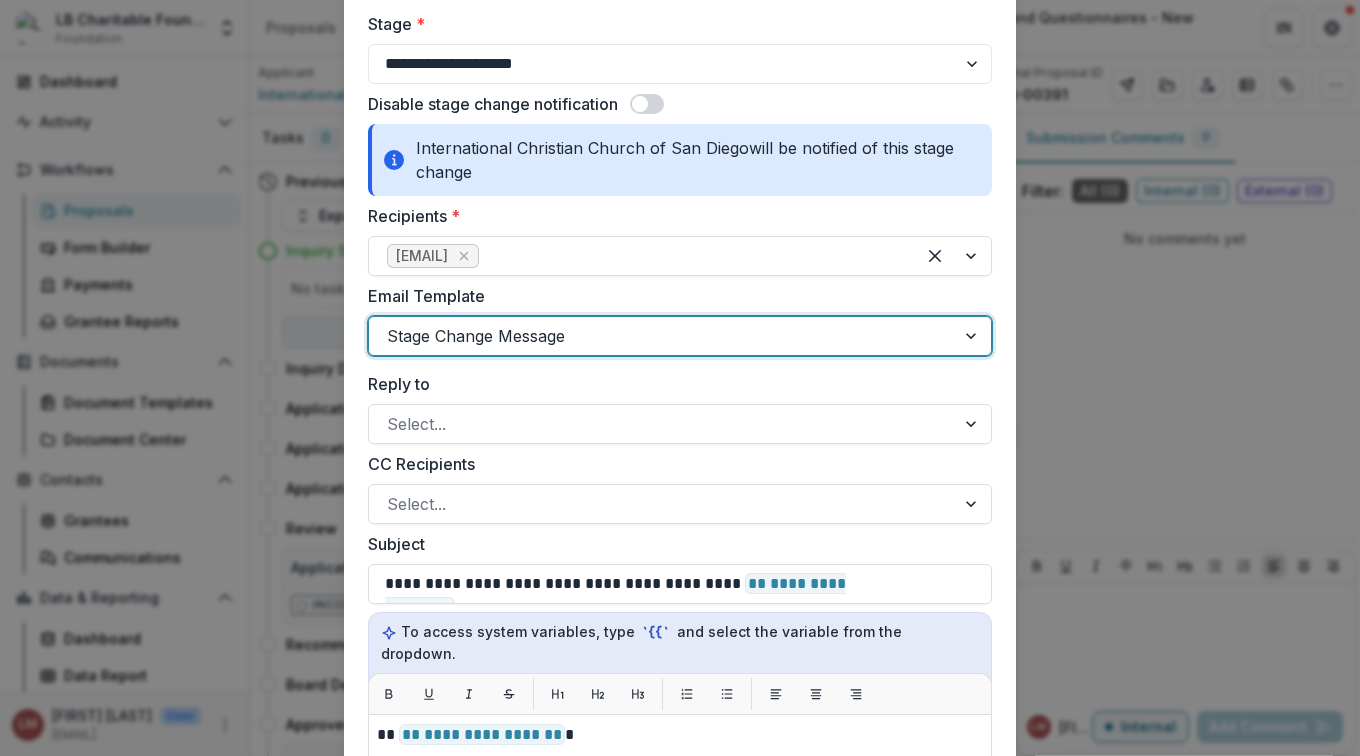scroll, scrollTop: 143, scrollLeft: 0, axis: vertical 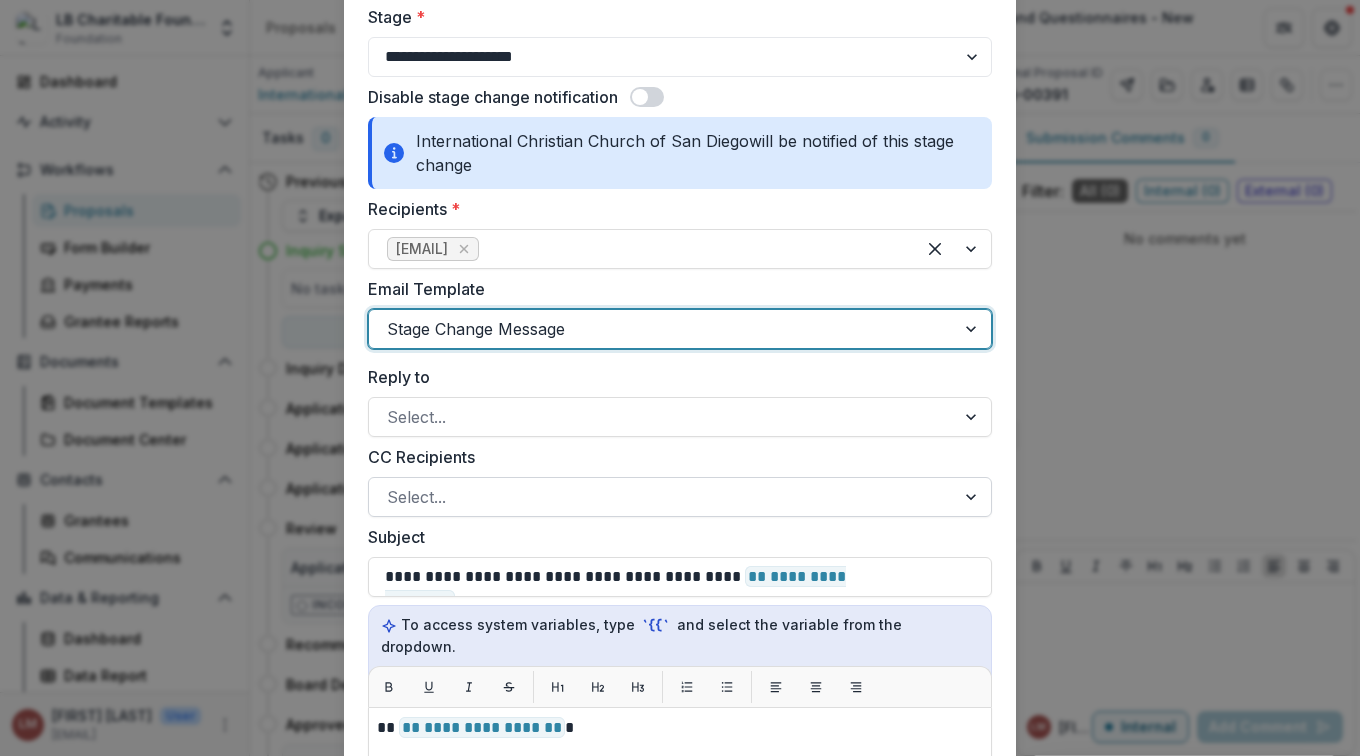 click at bounding box center (662, 497) 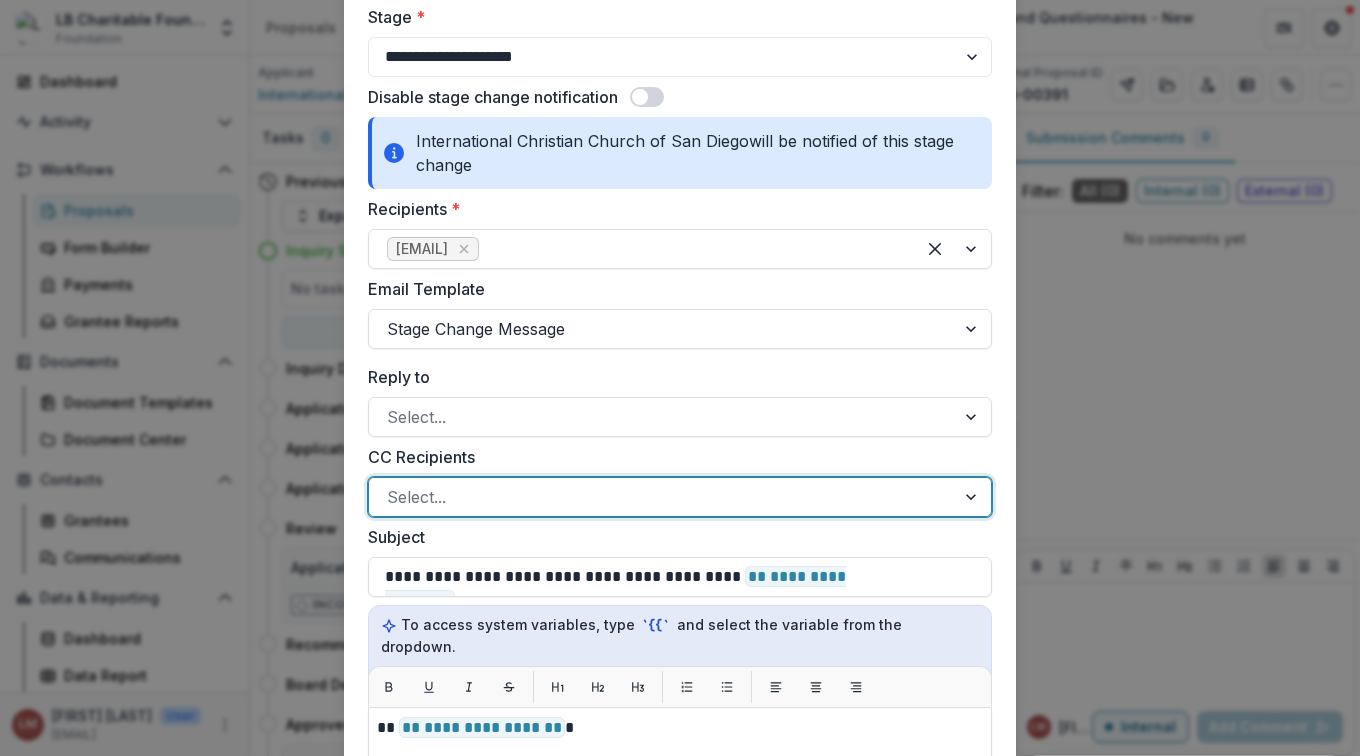 click on "[EMAIL]" at bounding box center [680, 861] 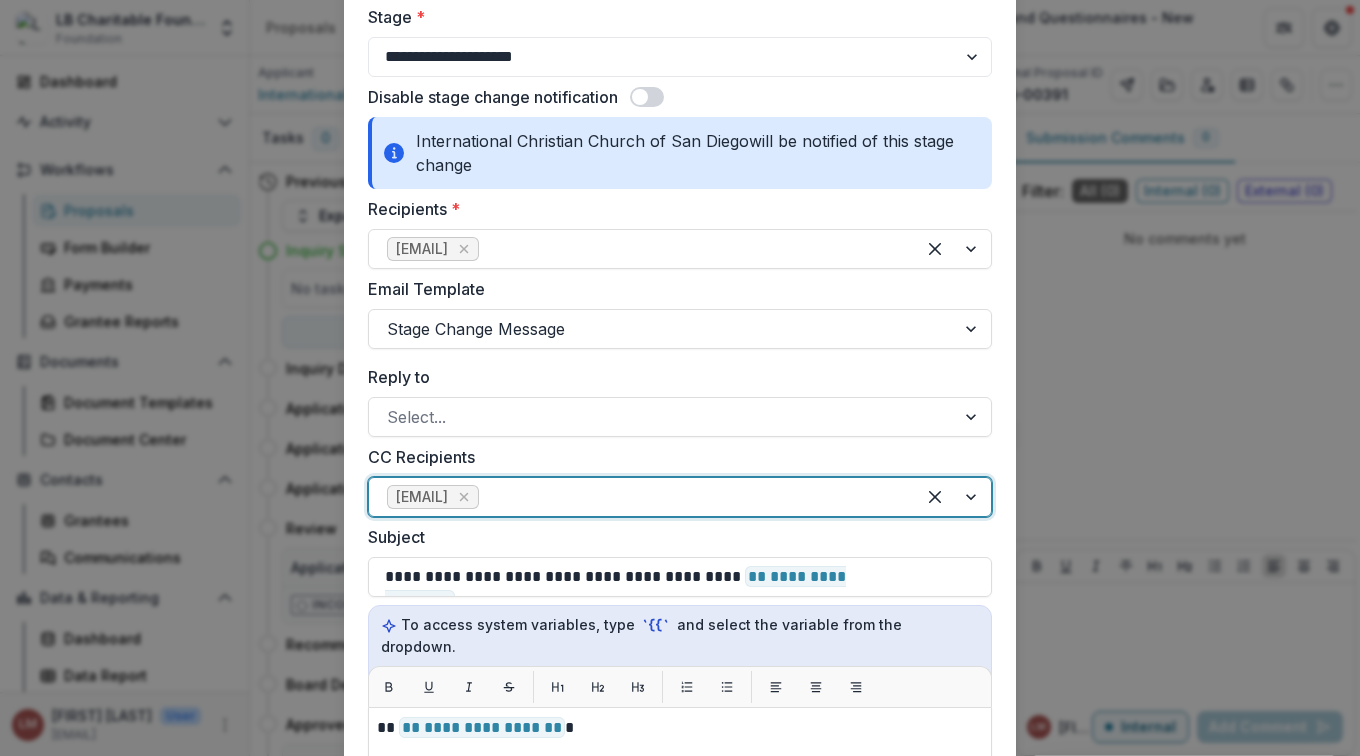type on "*" 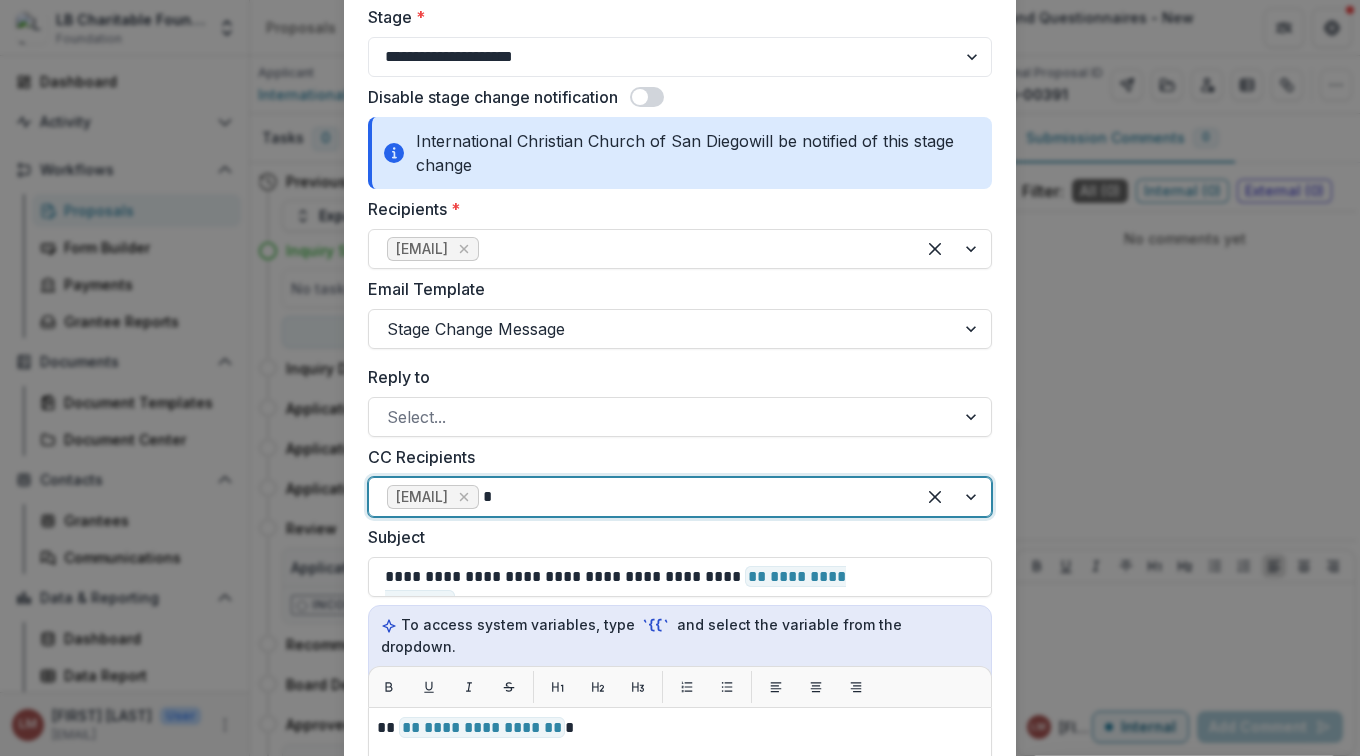 click on "[EMAIL]" at bounding box center (680, 824) 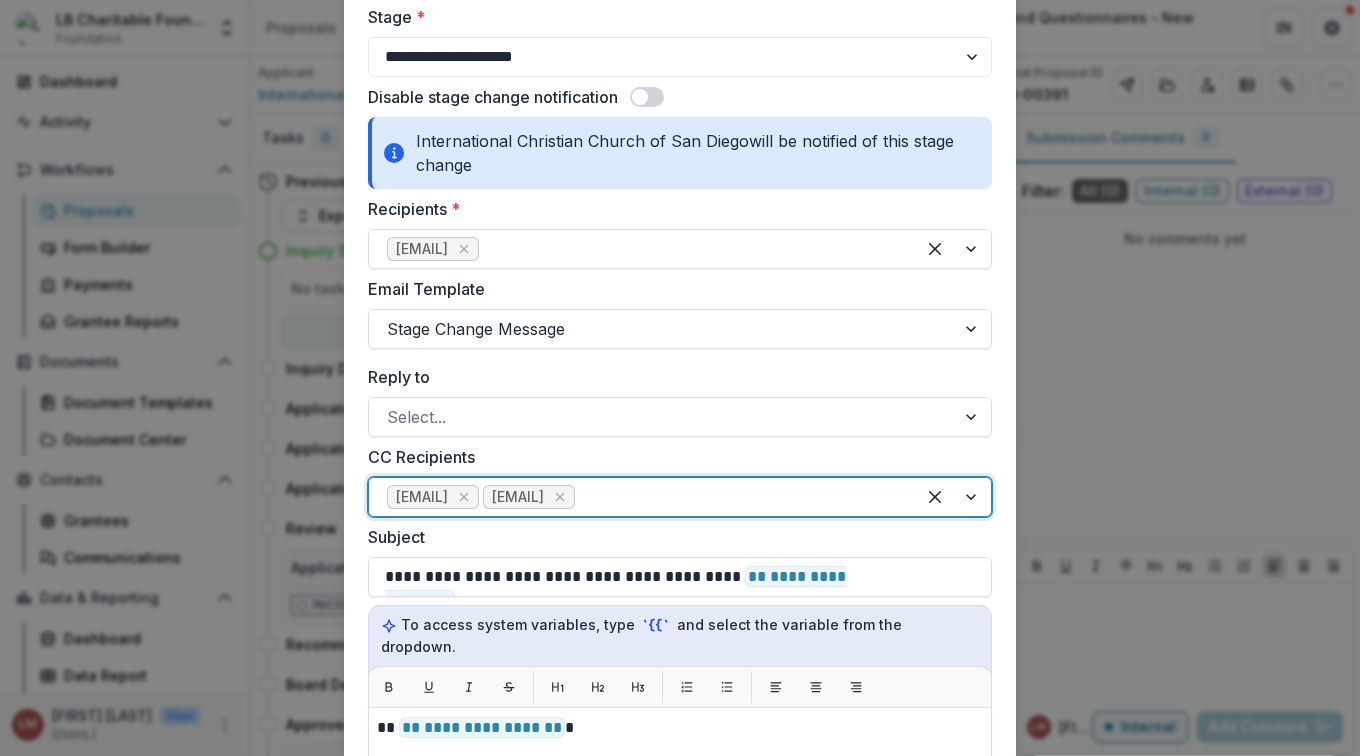 type on "*" 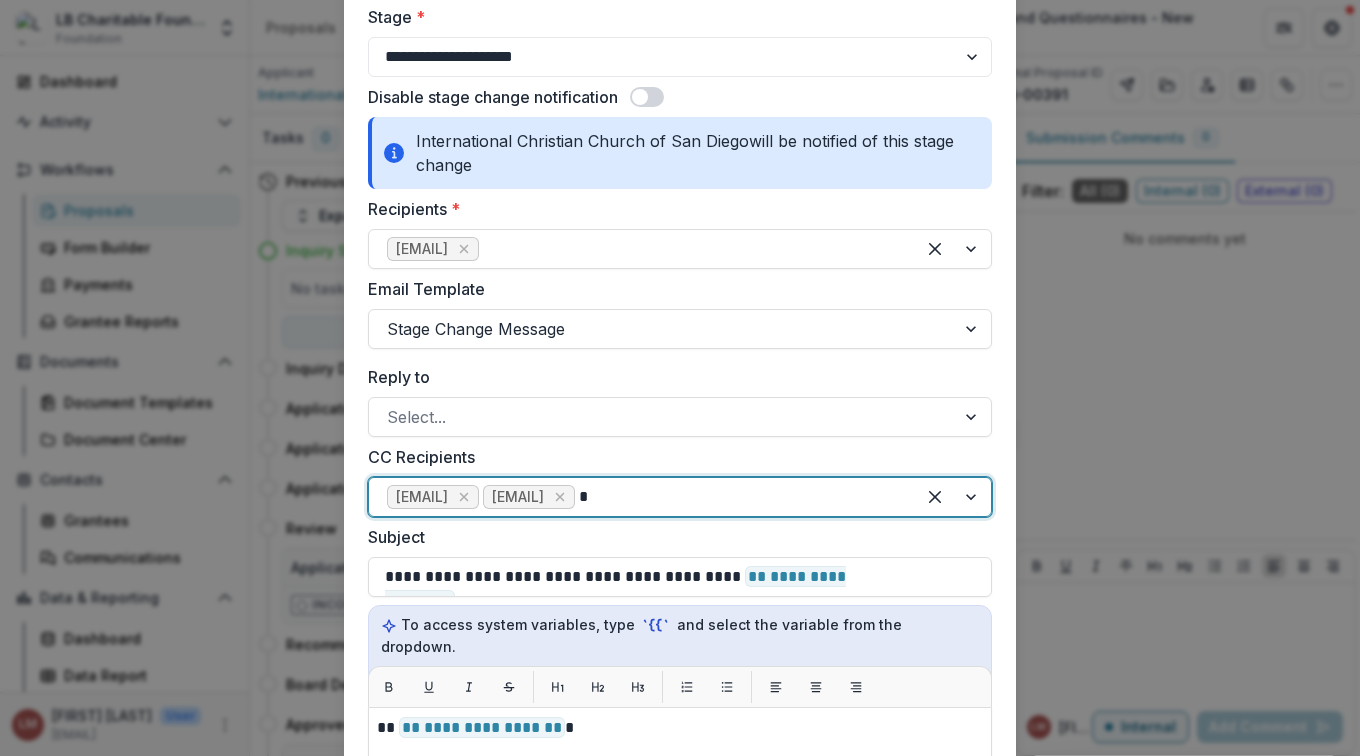 click on "[EMAIL]" at bounding box center (680, 787) 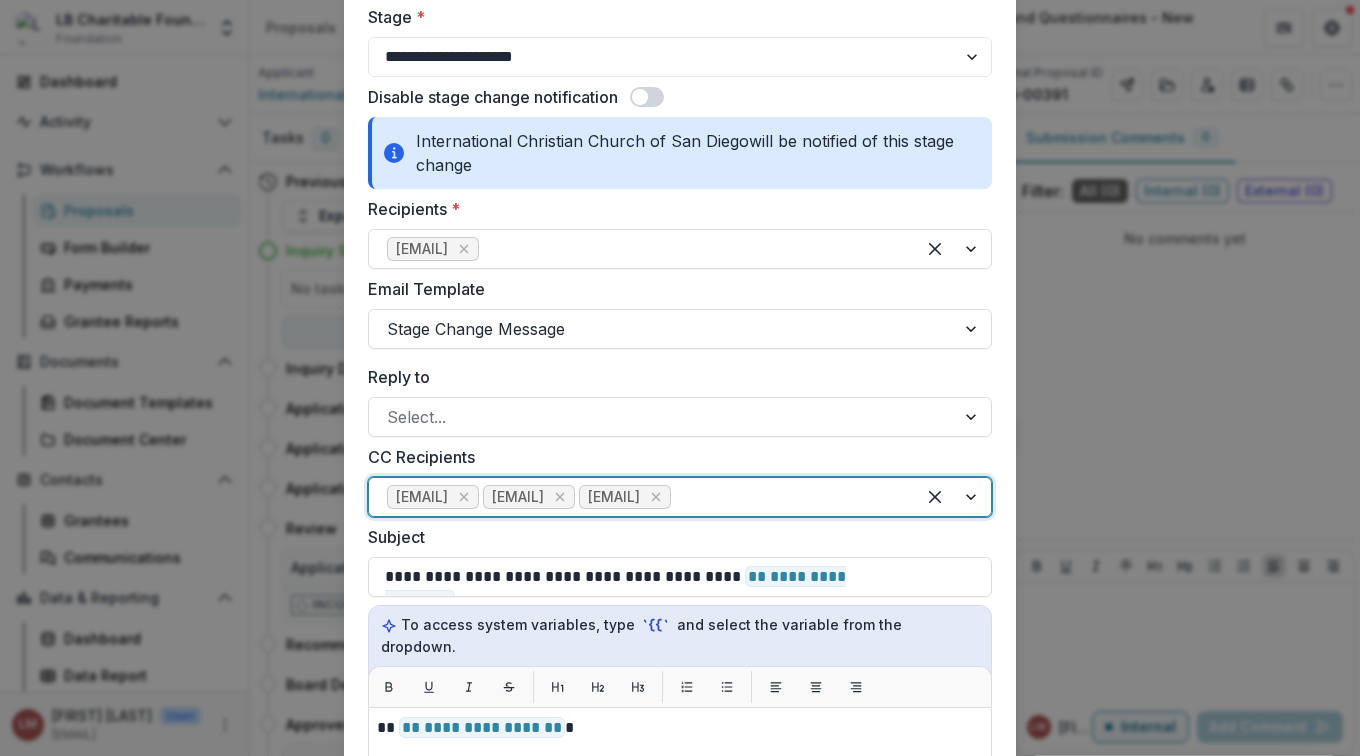 type on "*" 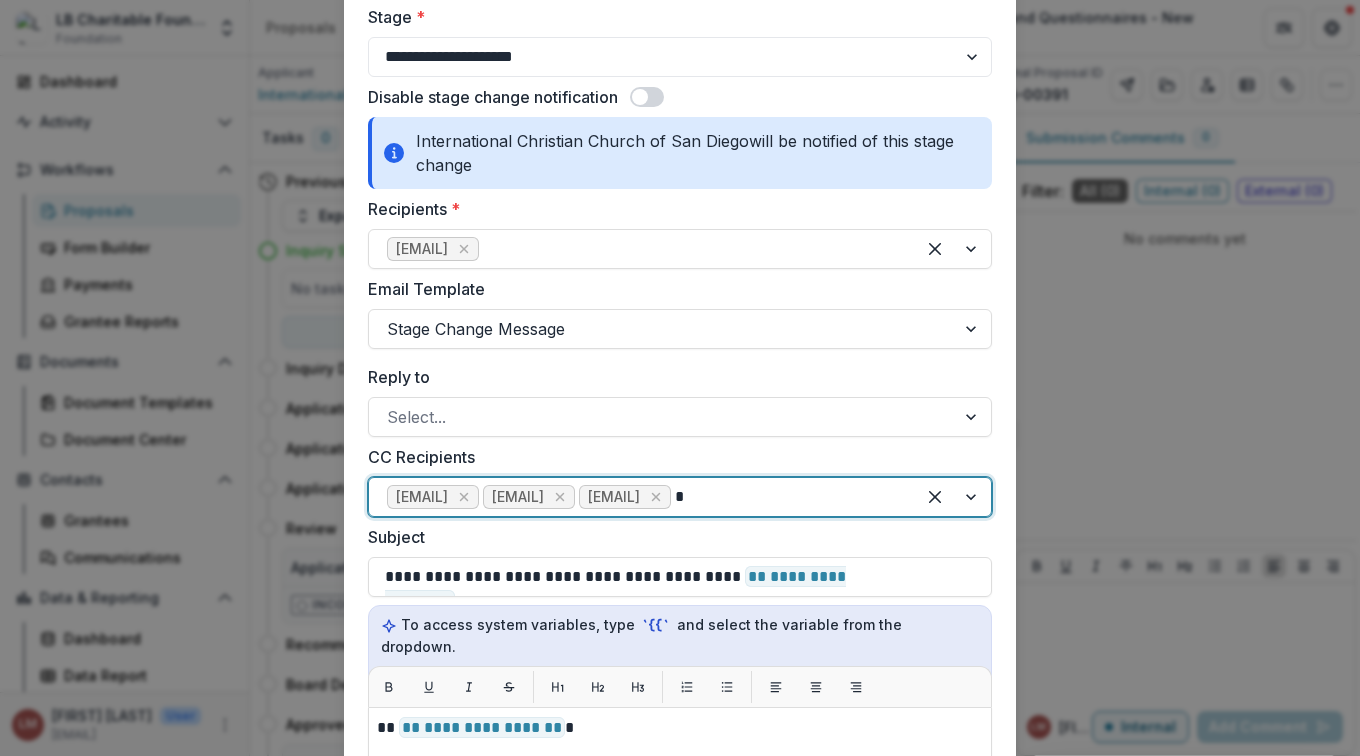 click on "[EMAIL]" at bounding box center [680, 787] 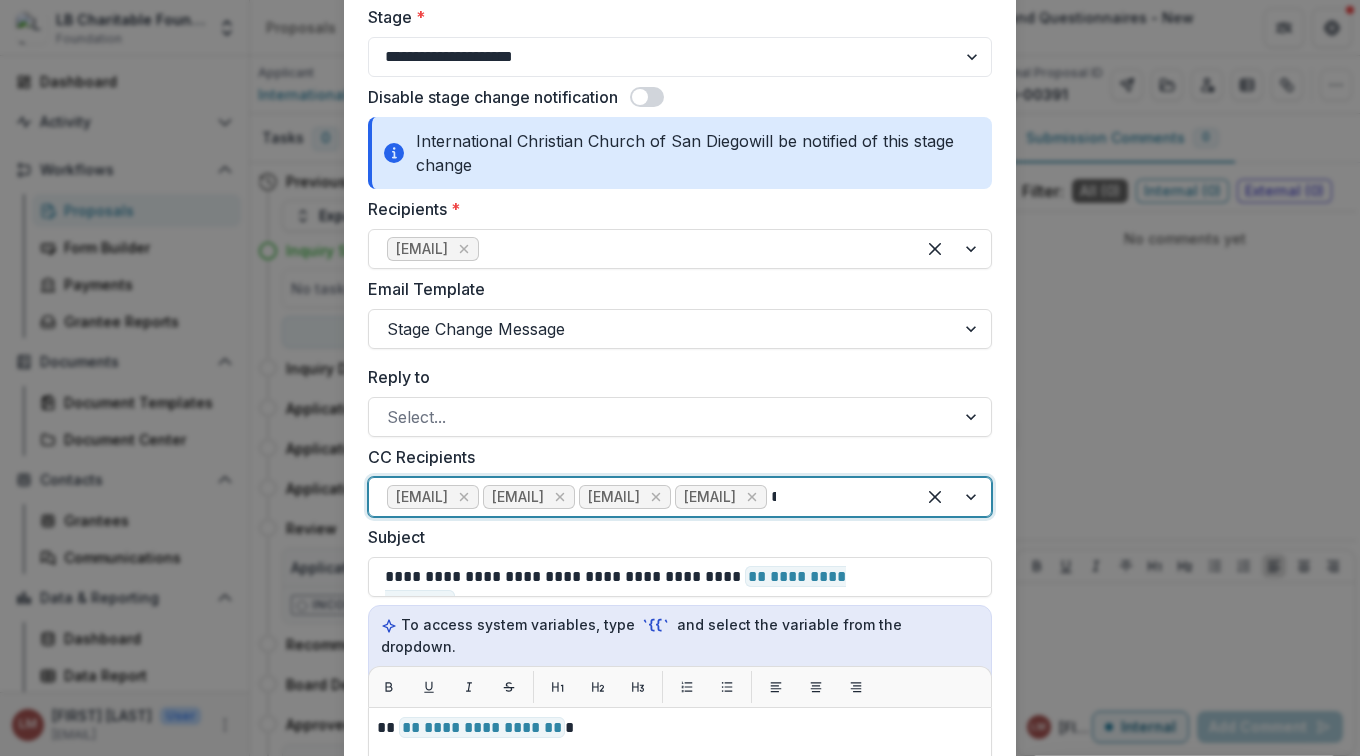 type 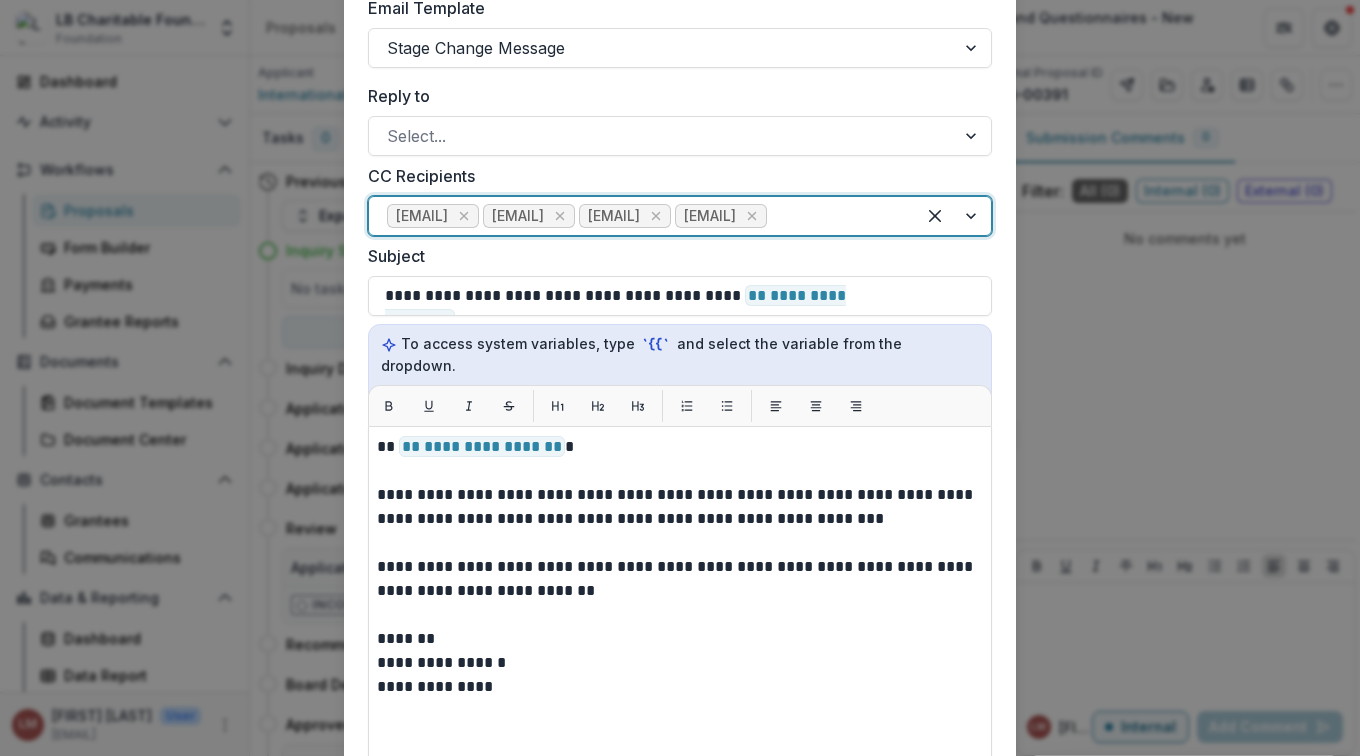 scroll, scrollTop: 455, scrollLeft: 0, axis: vertical 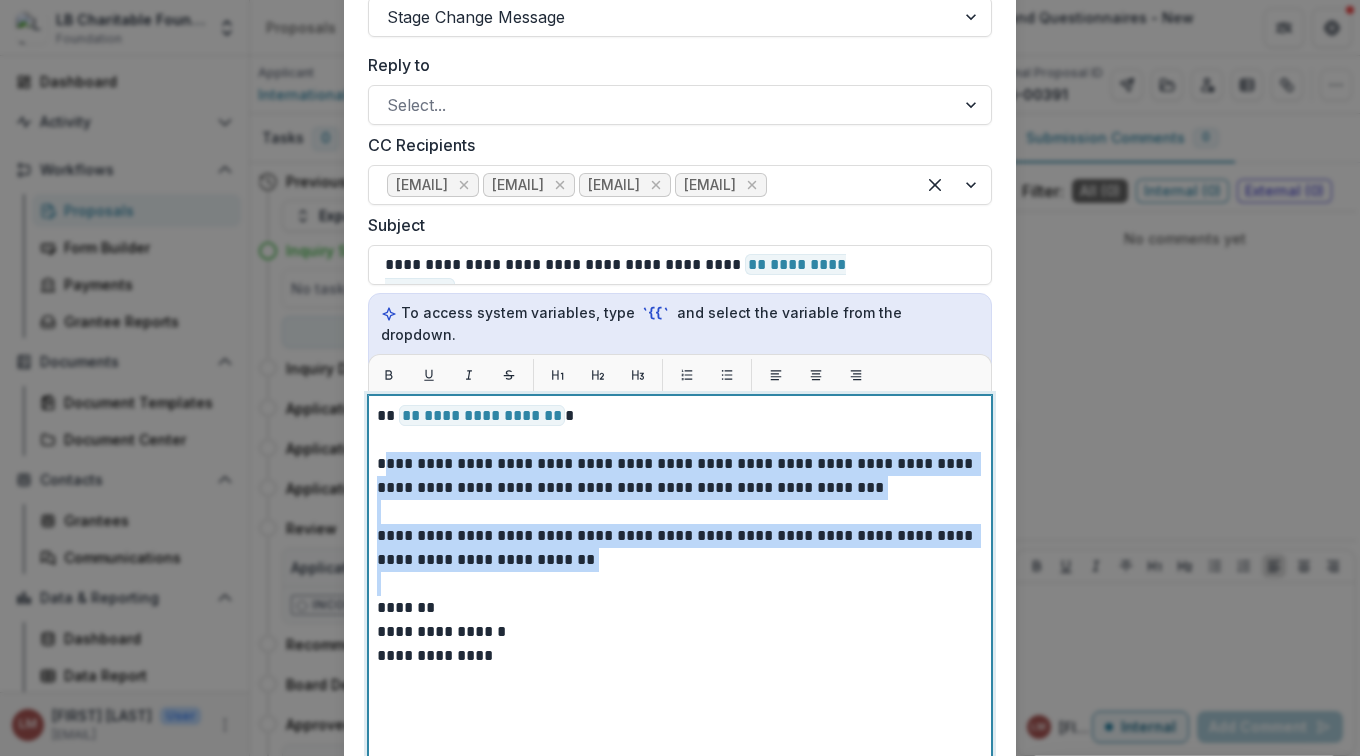 drag, startPoint x: 471, startPoint y: 527, endPoint x: 657, endPoint y: 650, distance: 222.99103 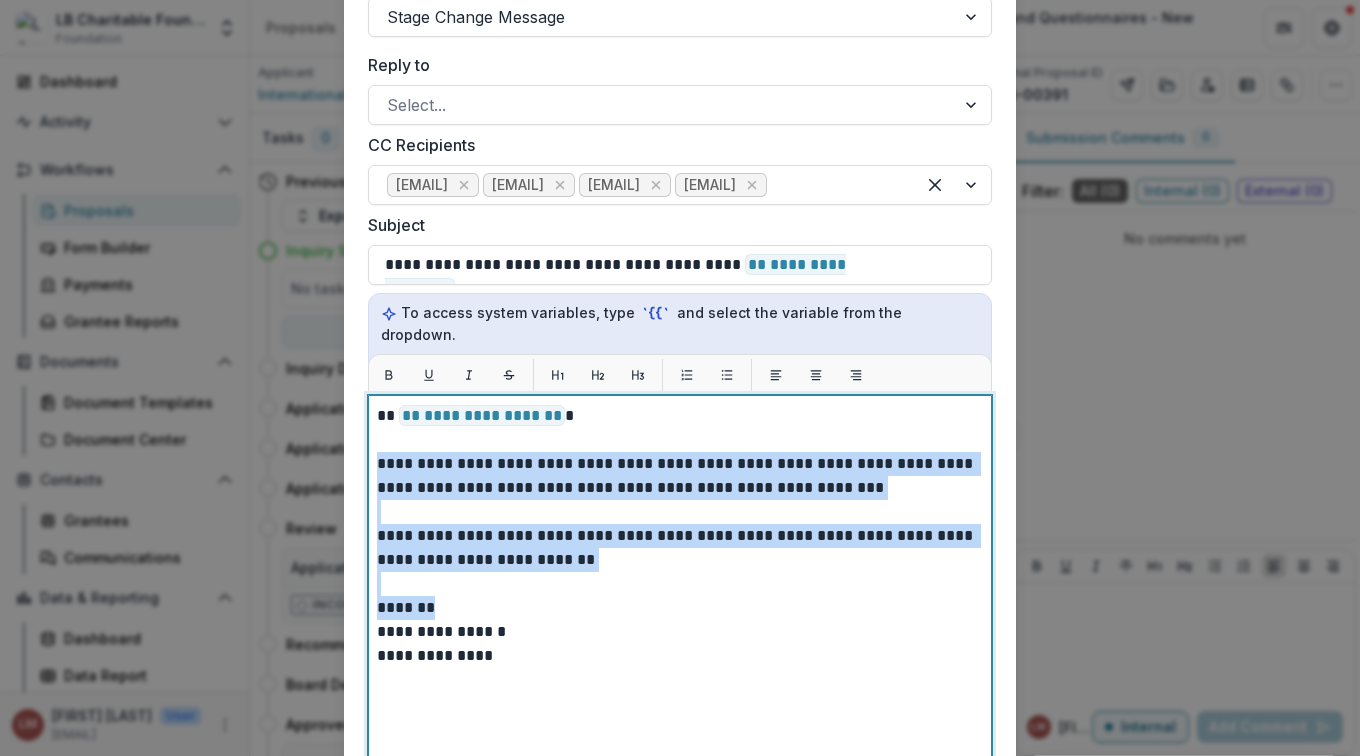 drag, startPoint x: 382, startPoint y: 513, endPoint x: 466, endPoint y: 659, distance: 168.4399 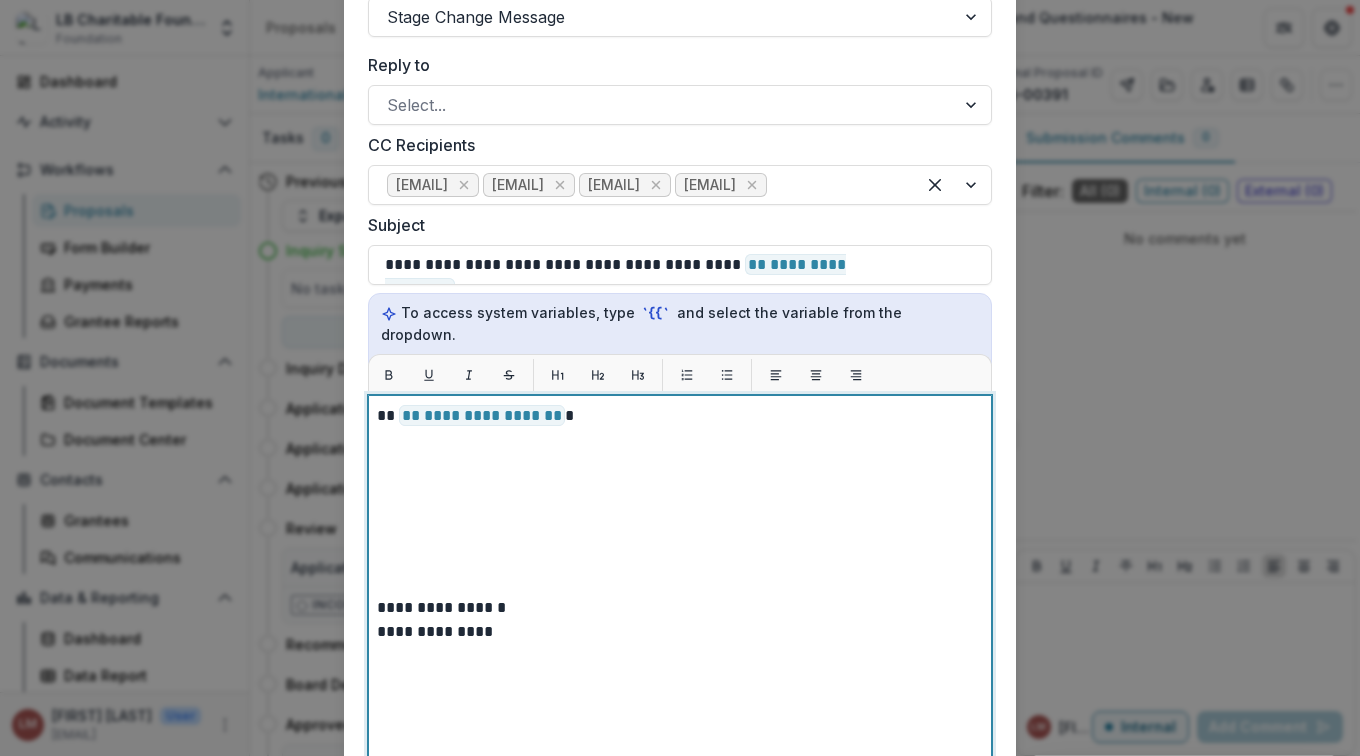 click at bounding box center [680, 464] 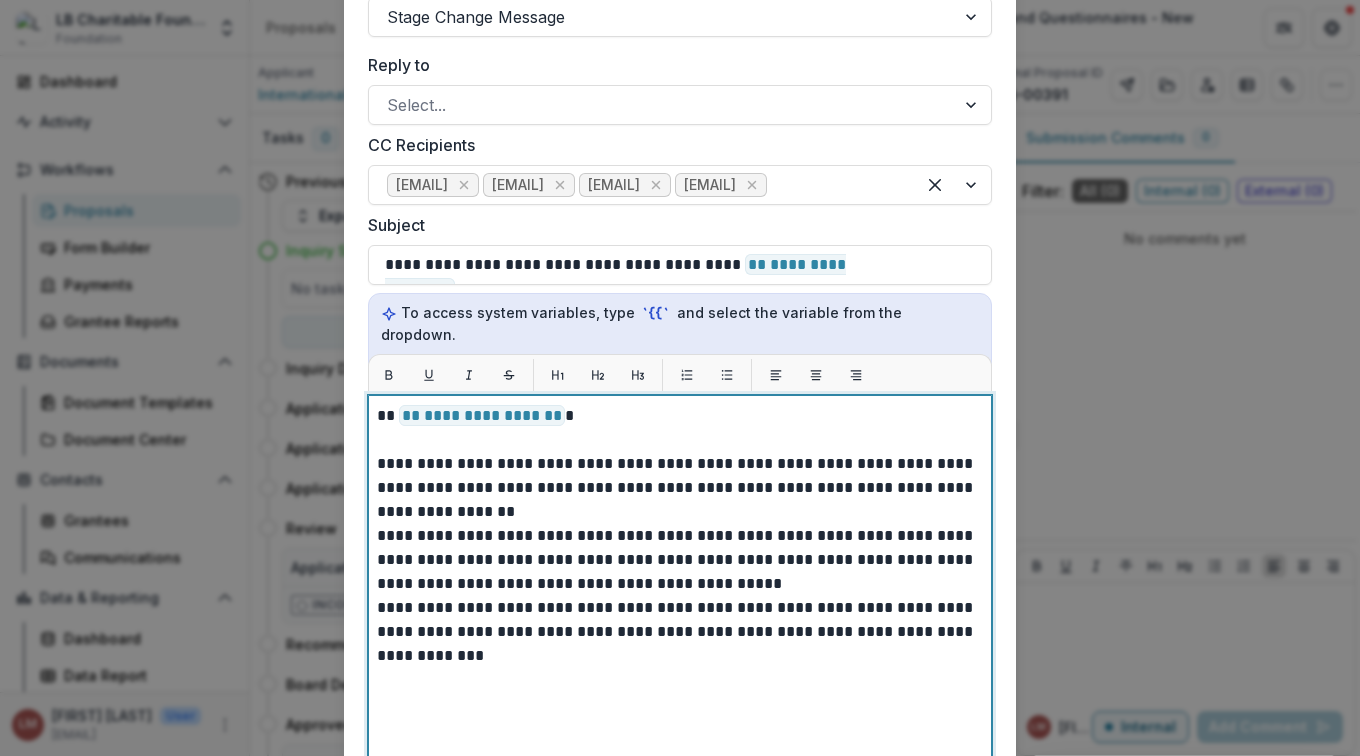 scroll, scrollTop: 474, scrollLeft: 0, axis: vertical 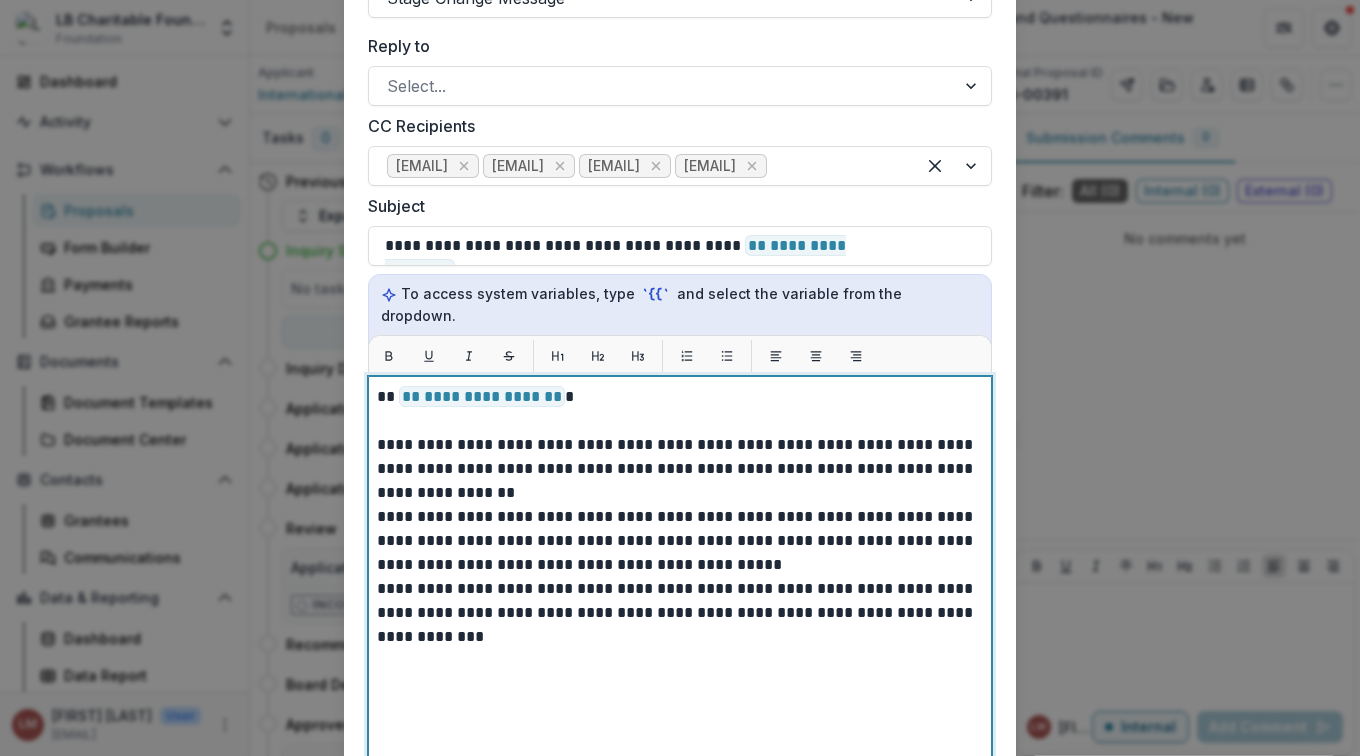 click on "**********" at bounding box center (677, 469) 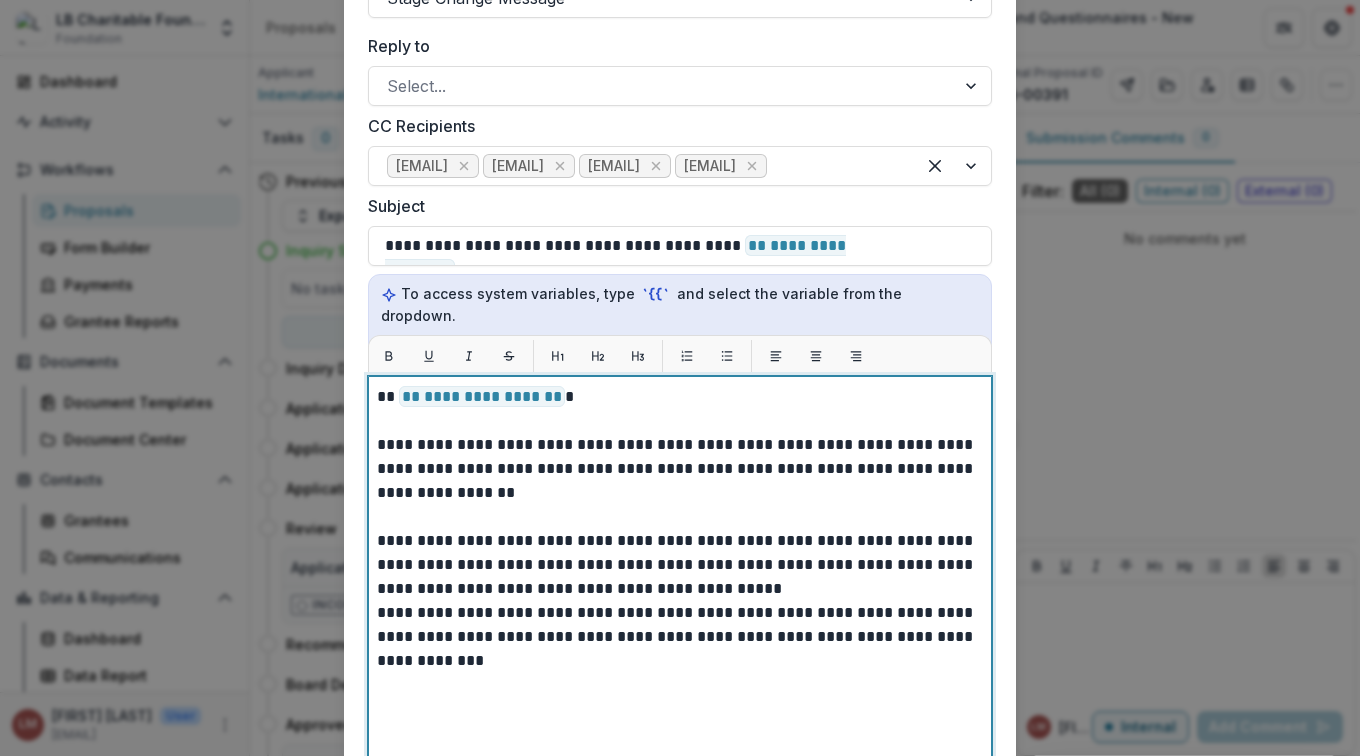 scroll, scrollTop: 8, scrollLeft: 0, axis: vertical 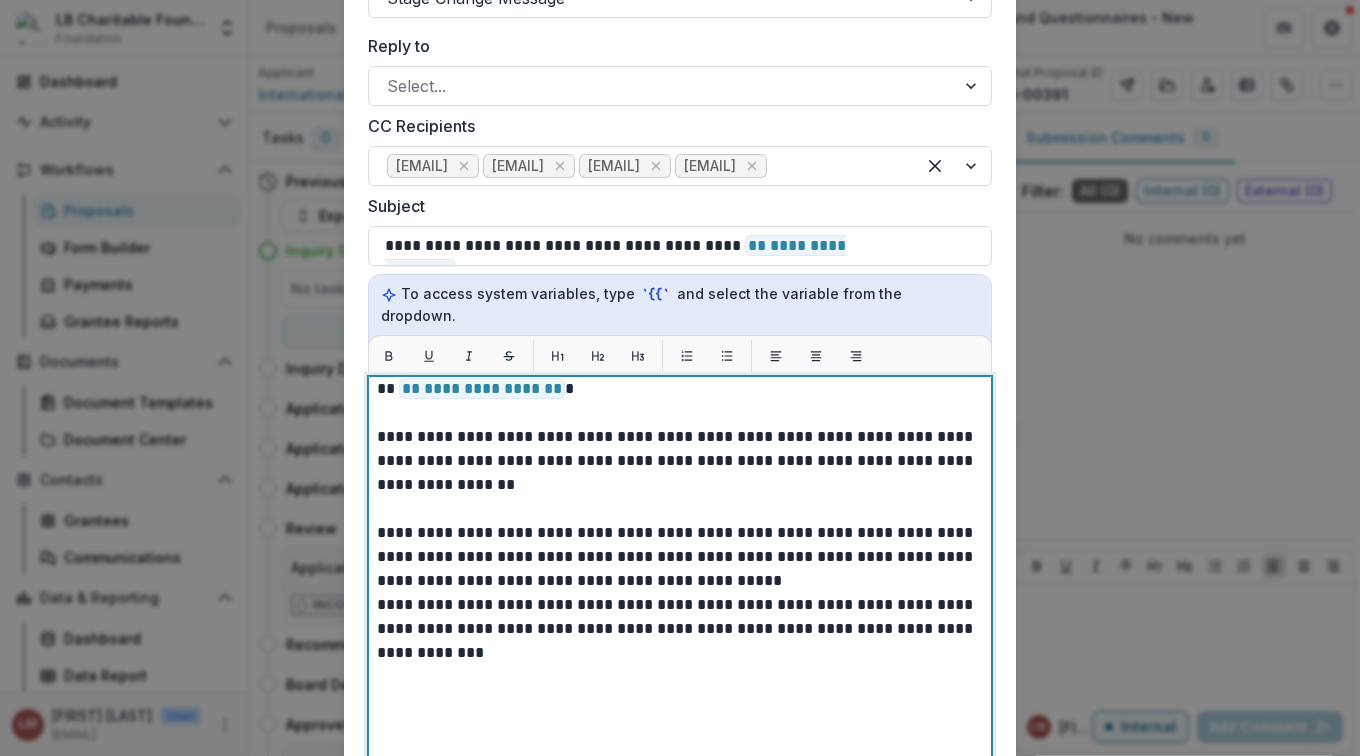 click on "**********" at bounding box center [677, 557] 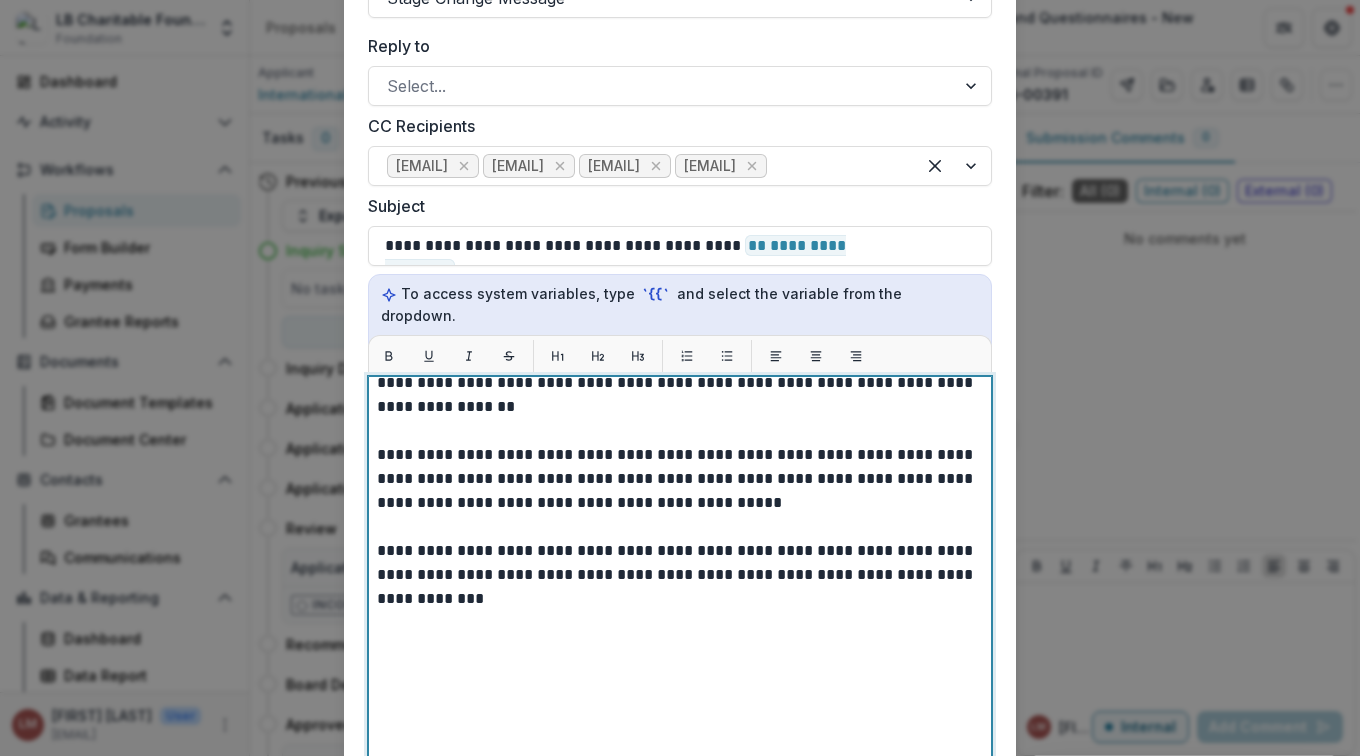 scroll, scrollTop: 94, scrollLeft: 0, axis: vertical 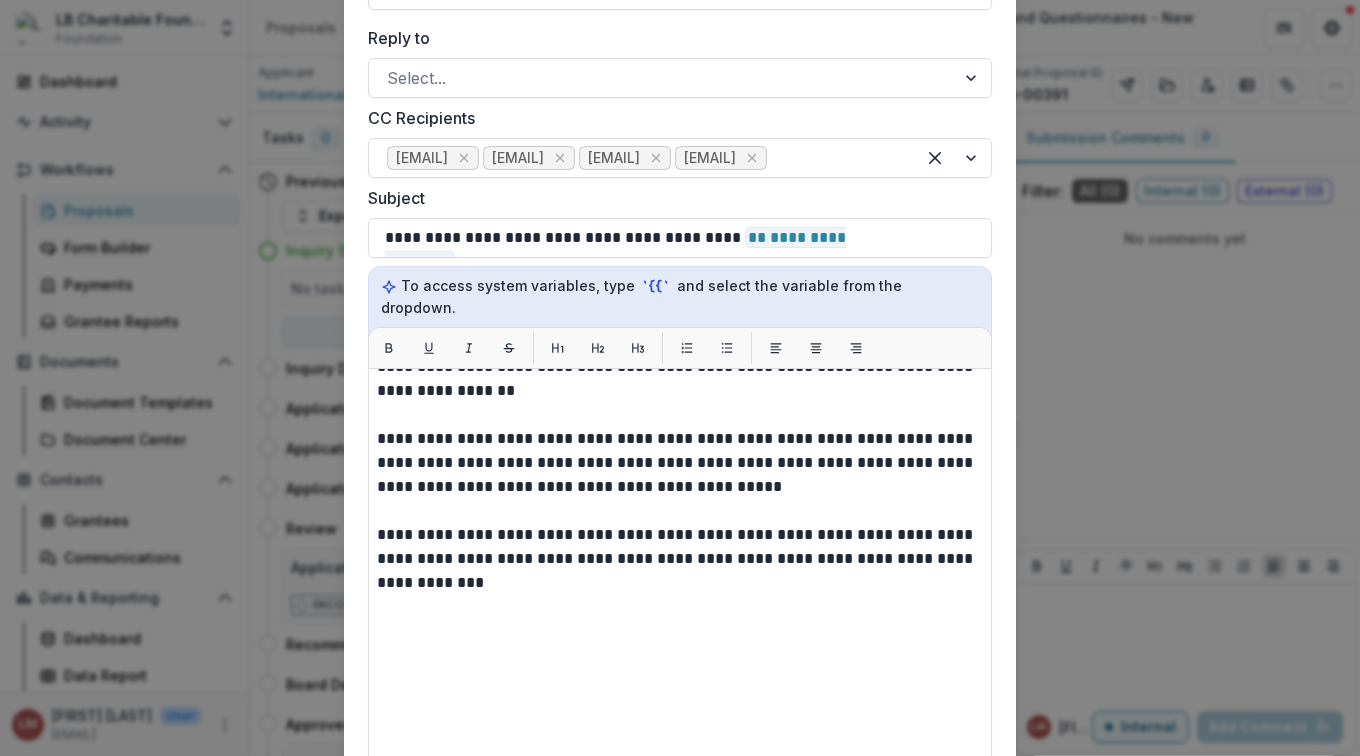 click on "**********" at bounding box center [680, 618] 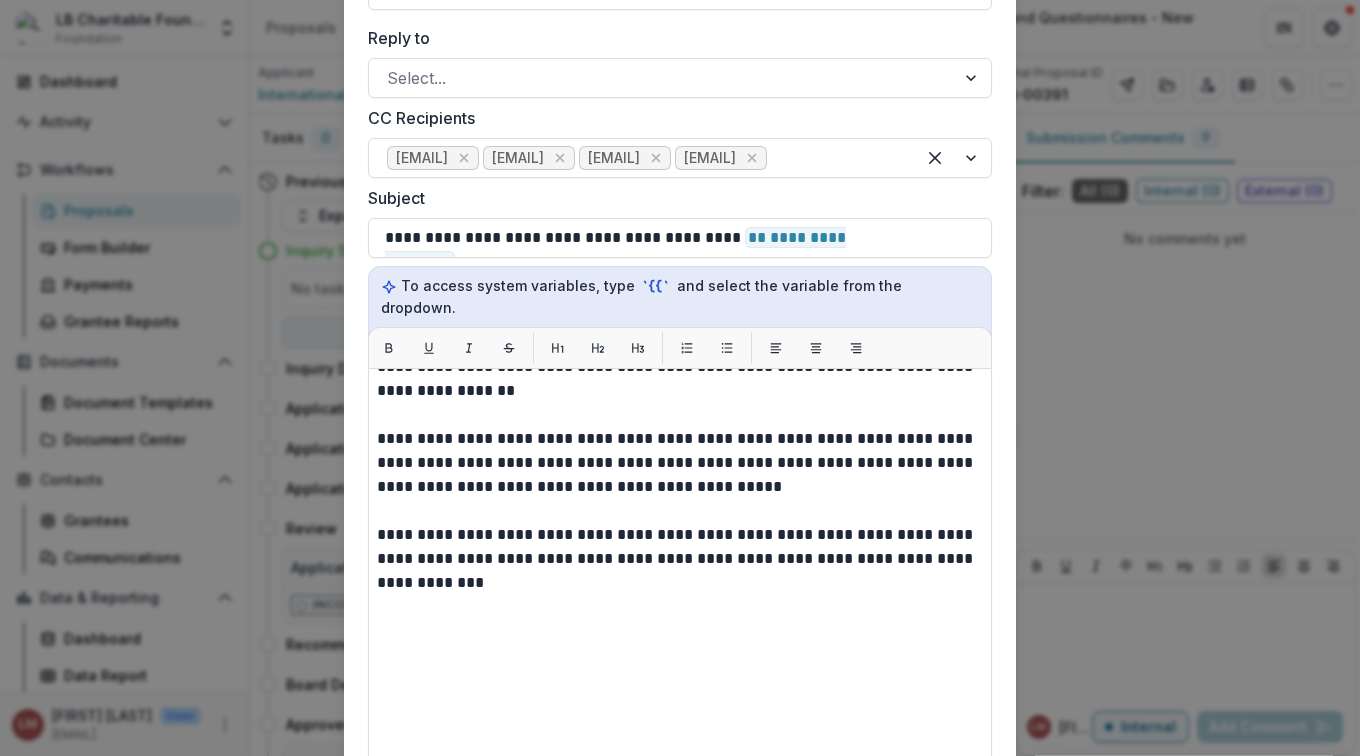 click on "**********" at bounding box center (680, 618) 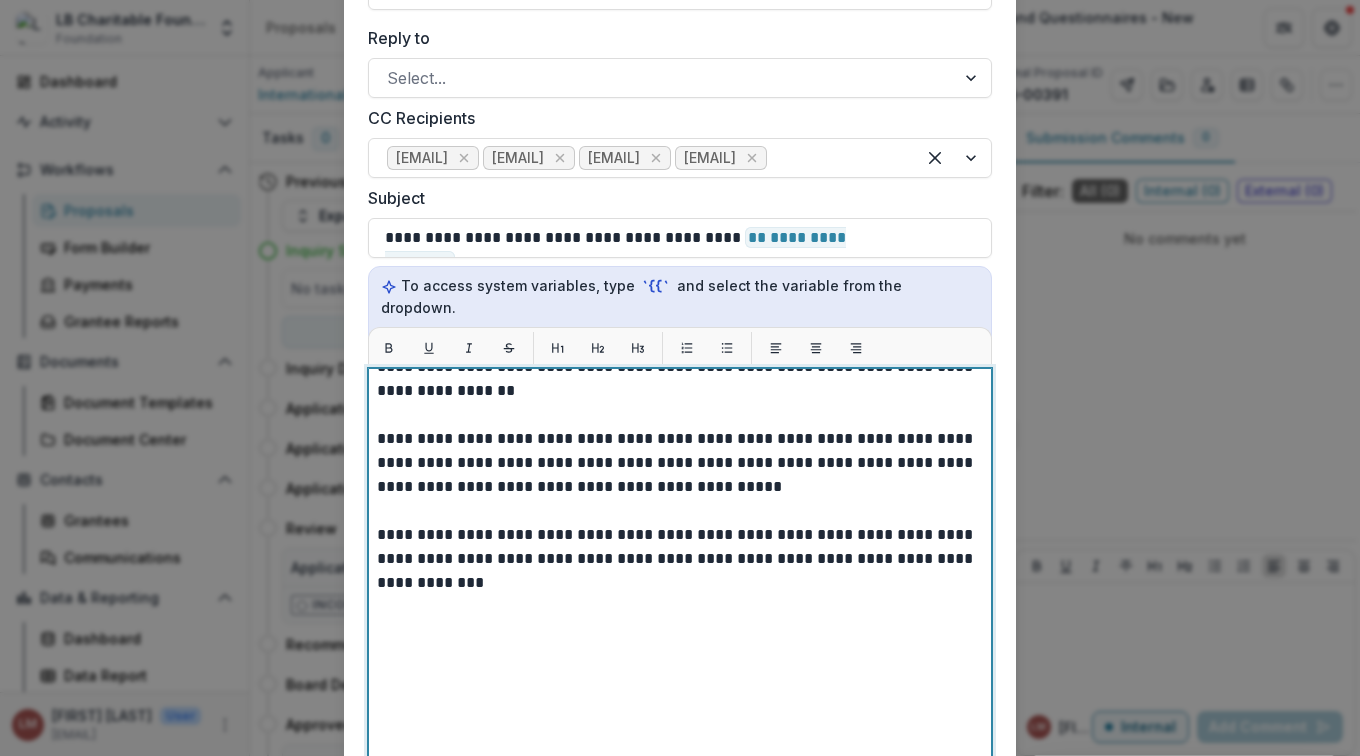 click on "**********" at bounding box center (677, 547) 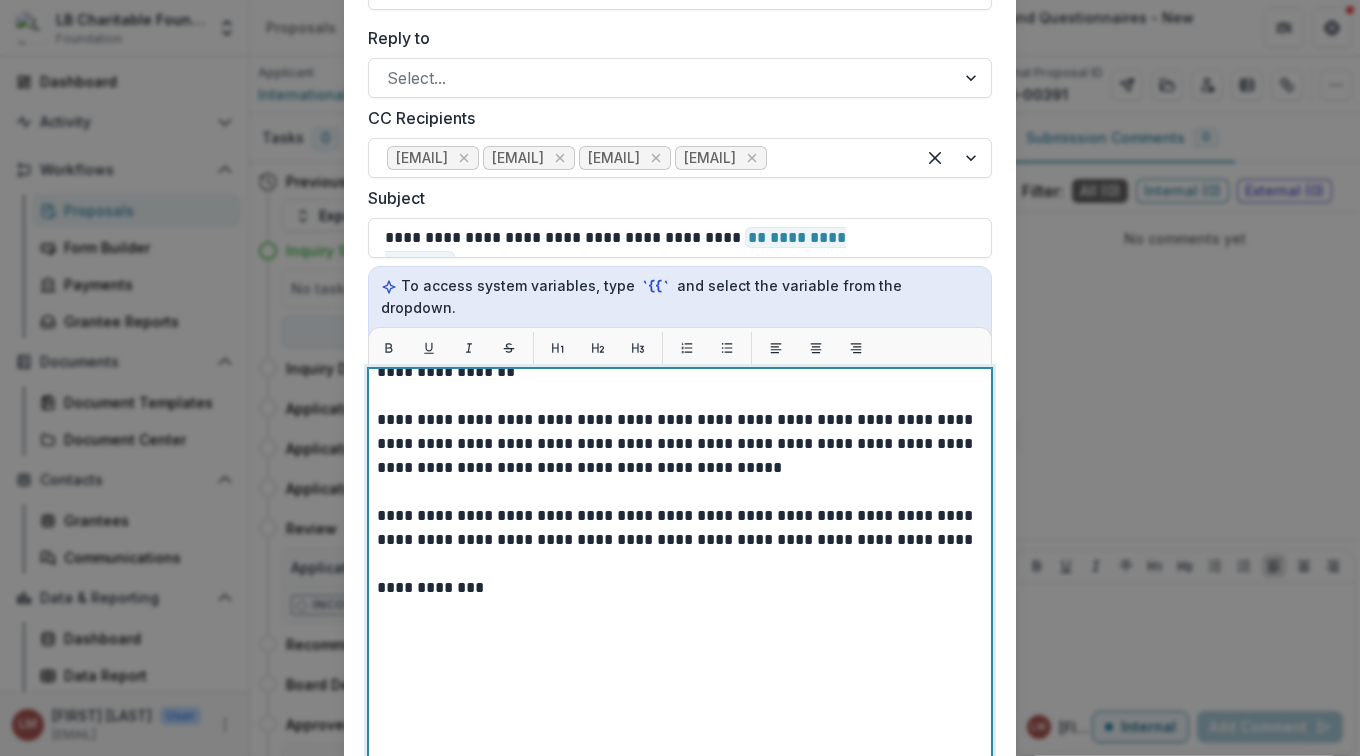 scroll, scrollTop: 118, scrollLeft: 0, axis: vertical 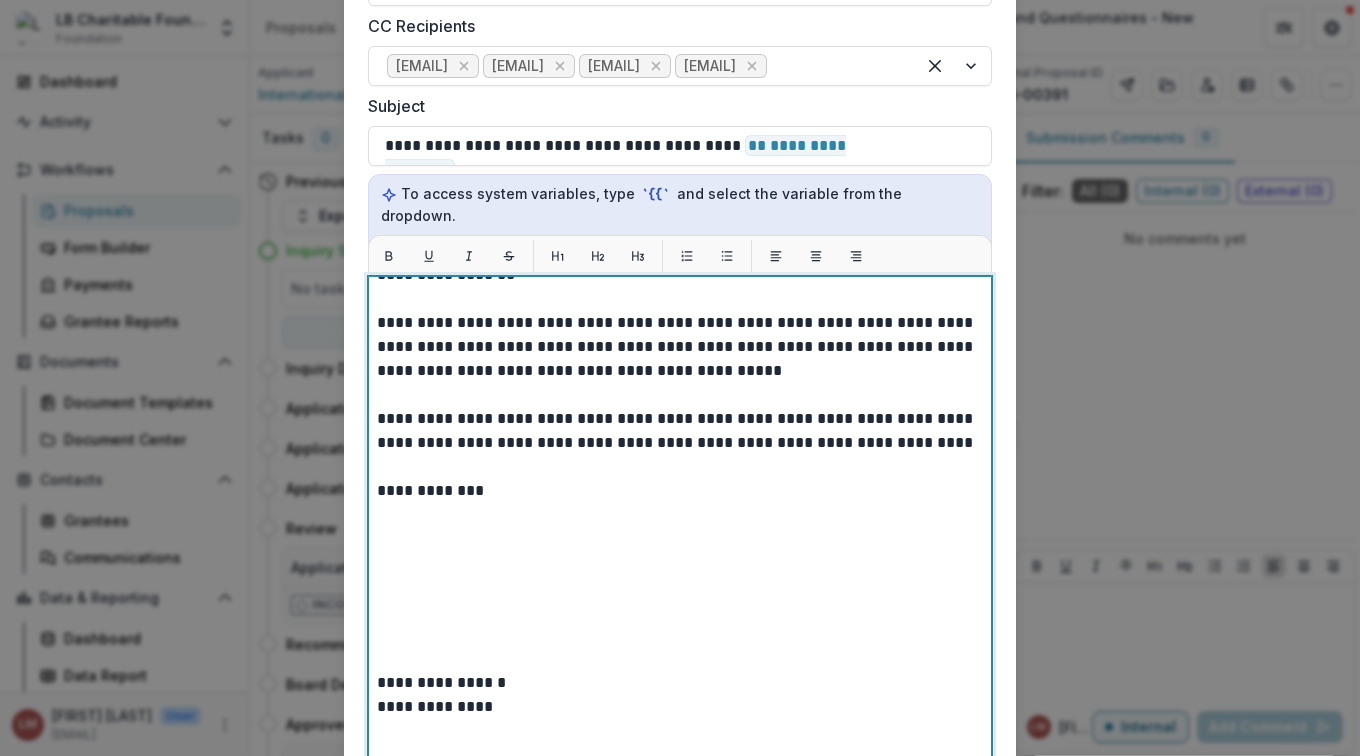 click at bounding box center (680, 563) 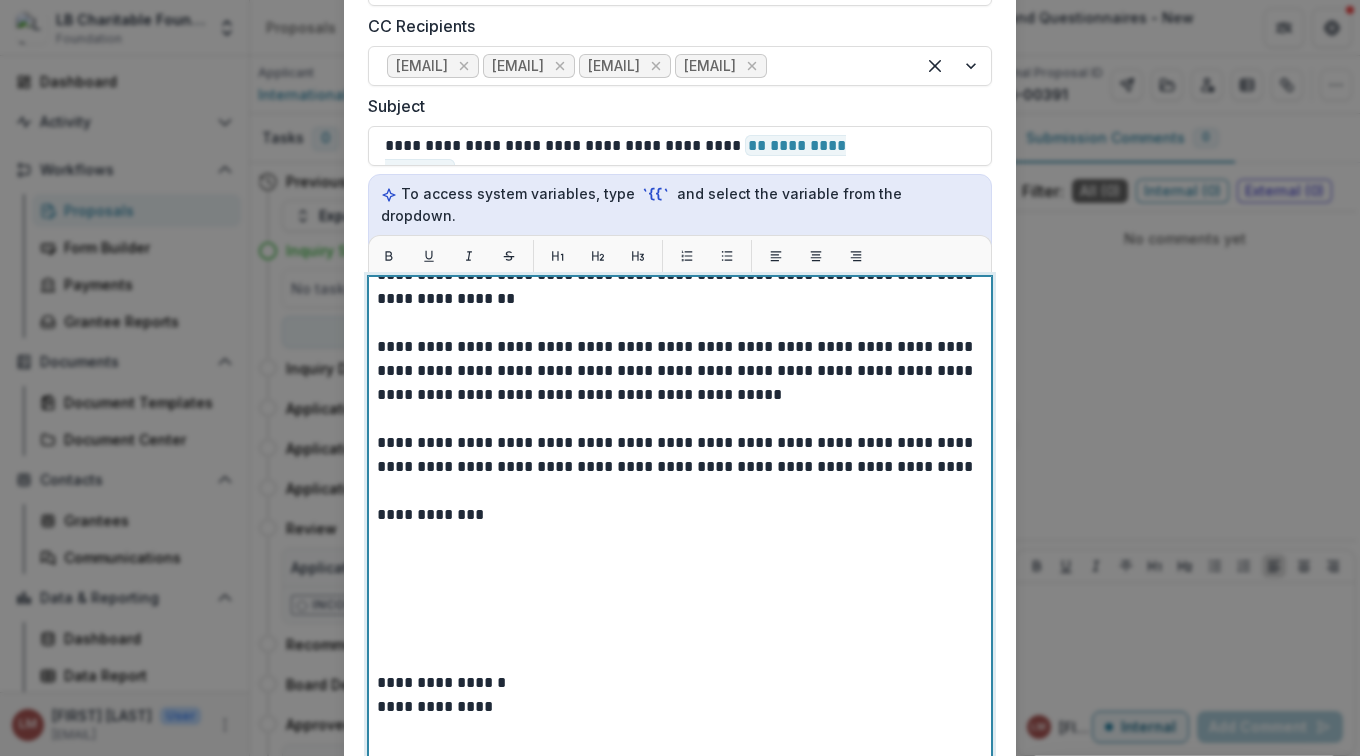 scroll, scrollTop: 94, scrollLeft: 0, axis: vertical 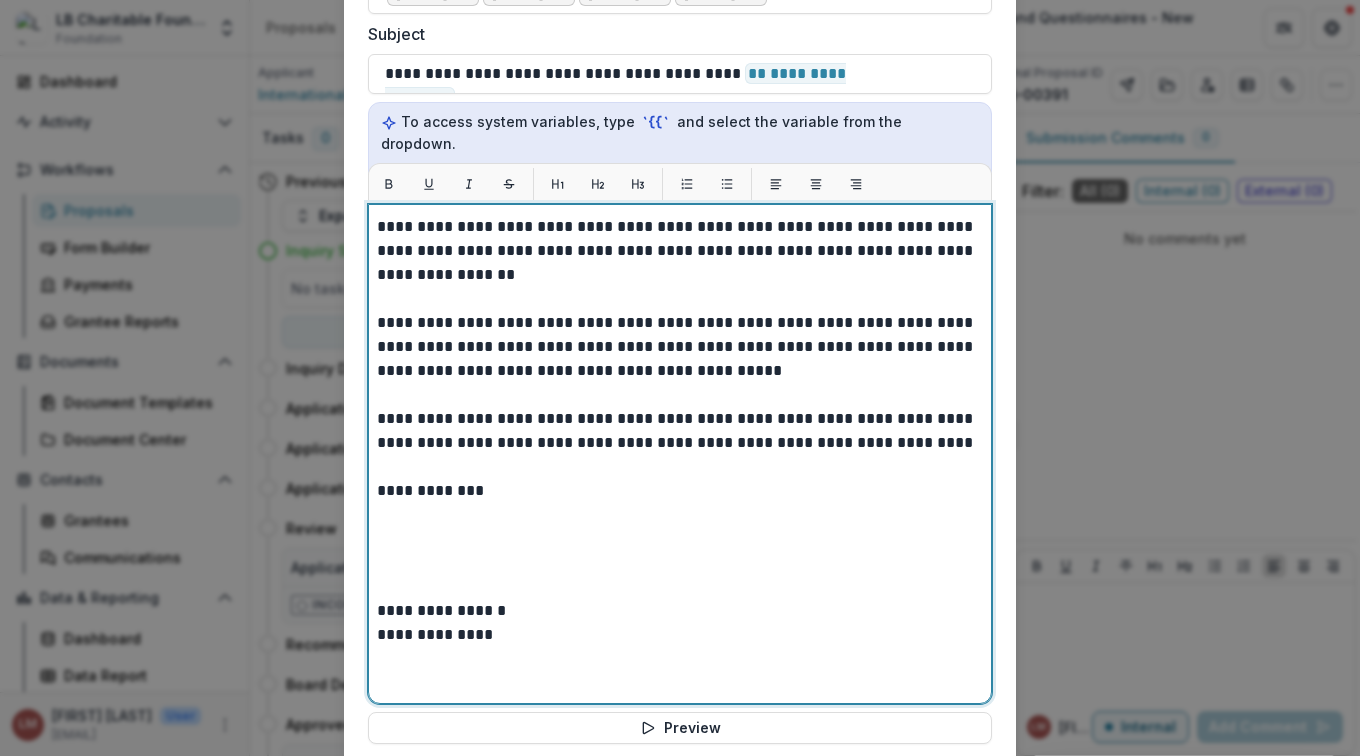 click at bounding box center [680, 539] 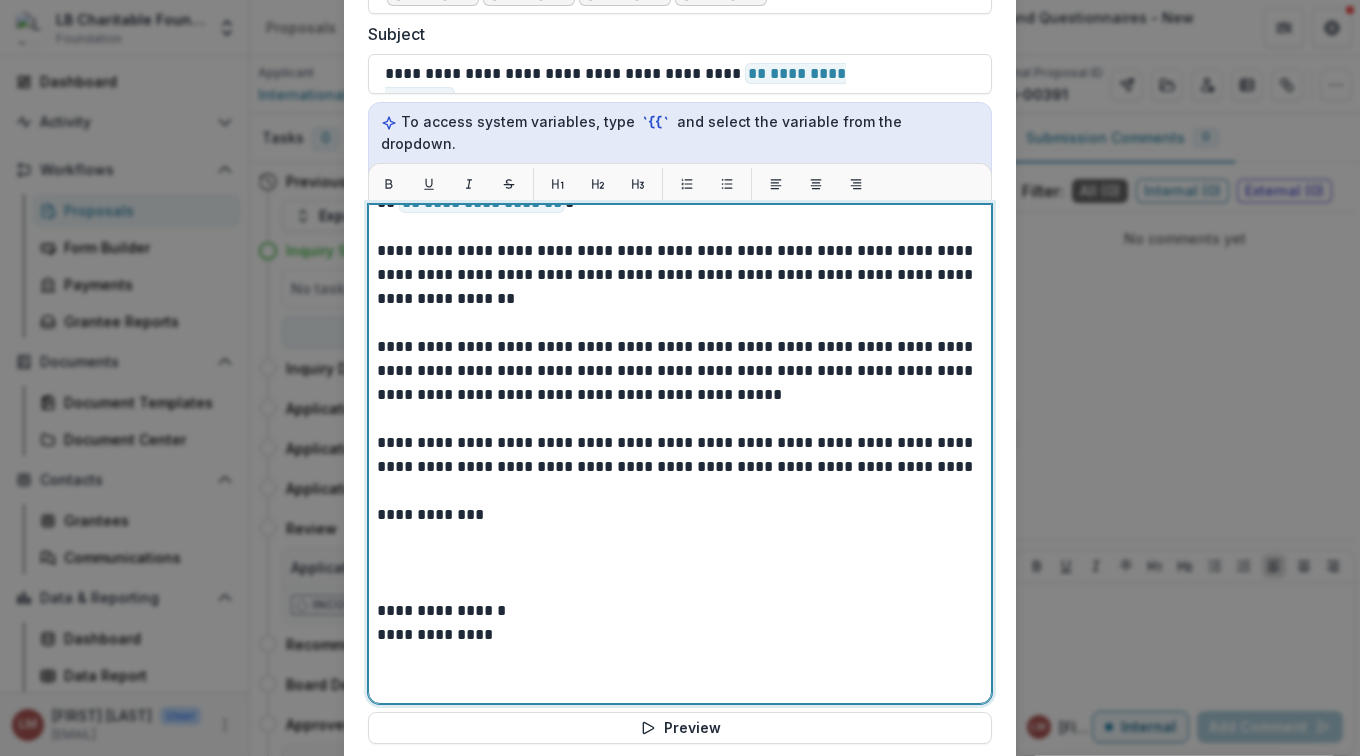 scroll, scrollTop: 22, scrollLeft: 0, axis: vertical 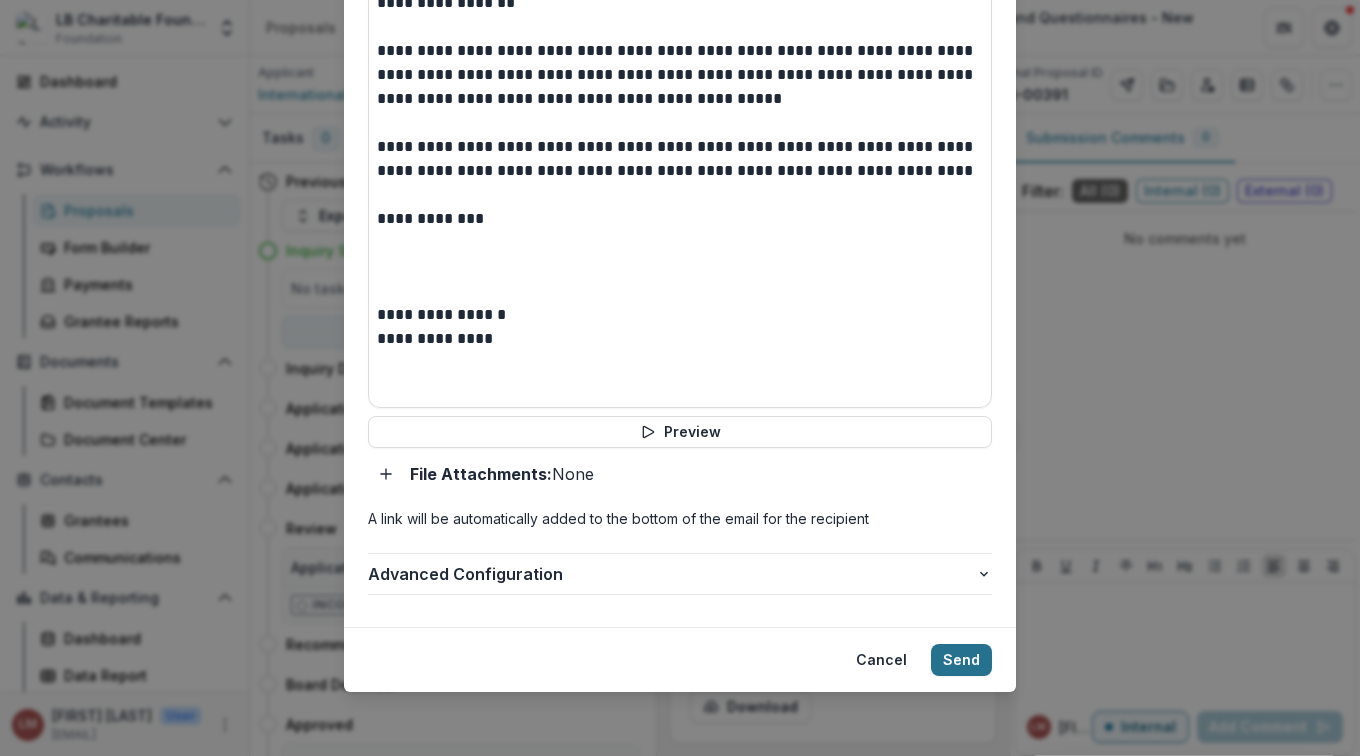 click on "Send" at bounding box center (961, 660) 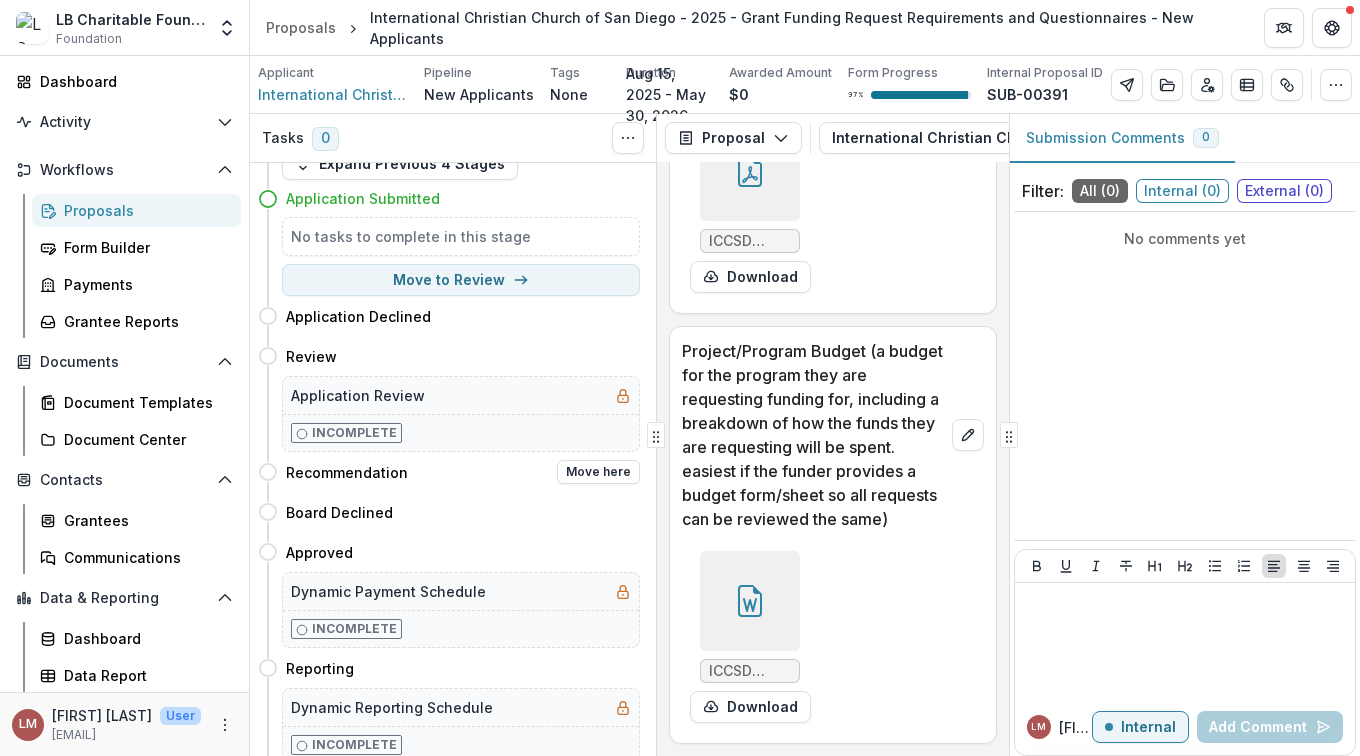 scroll, scrollTop: 52, scrollLeft: 0, axis: vertical 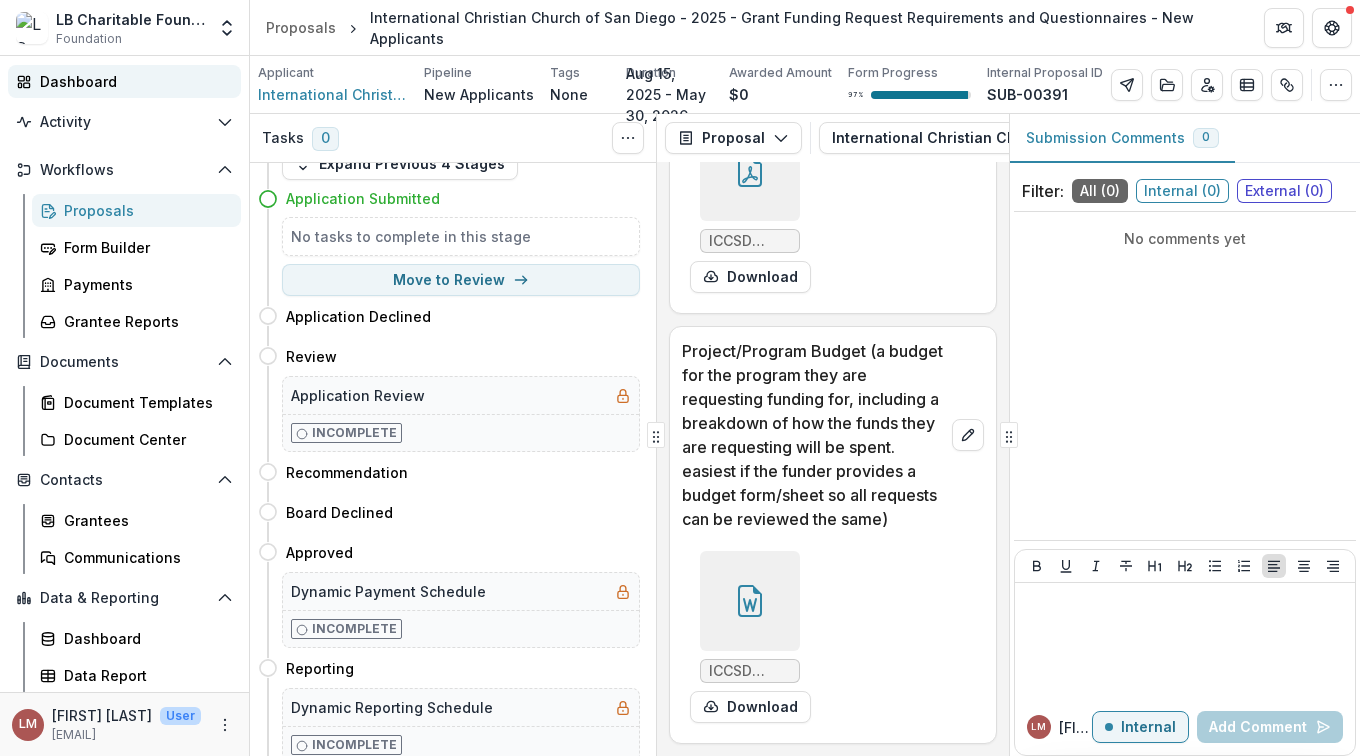 click on "Dashboard" at bounding box center (132, 81) 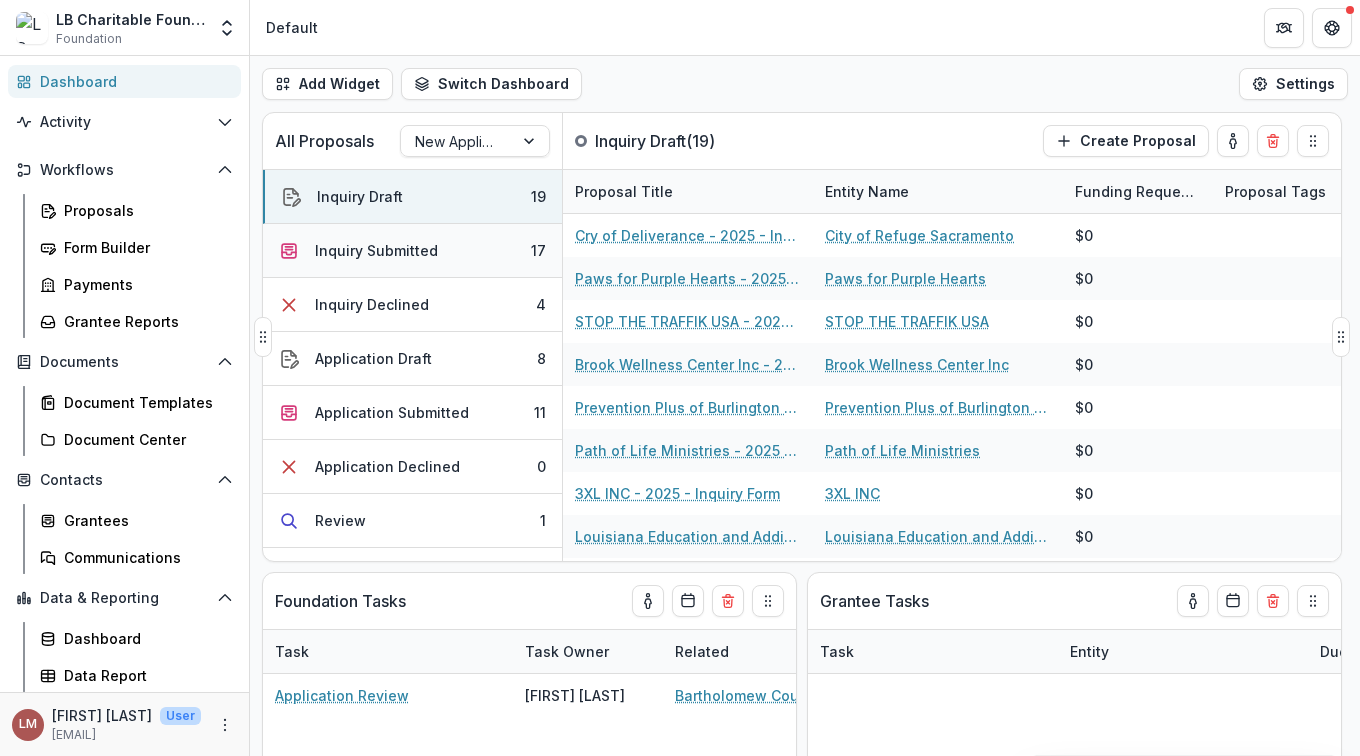 click on "Inquiry Submitted" at bounding box center [376, 250] 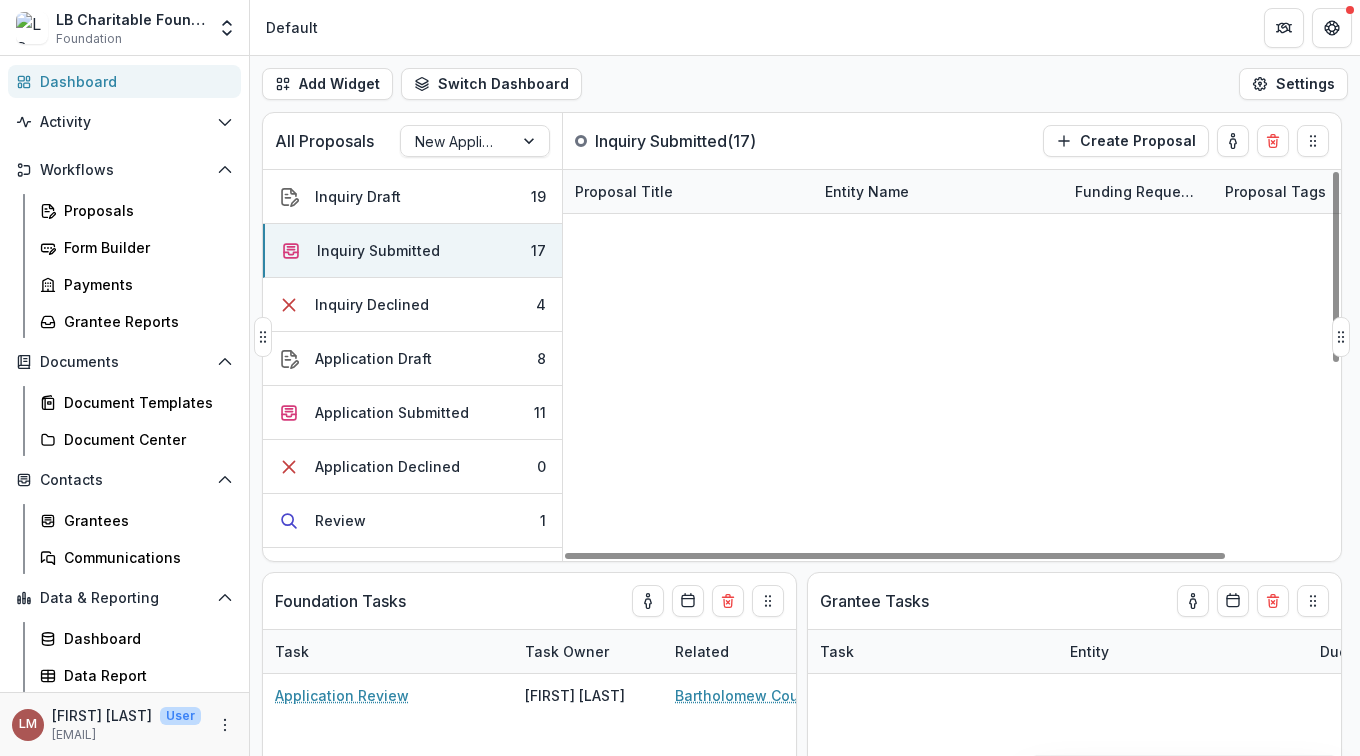 scroll, scrollTop: 384, scrollLeft: 0, axis: vertical 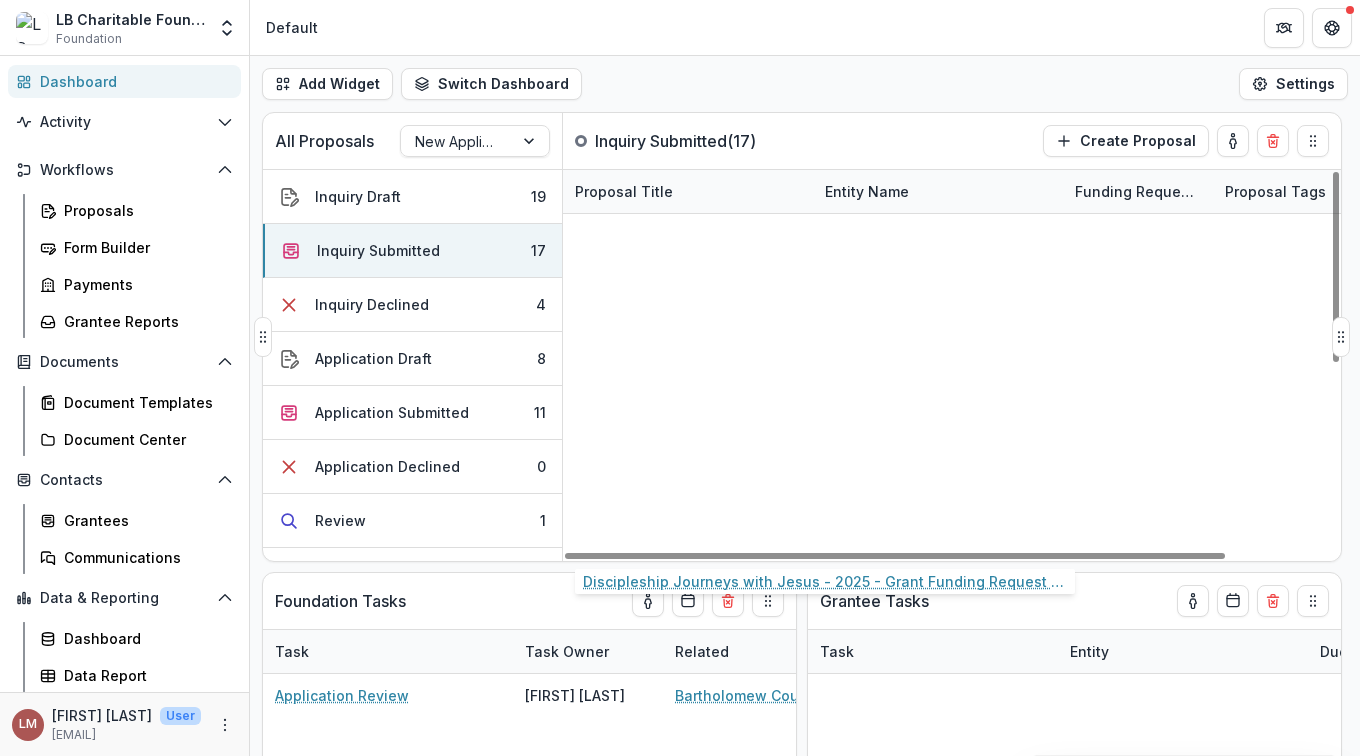 click on "Discipleship Journeys with Jesus - 2025 - Grant Funding Request Requirements and Questionnaires" at bounding box center (688, 923) 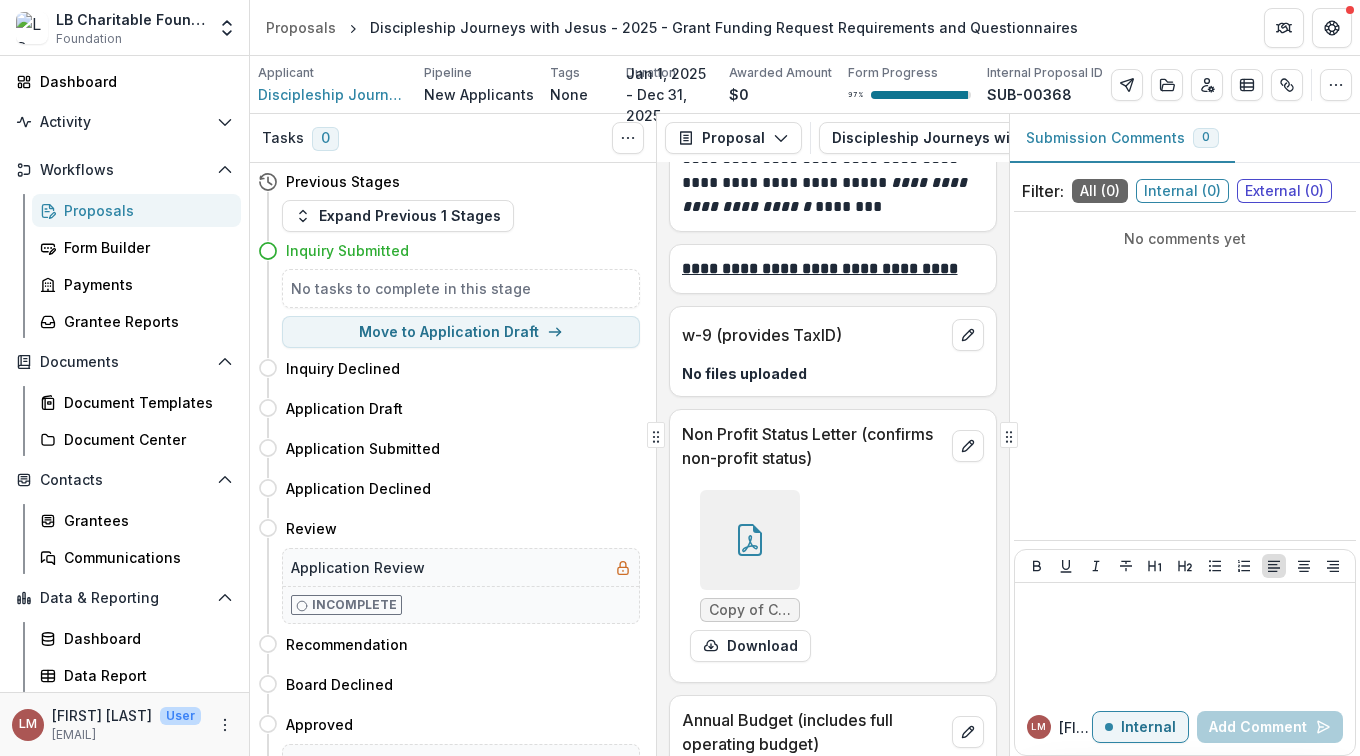 scroll, scrollTop: 19628, scrollLeft: 0, axis: vertical 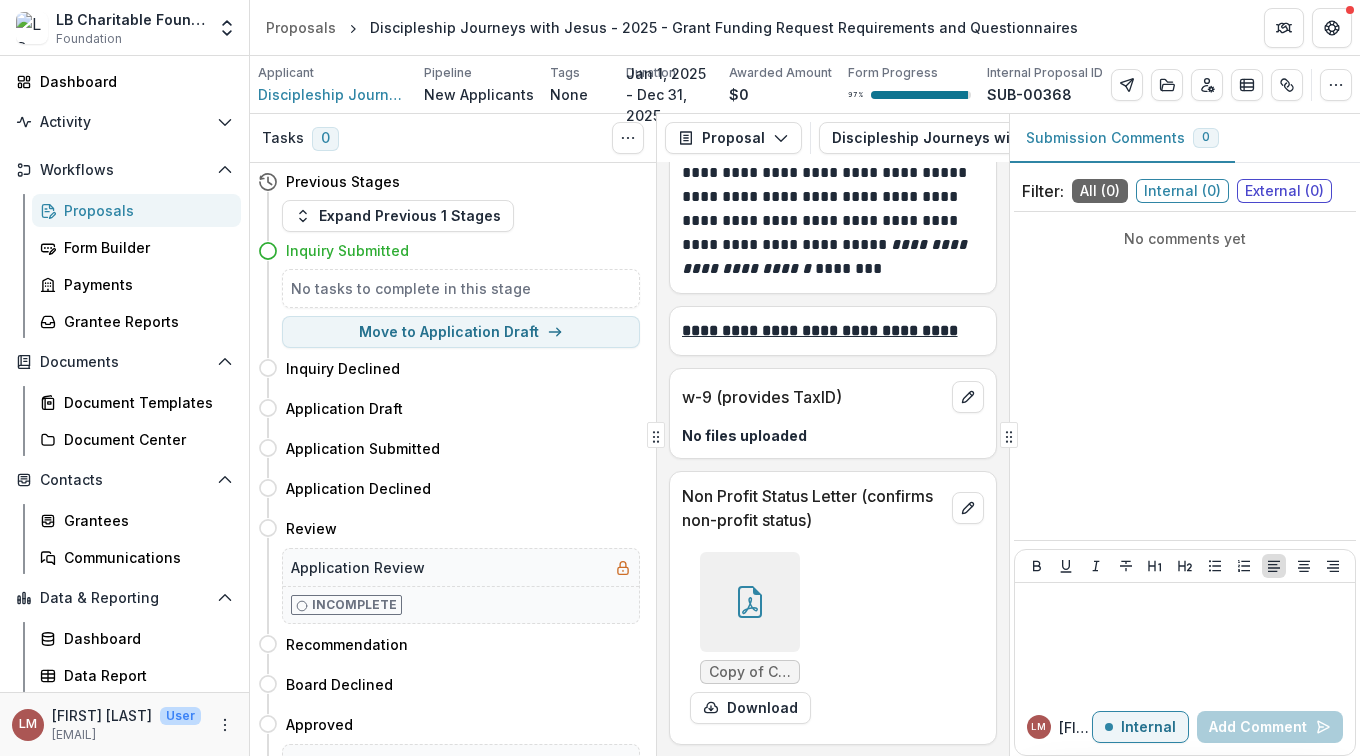 click at bounding box center [750, 602] 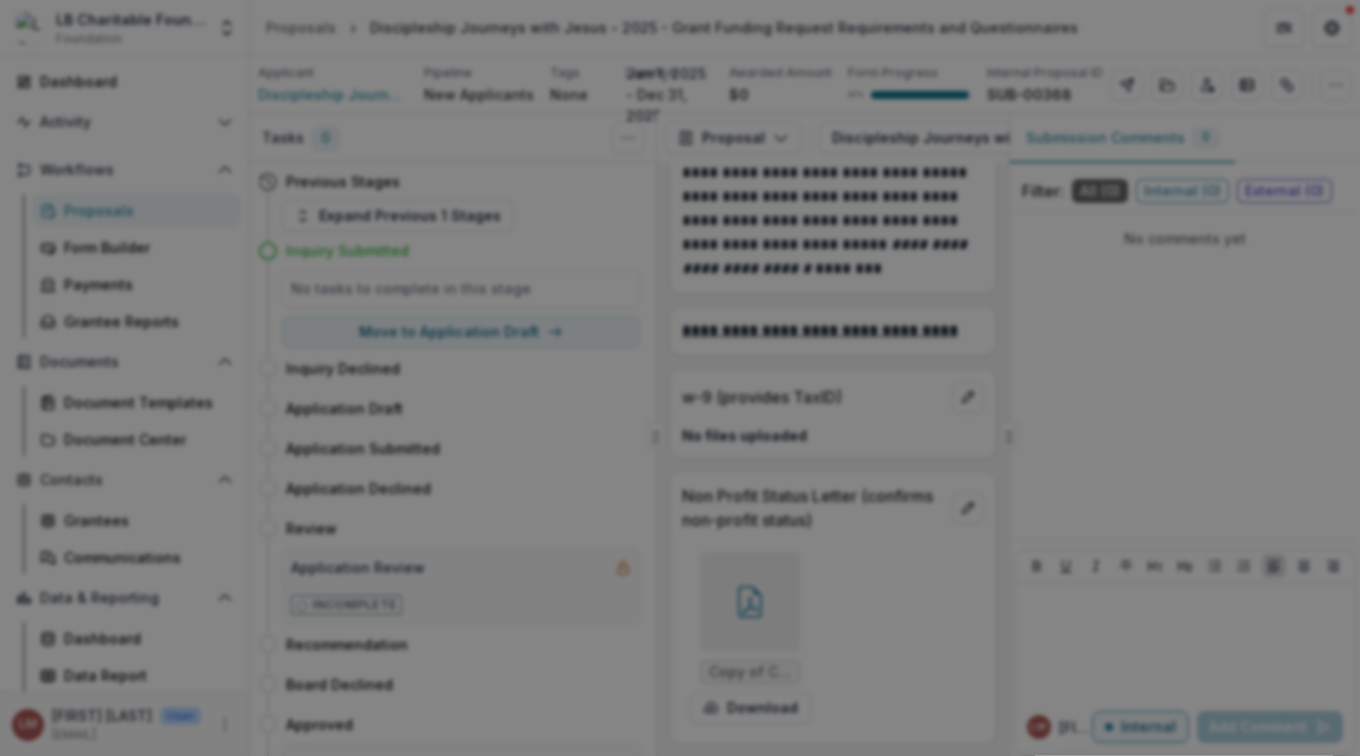 click at bounding box center (1332, 24) 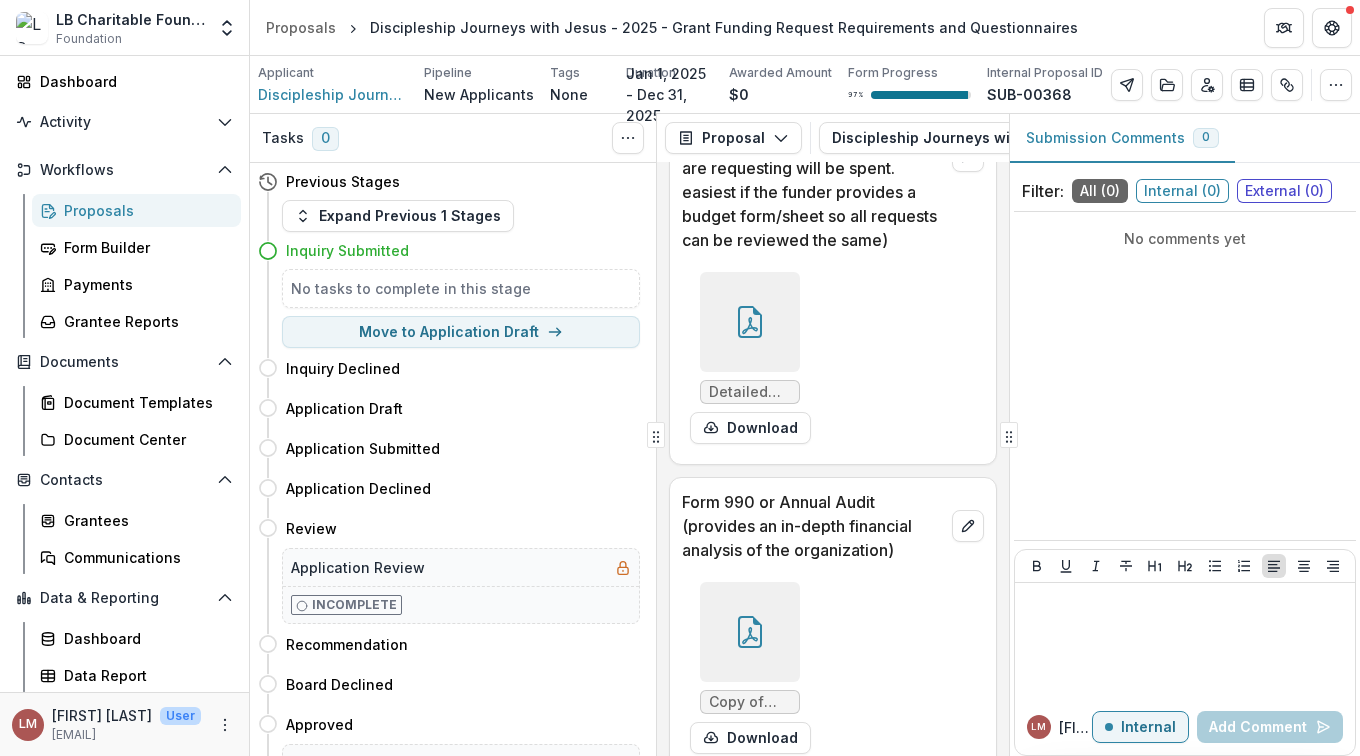 scroll, scrollTop: 20699, scrollLeft: 0, axis: vertical 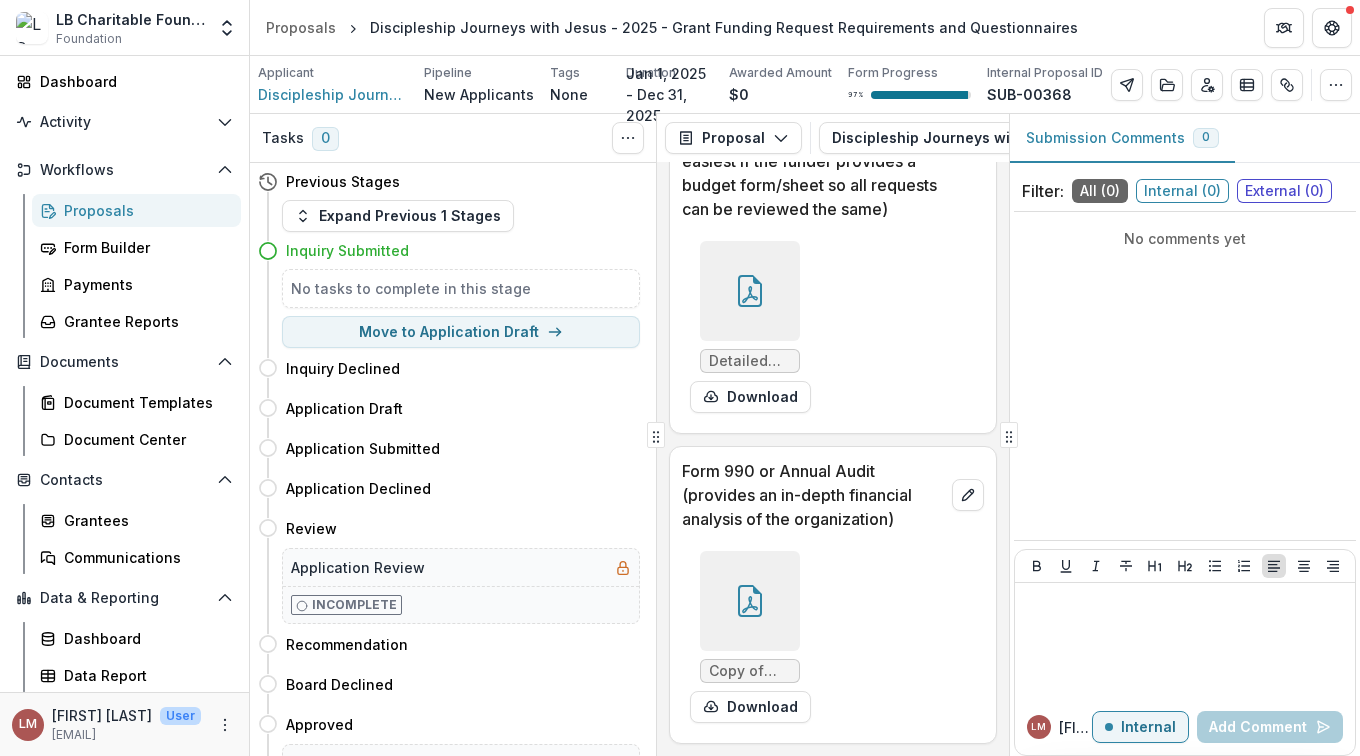 click 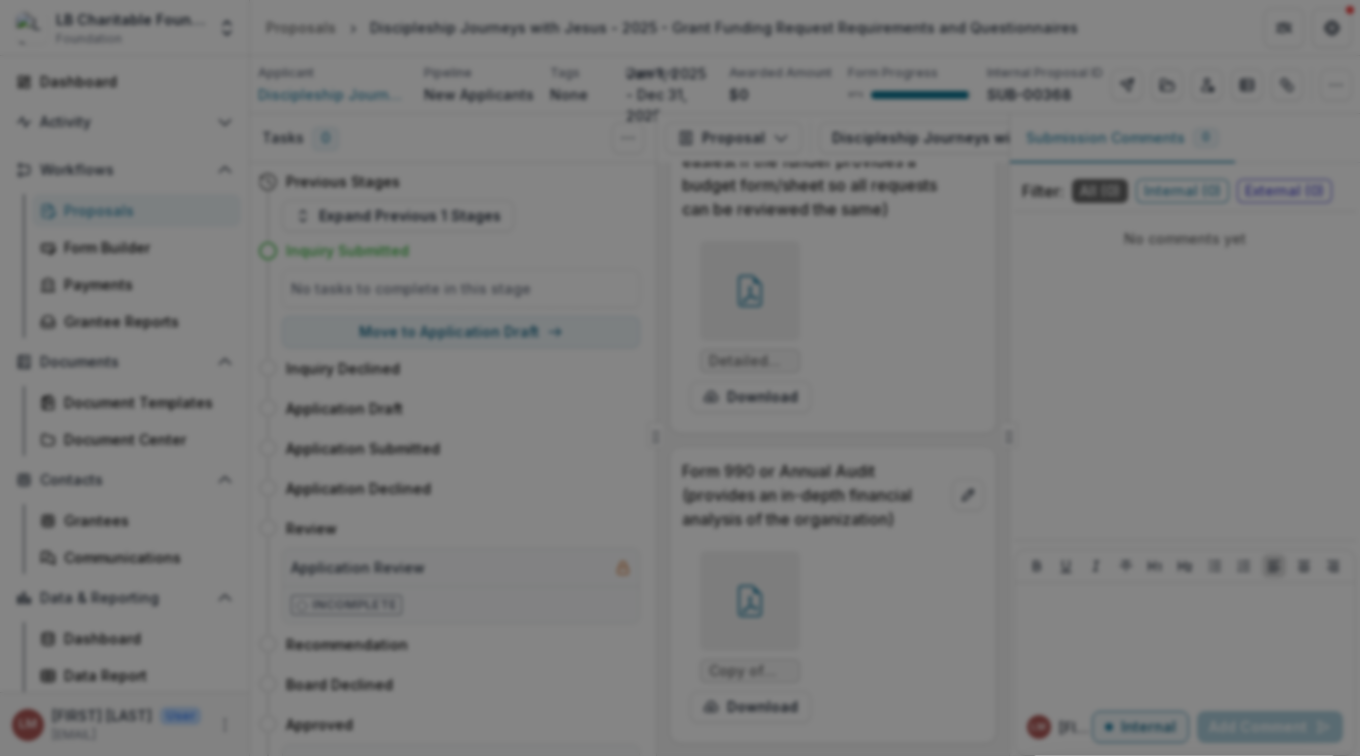 click 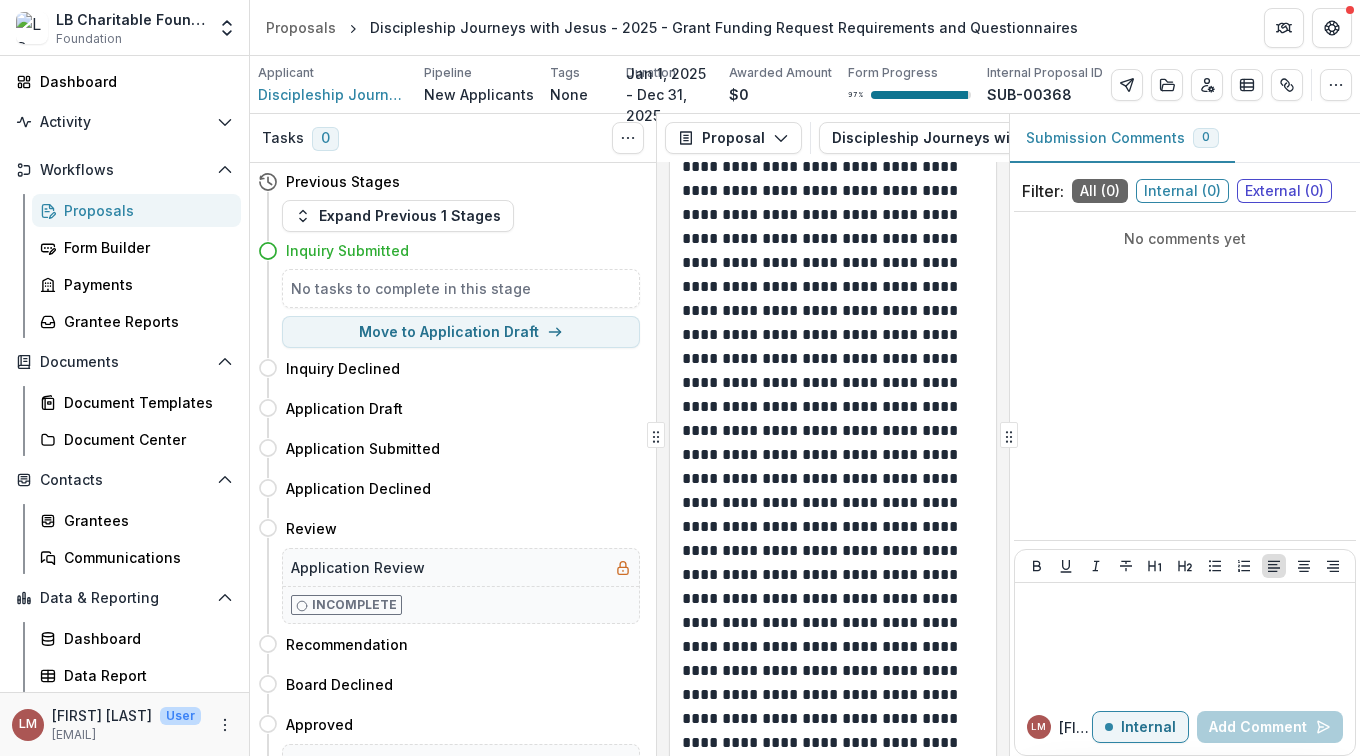 scroll, scrollTop: 0, scrollLeft: 0, axis: both 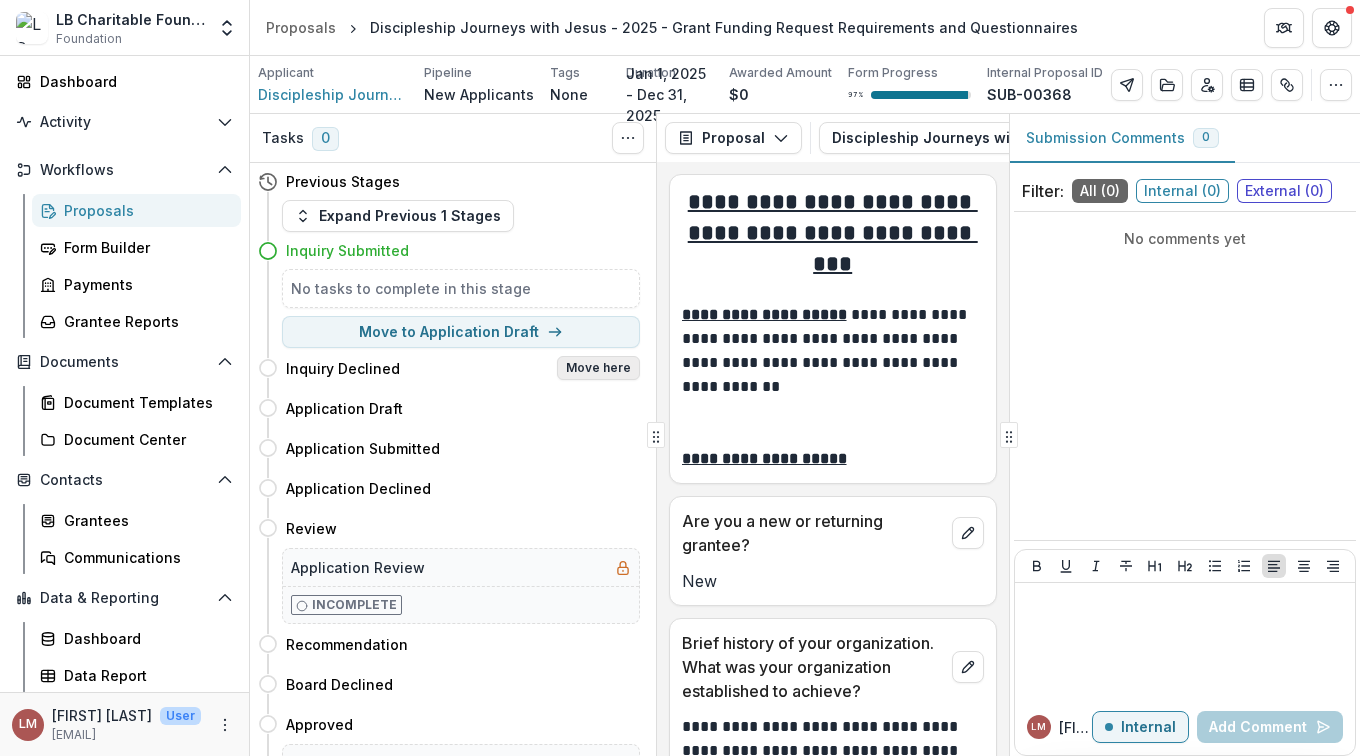 click on "Move here" at bounding box center [598, 368] 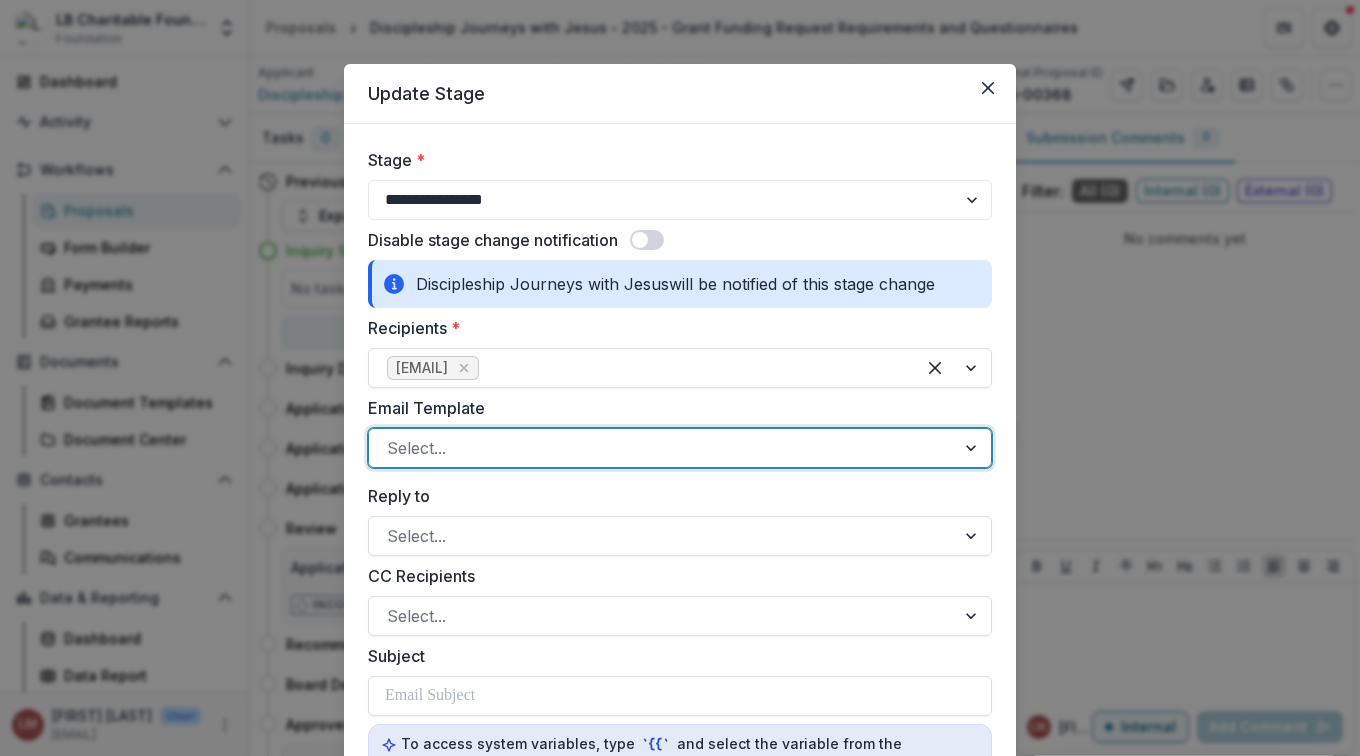 click at bounding box center (973, 448) 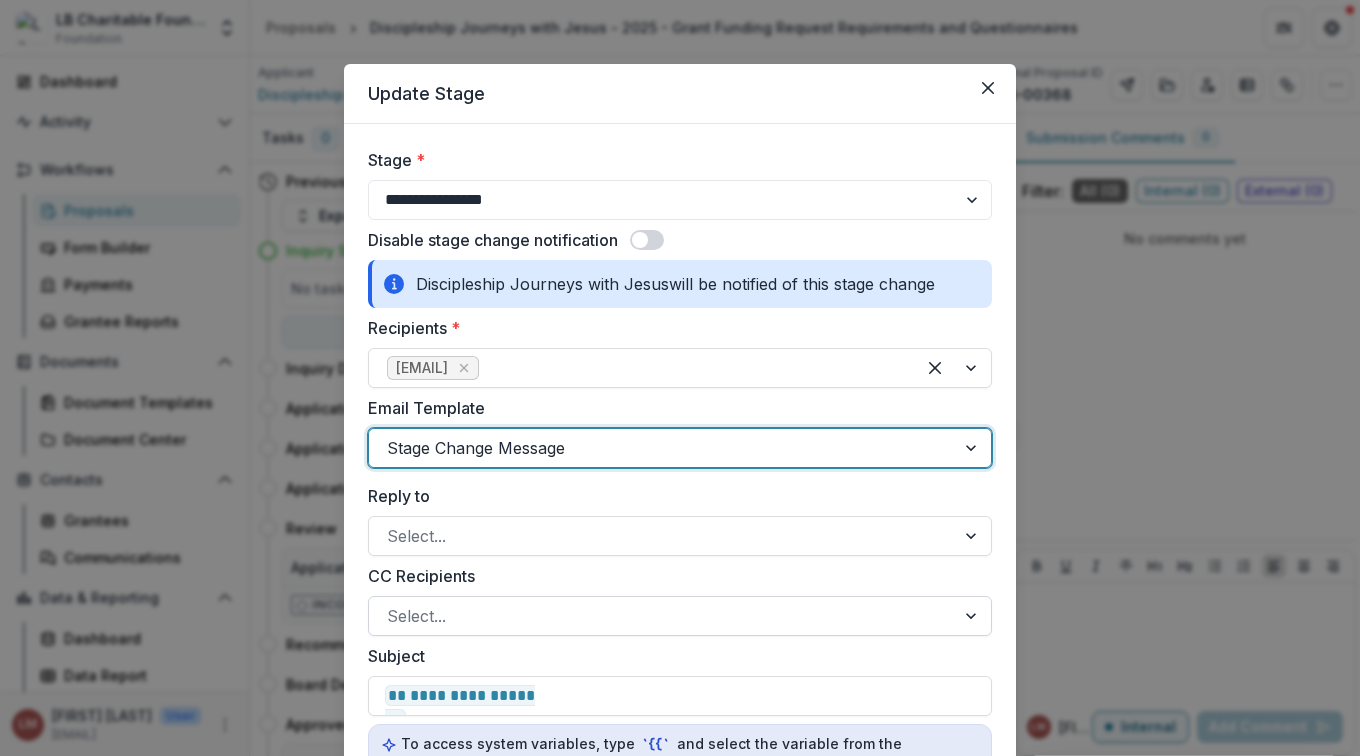 click at bounding box center [662, 616] 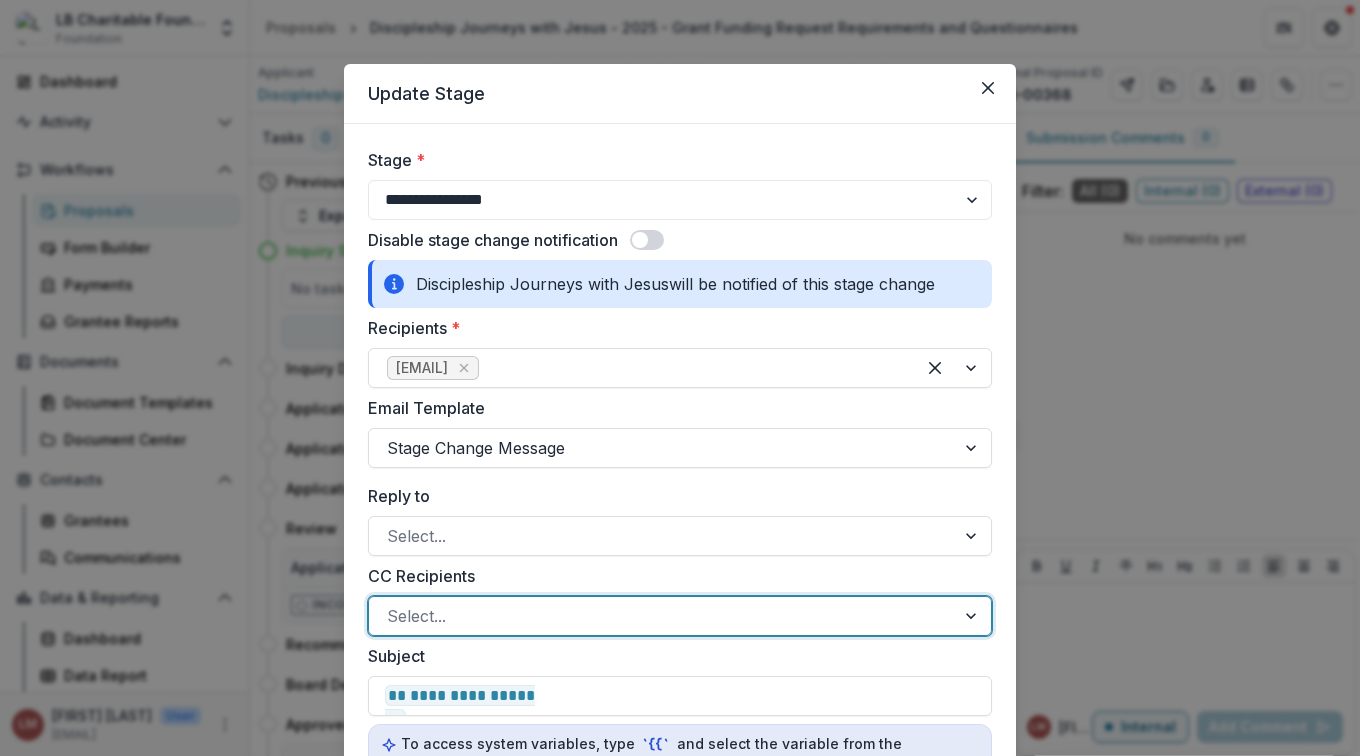click on "[EMAIL]" at bounding box center (680, 926) 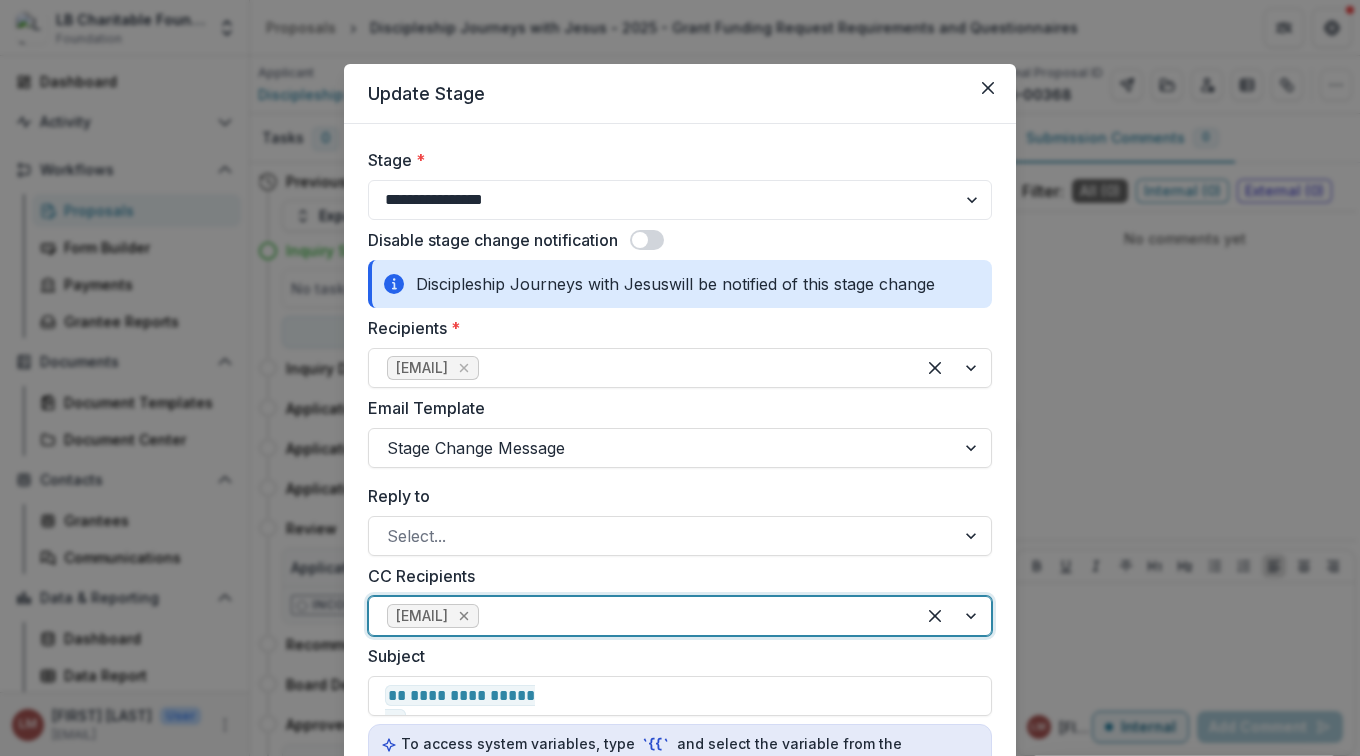 type on "*" 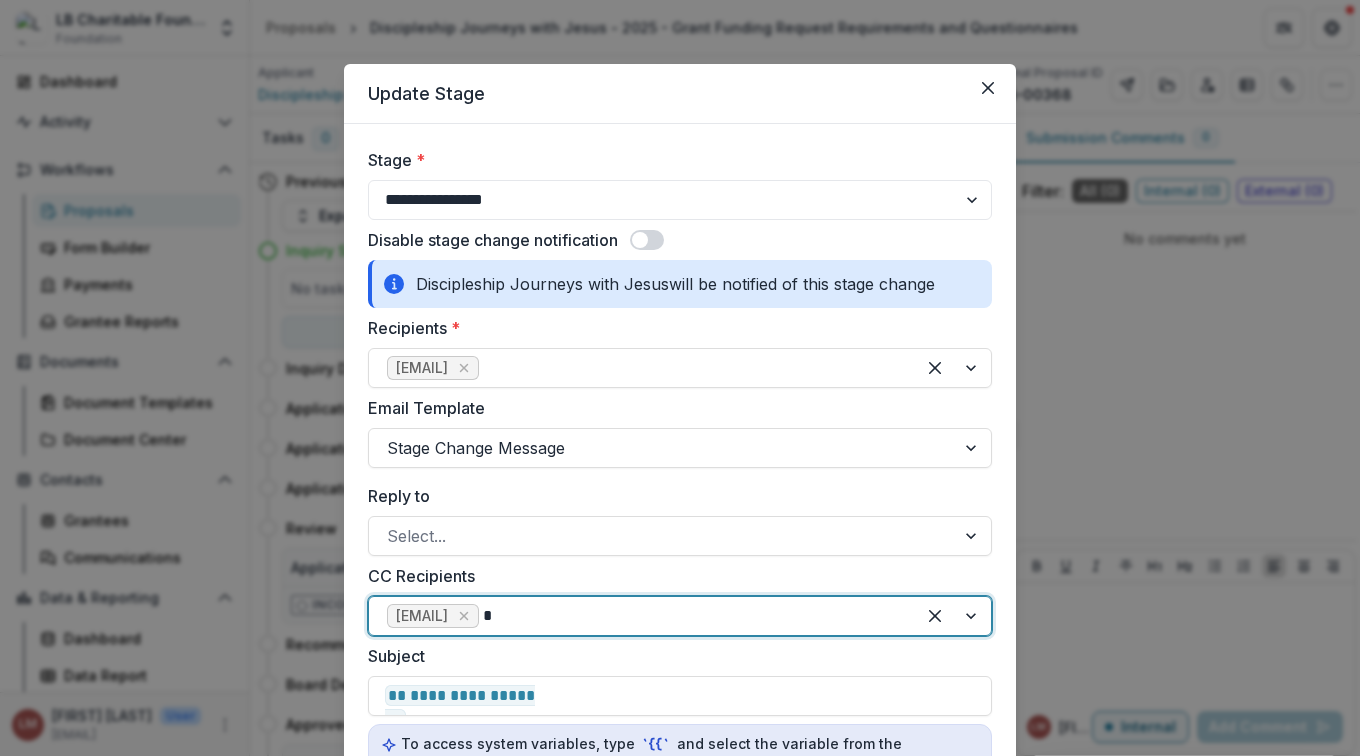 click on "[EMAIL]" at bounding box center [680, 816] 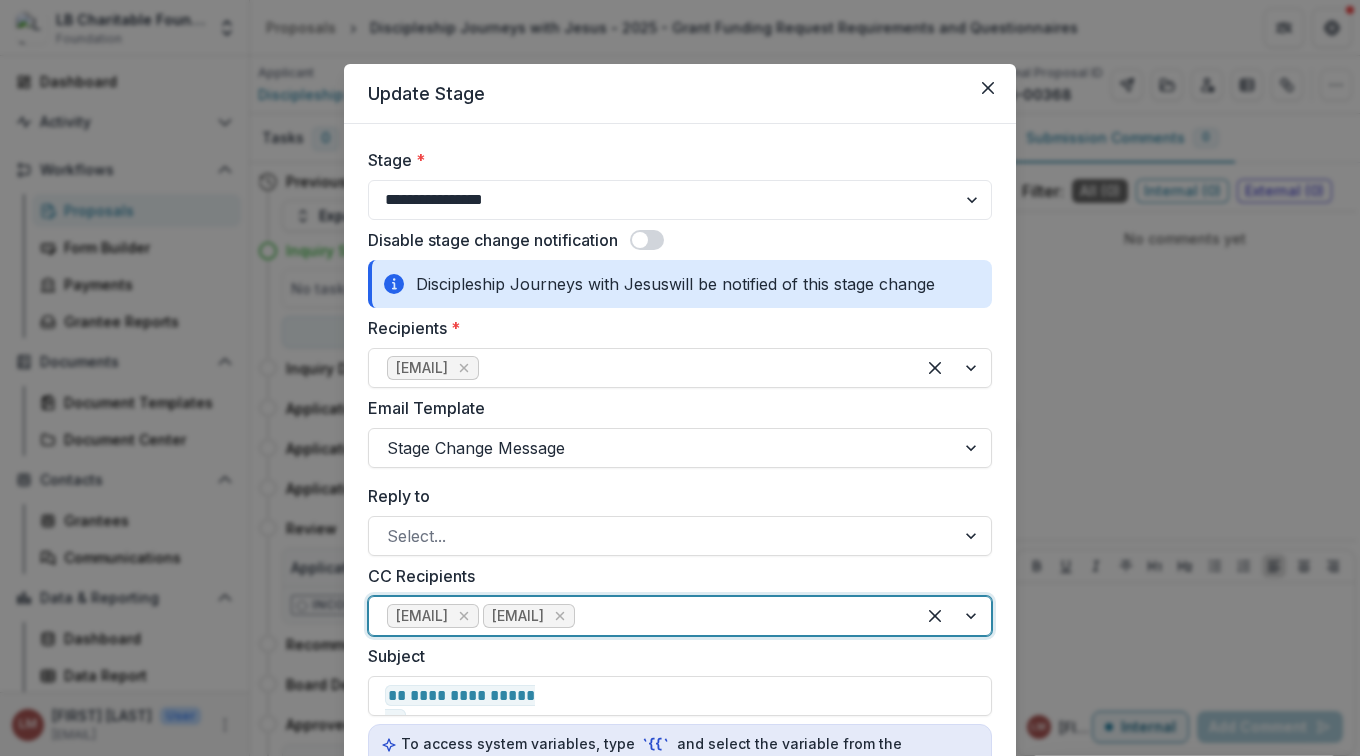 type on "*" 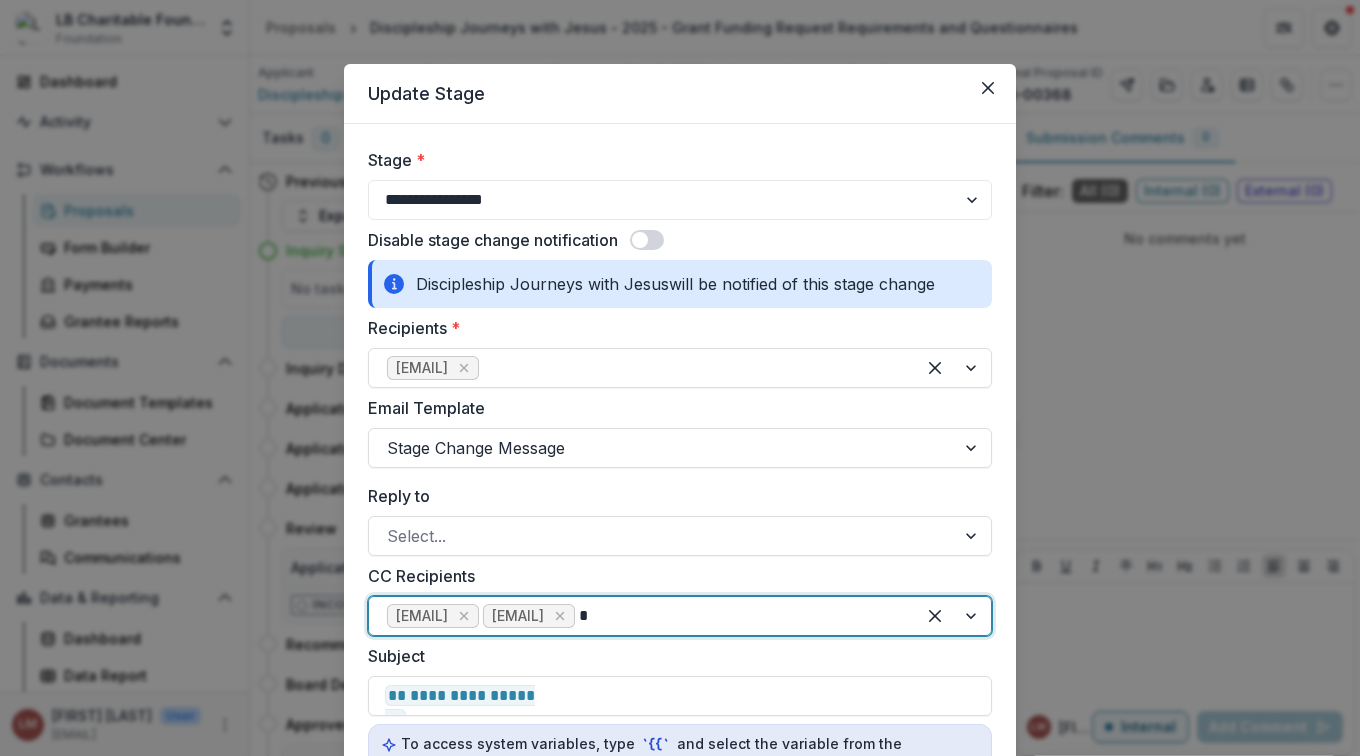 click on "[EMAIL]" at bounding box center (680, 816) 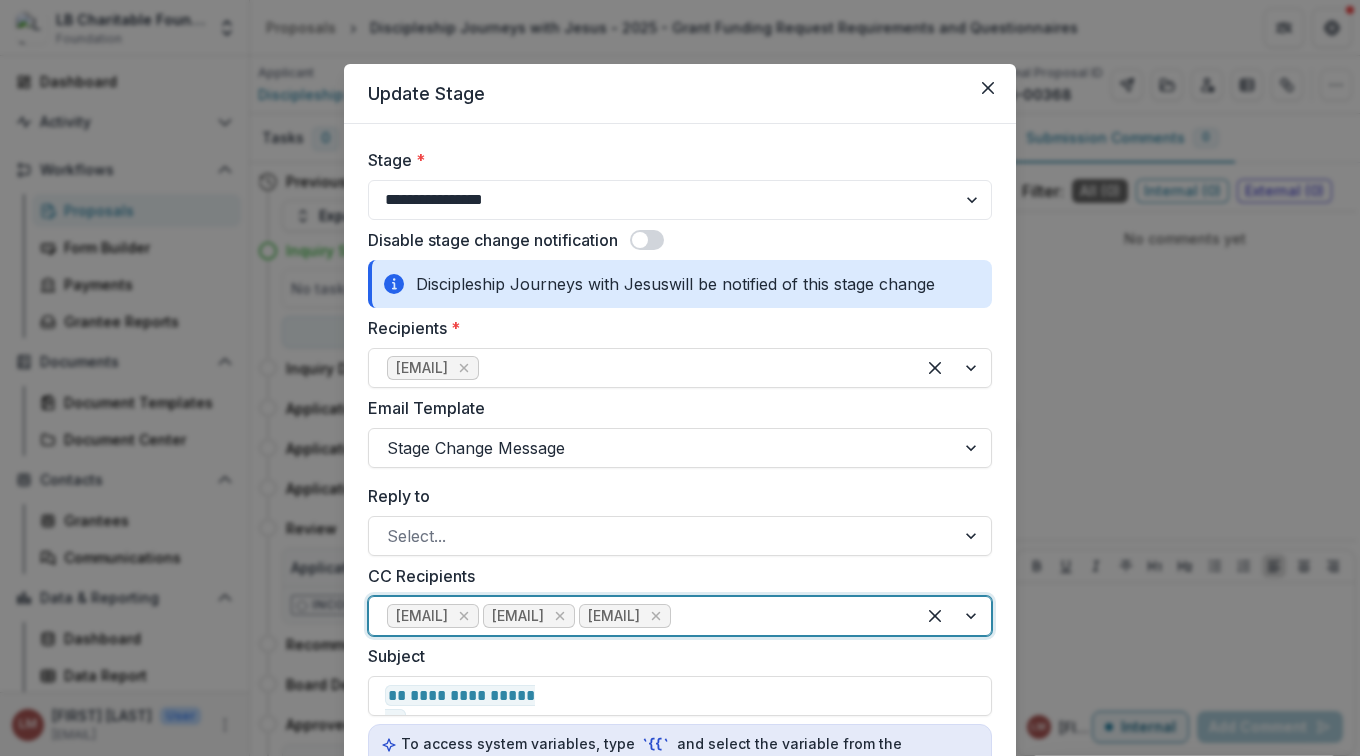 type on "*" 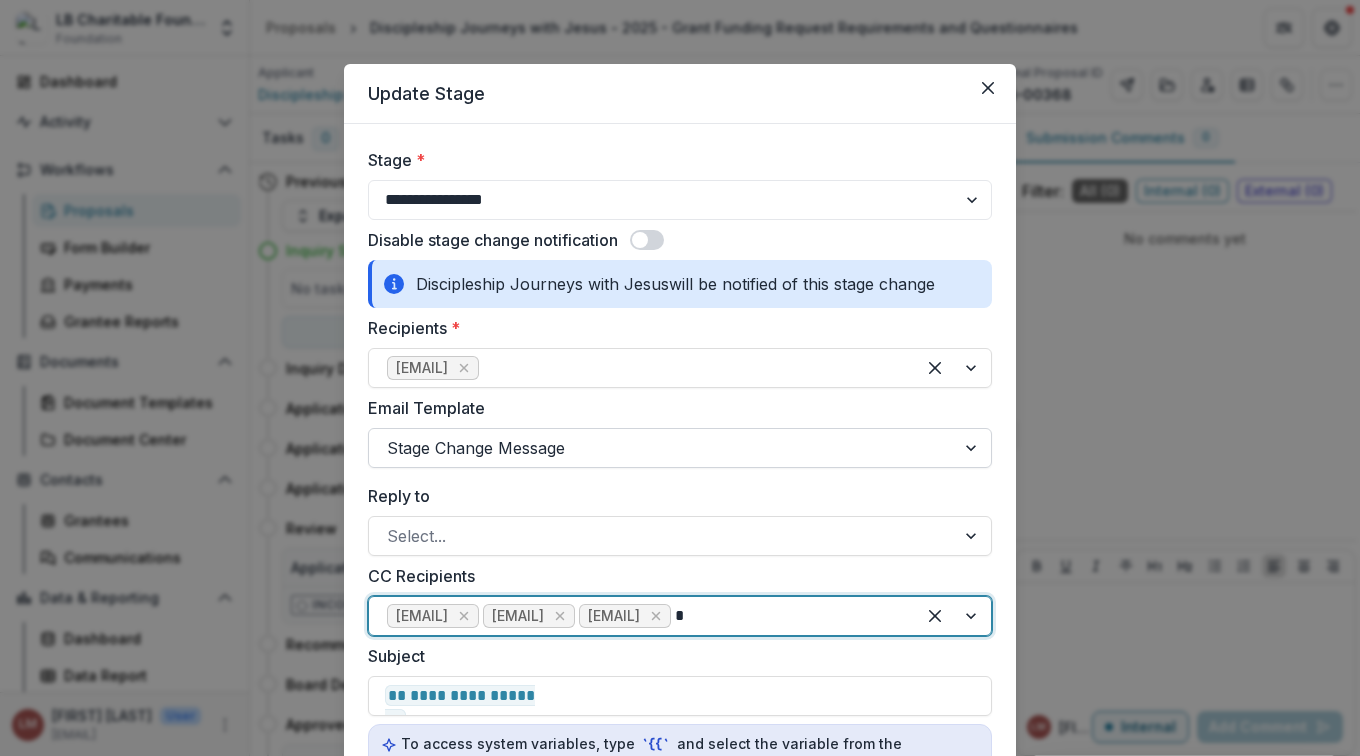 click on "[EMAIL]" at bounding box center (680, 779) 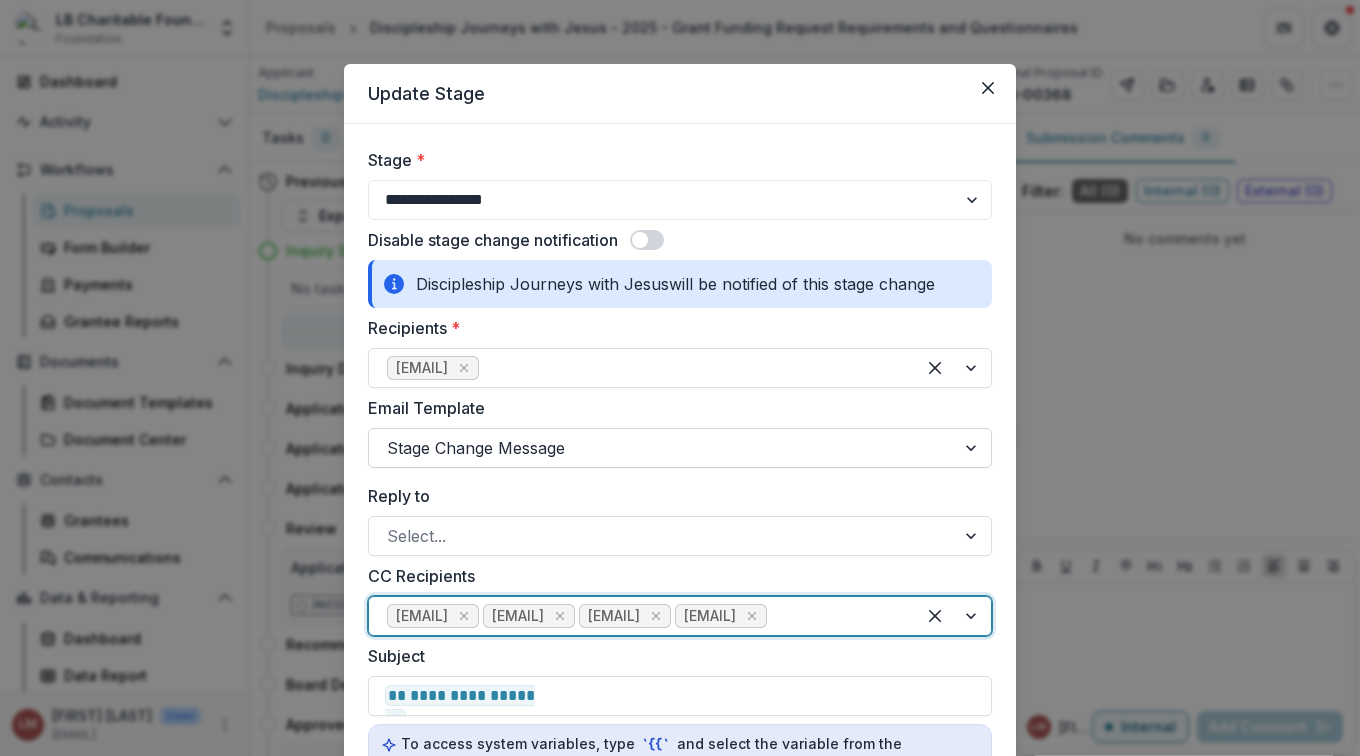 type on "*" 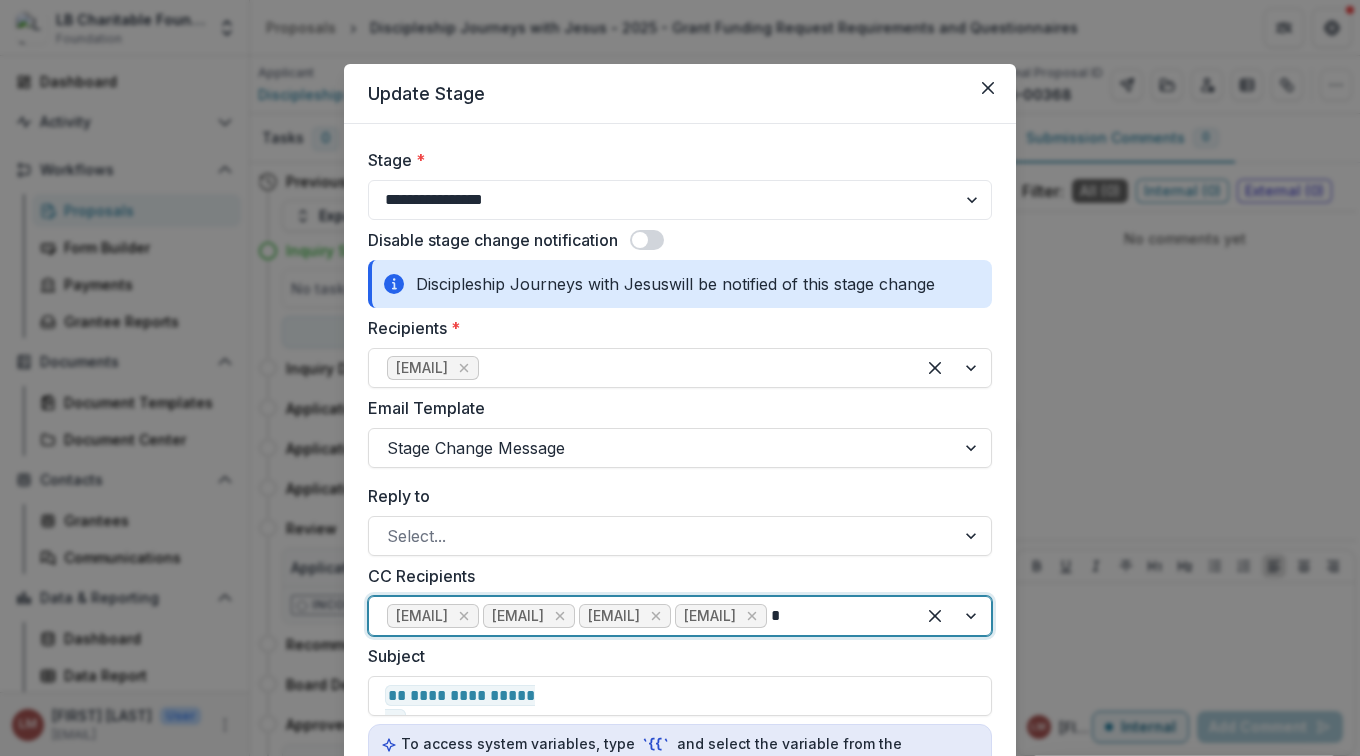 click on "[EMAIL]" at bounding box center [680, 779] 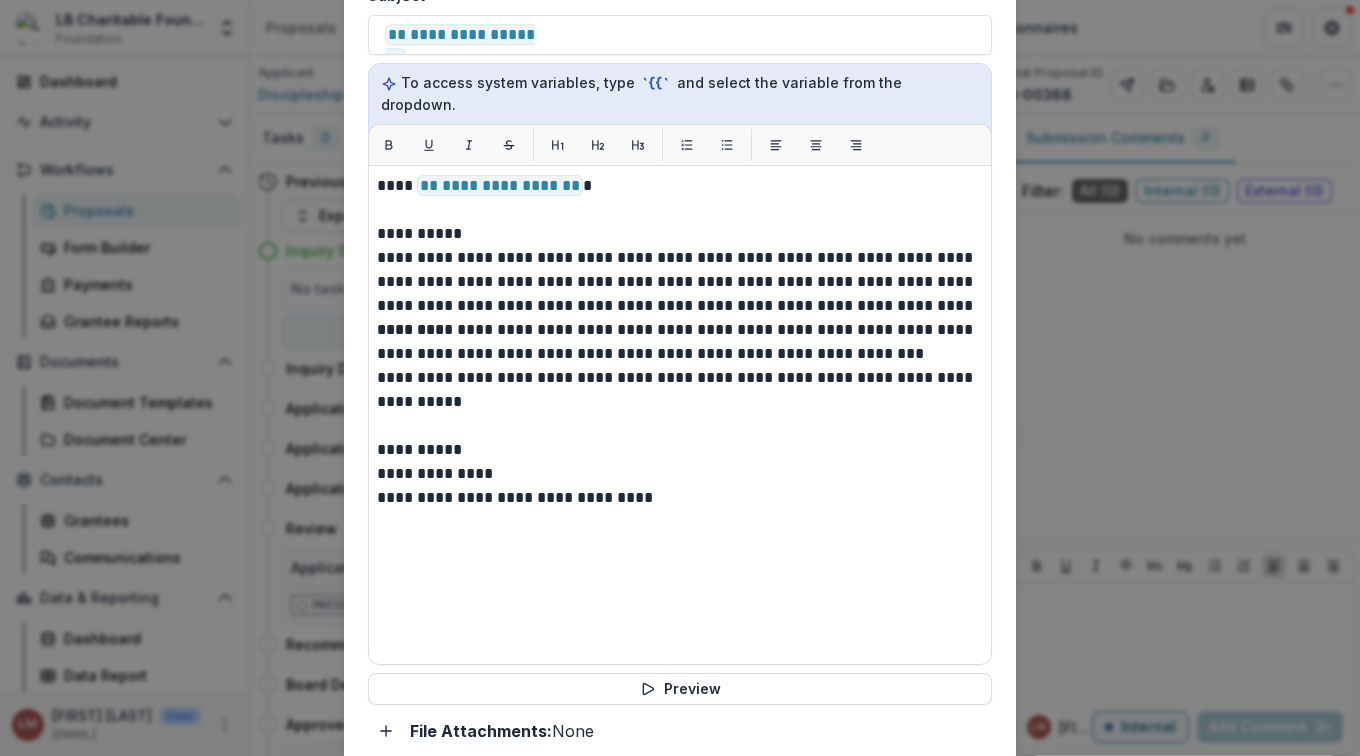 scroll, scrollTop: 620, scrollLeft: 0, axis: vertical 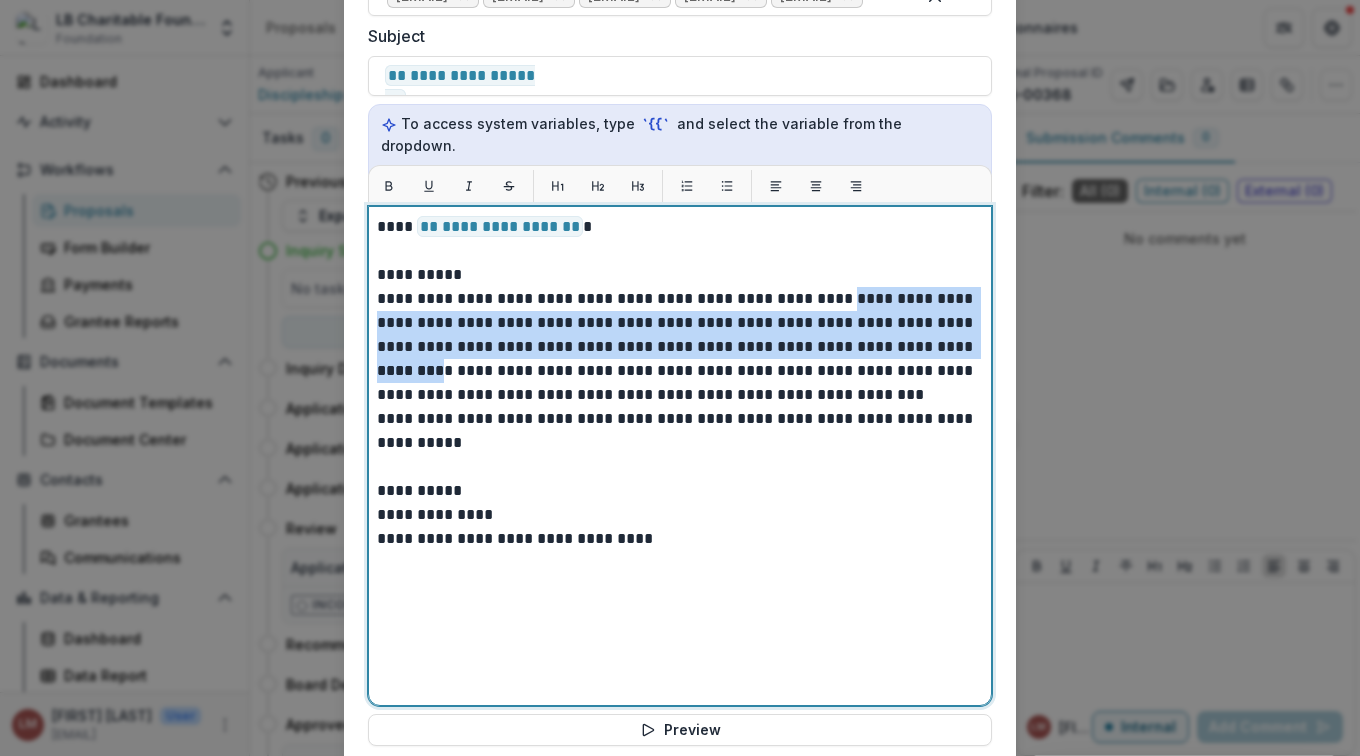 drag, startPoint x: 825, startPoint y: 378, endPoint x: 936, endPoint y: 424, distance: 120.15407 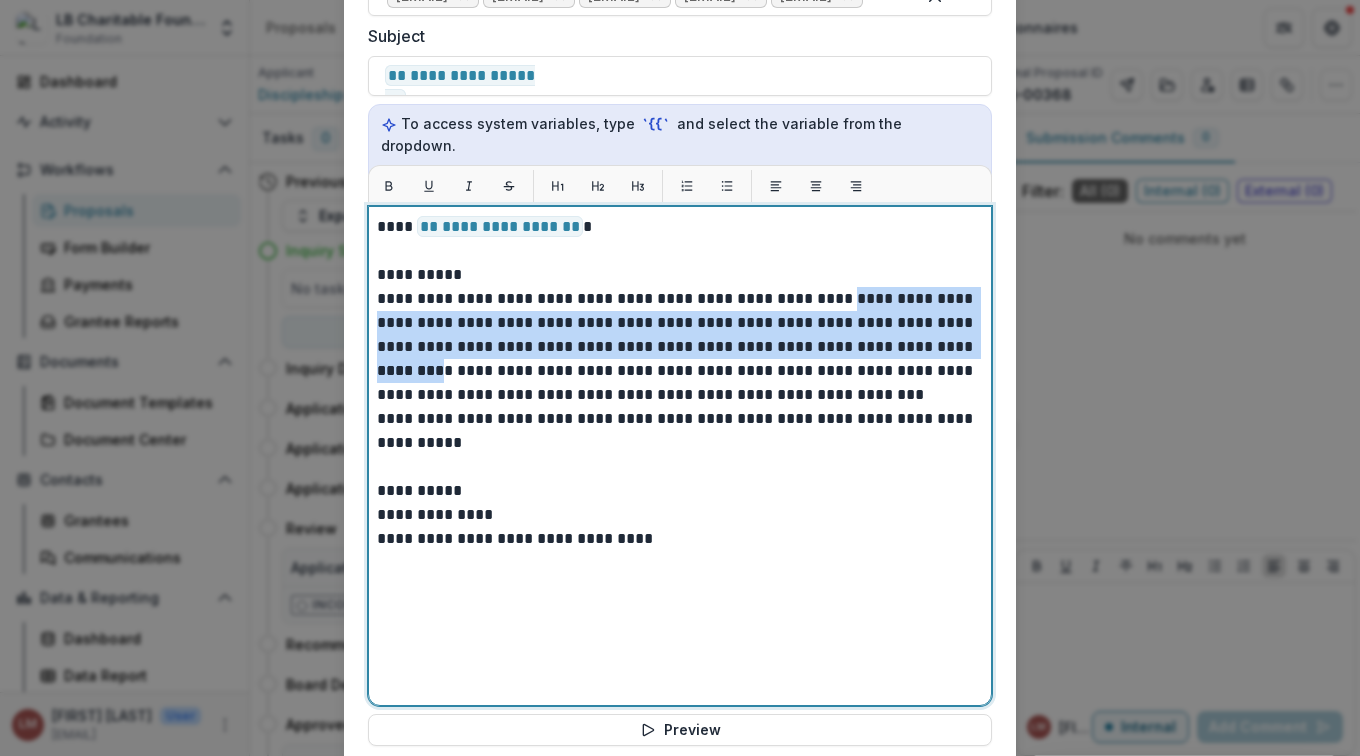 click on "**********" at bounding box center (680, 323) 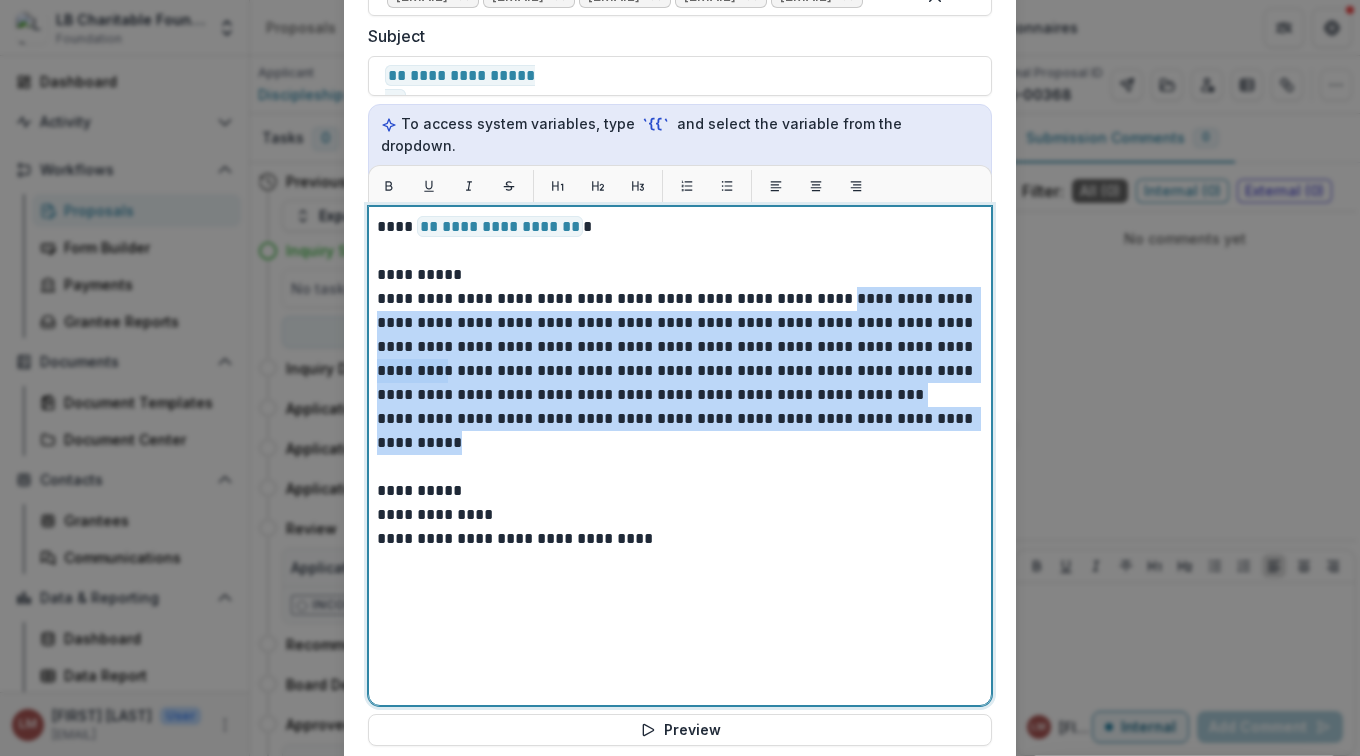 drag, startPoint x: 822, startPoint y: 380, endPoint x: 915, endPoint y: 531, distance: 177.34148 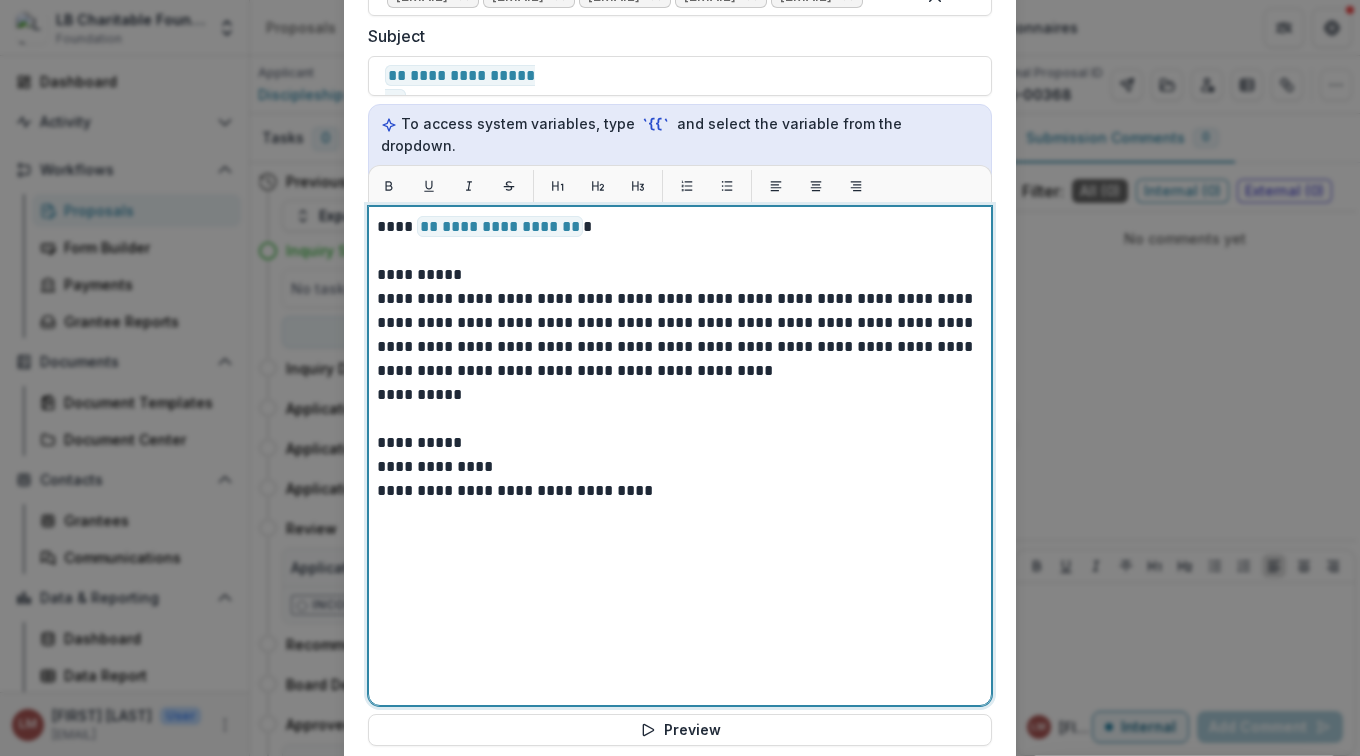 click on "**********" at bounding box center [680, 335] 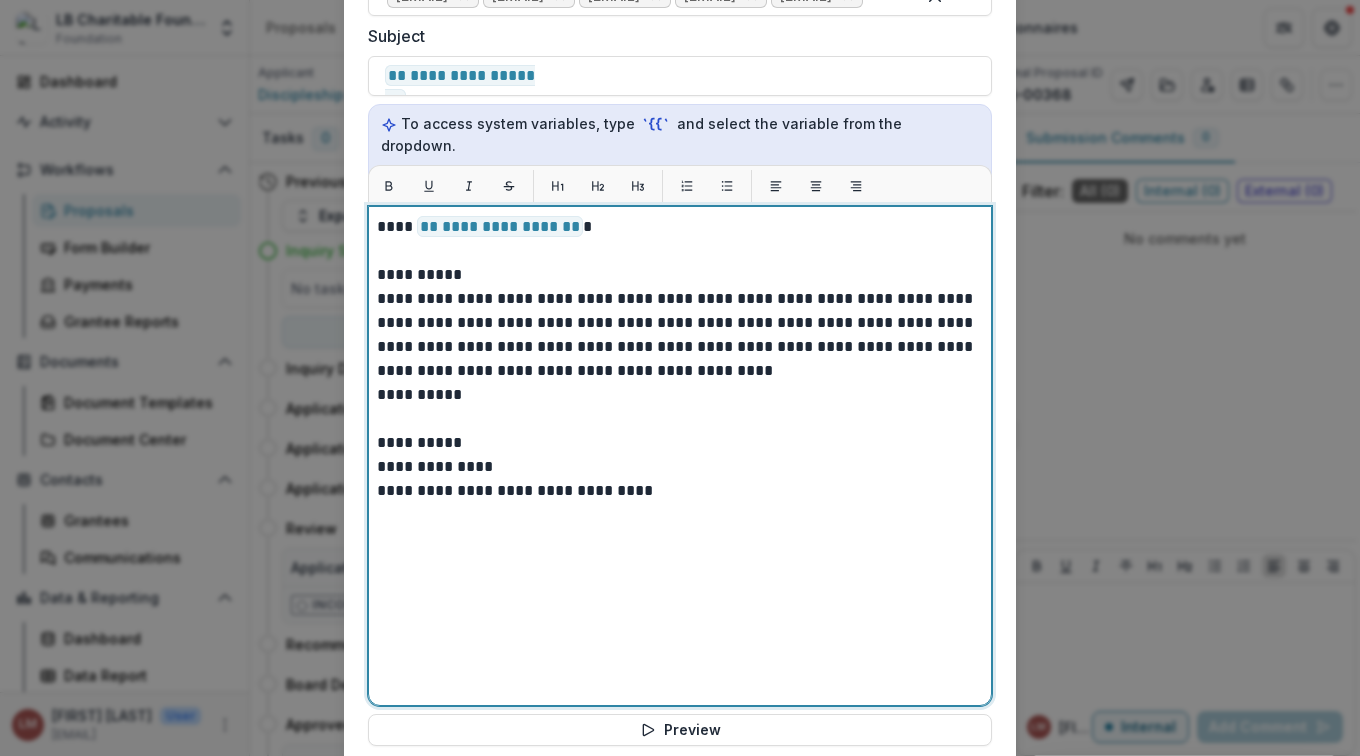 type 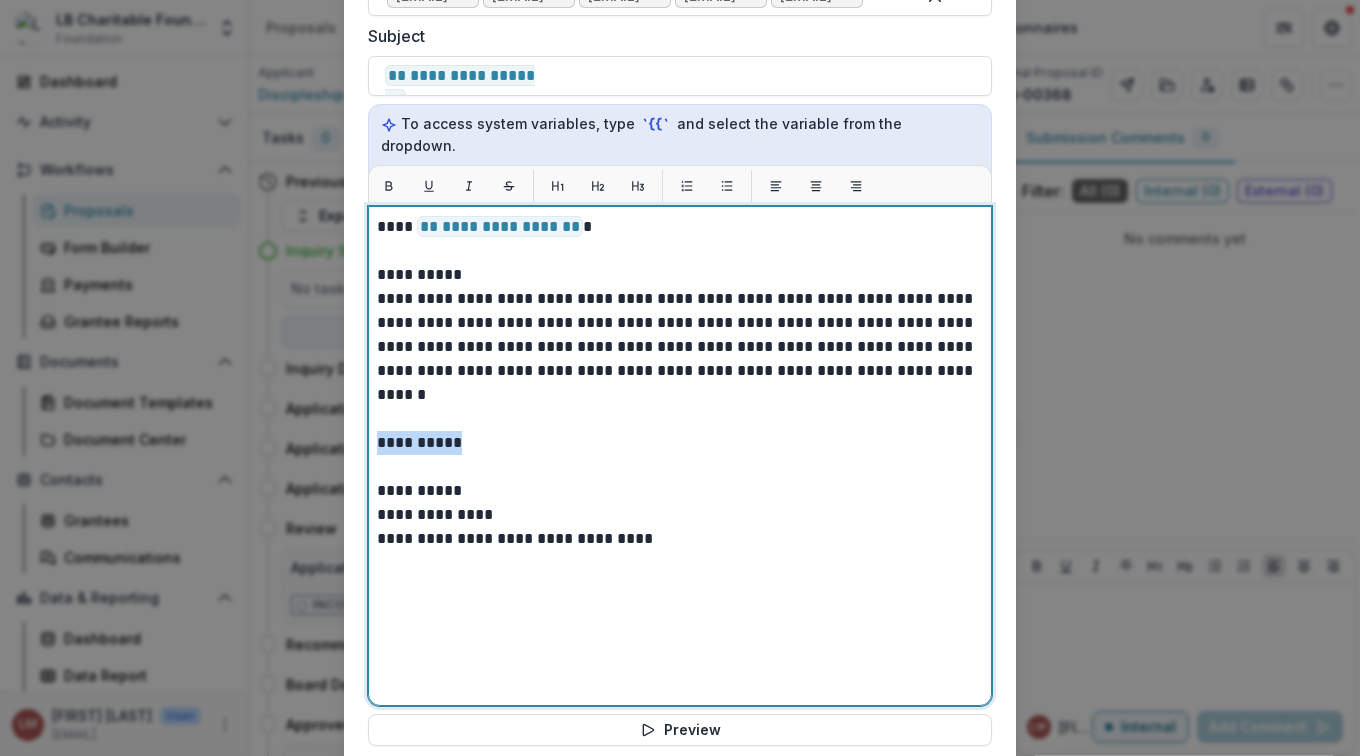 drag, startPoint x: 471, startPoint y: 527, endPoint x: 328, endPoint y: 507, distance: 144.39183 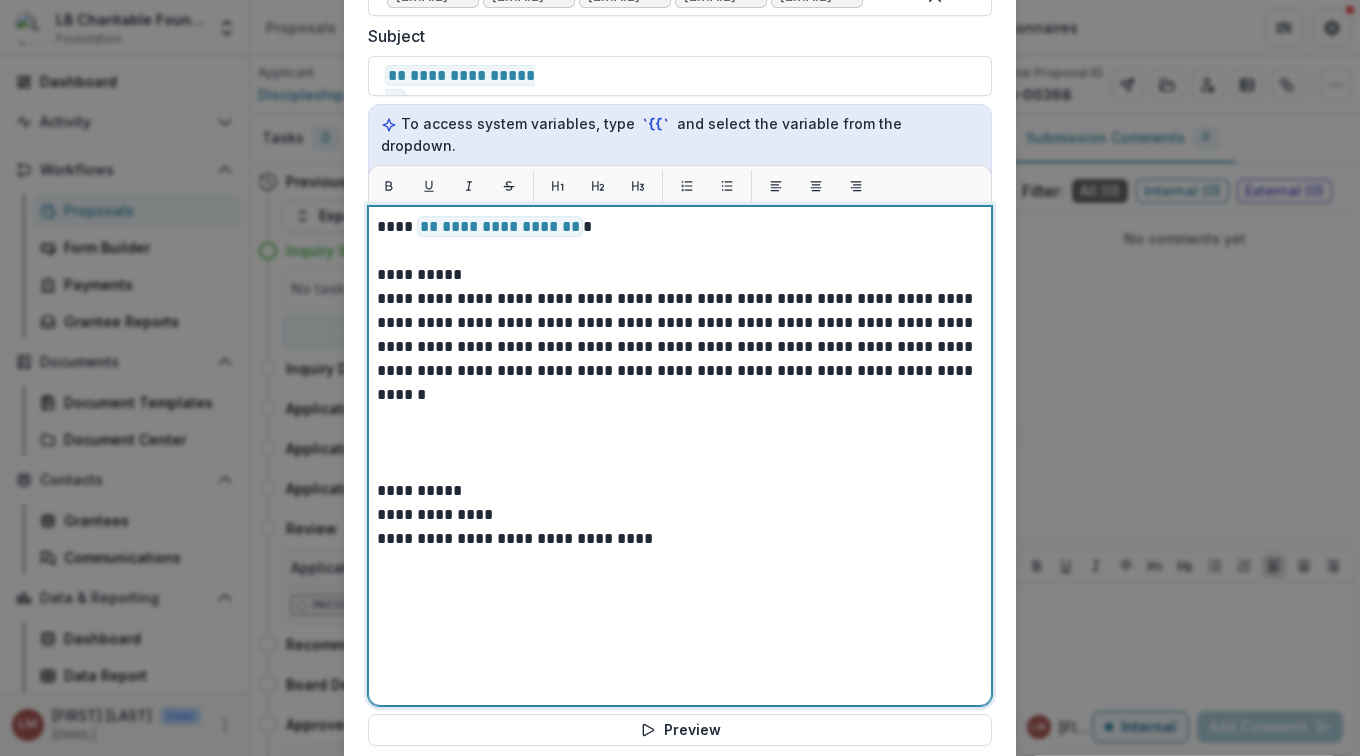 click on "**********" at bounding box center (680, 335) 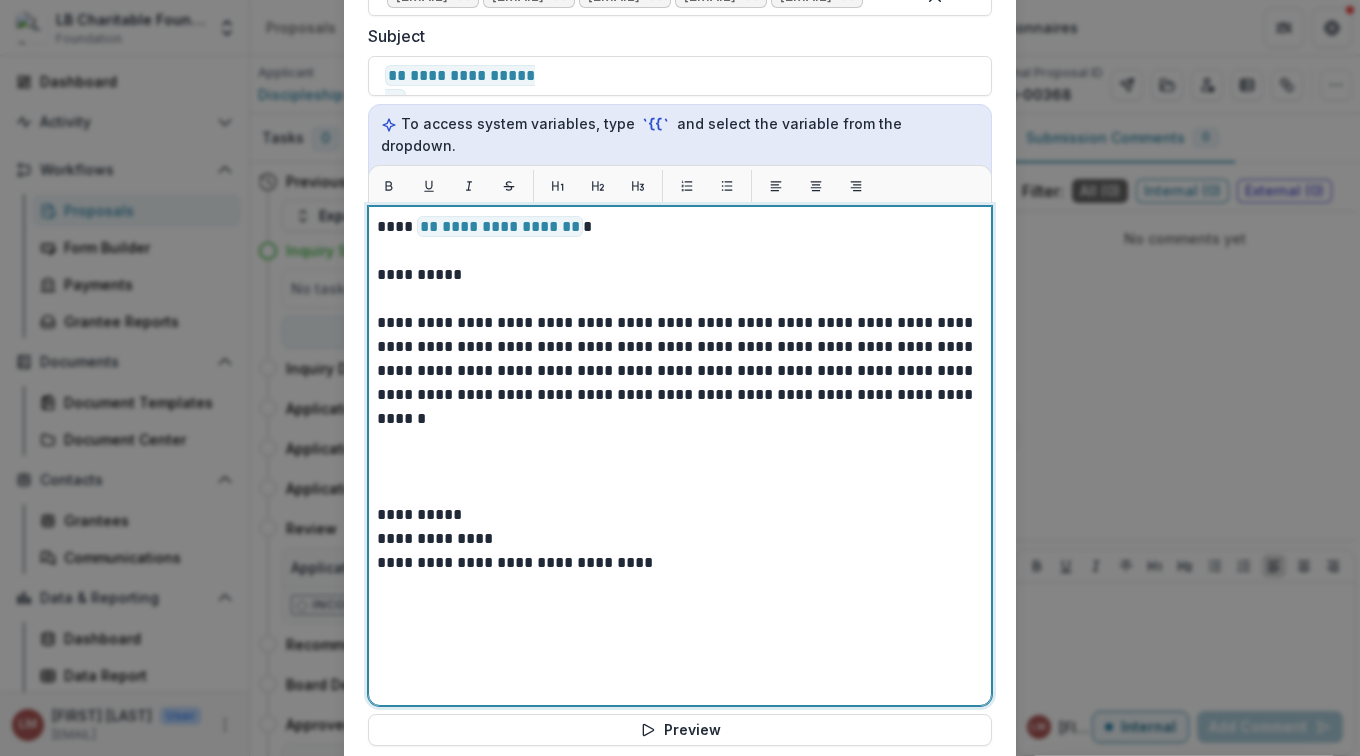 click on "**********" at bounding box center (680, 359) 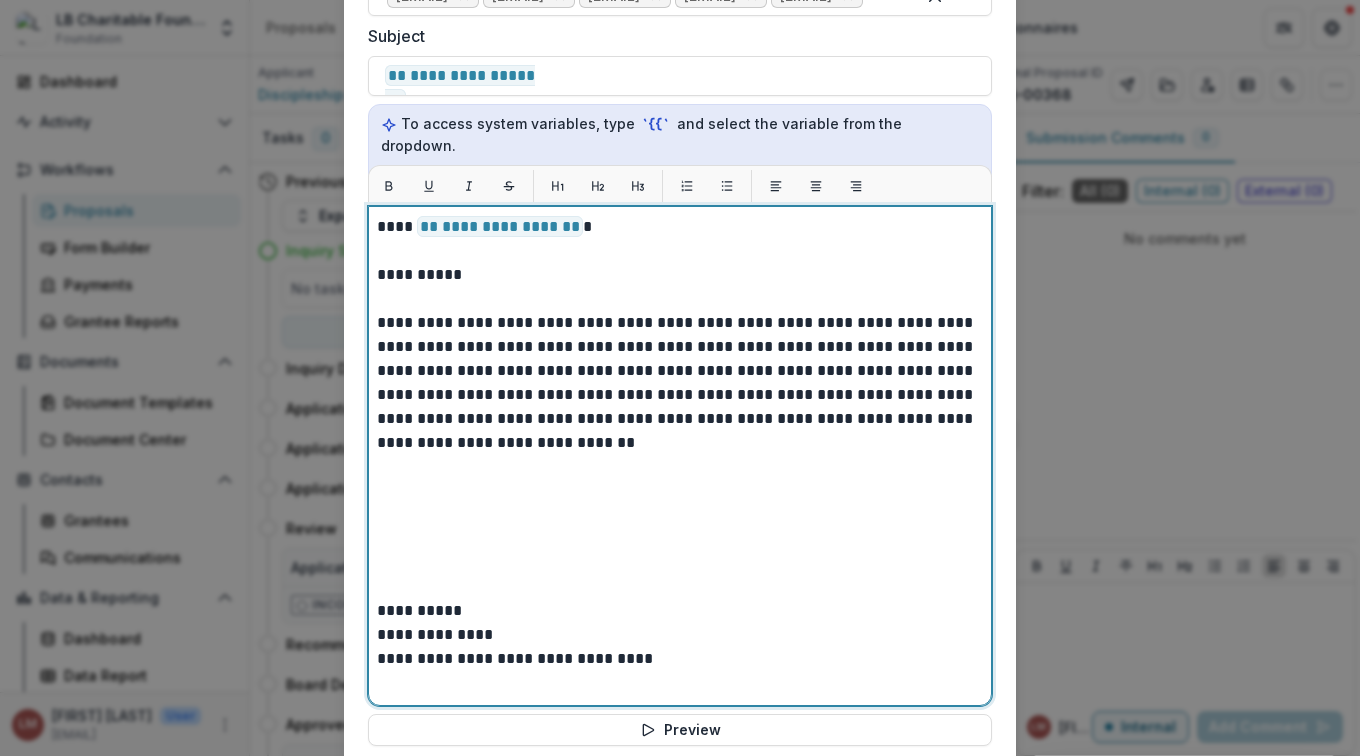 click on "**********" at bounding box center (680, 611) 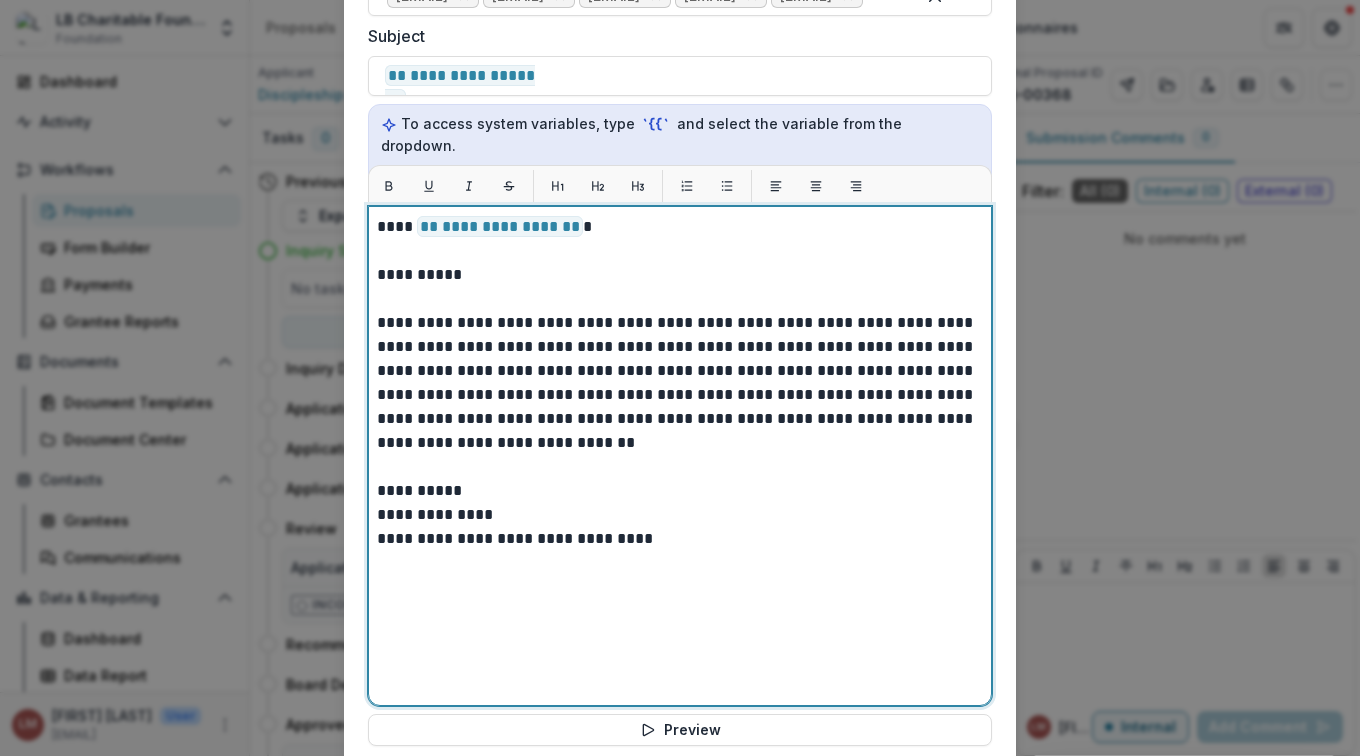 click on "**********" at bounding box center (680, 491) 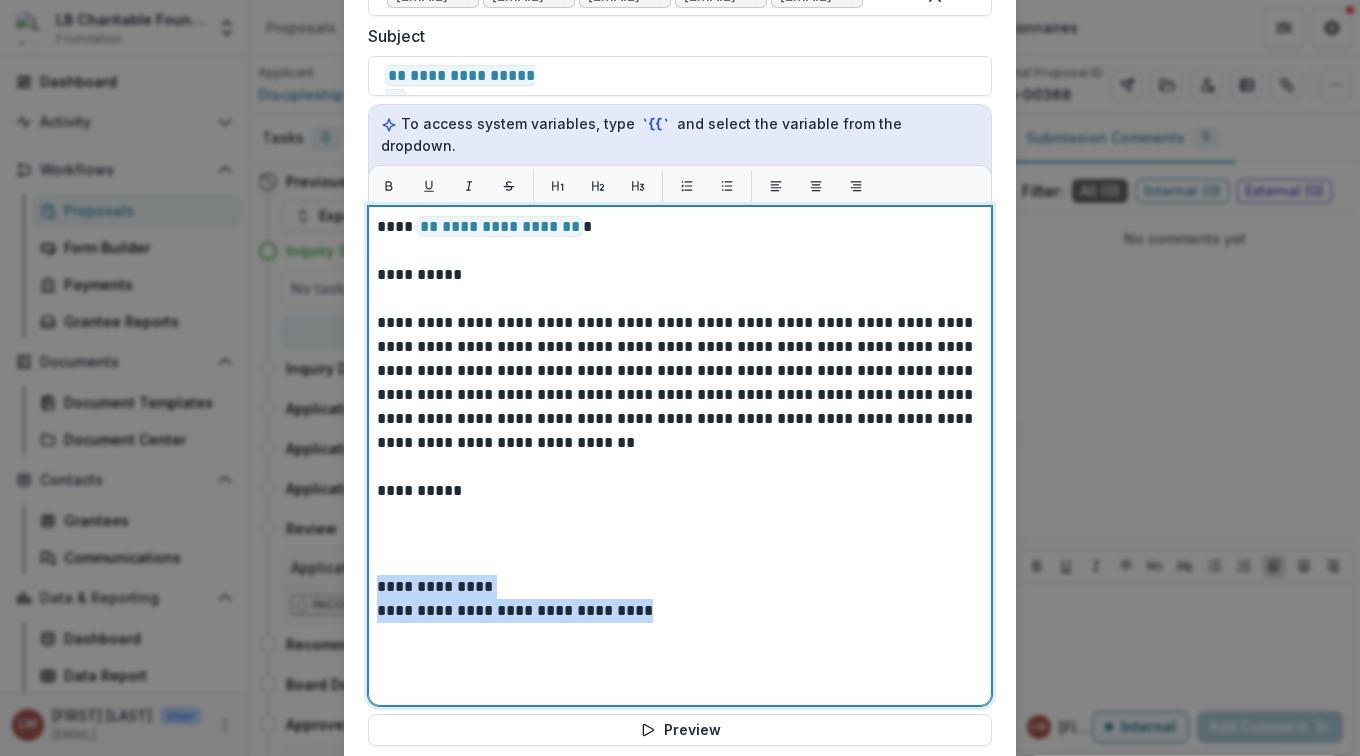 drag, startPoint x: 376, startPoint y: 674, endPoint x: 667, endPoint y: 693, distance: 291.61963 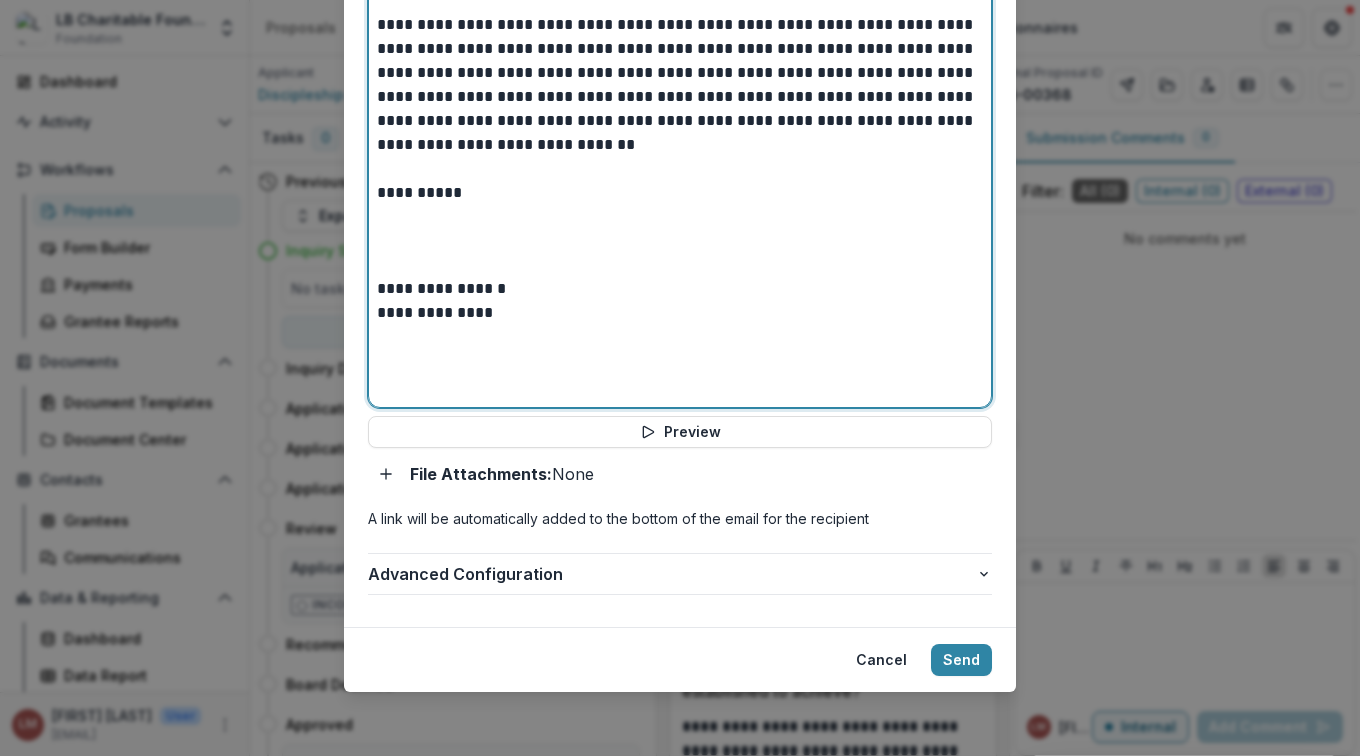 scroll, scrollTop: 987, scrollLeft: 0, axis: vertical 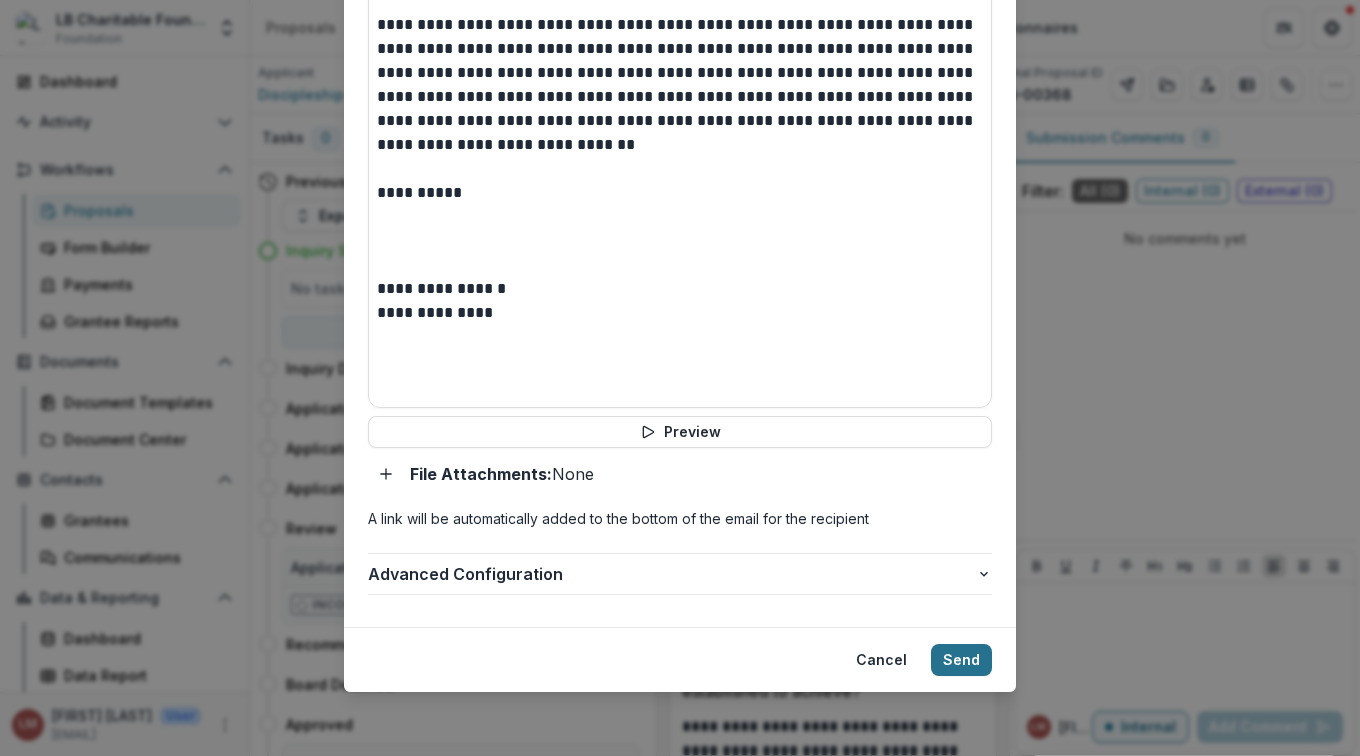 click on "Send" at bounding box center (961, 660) 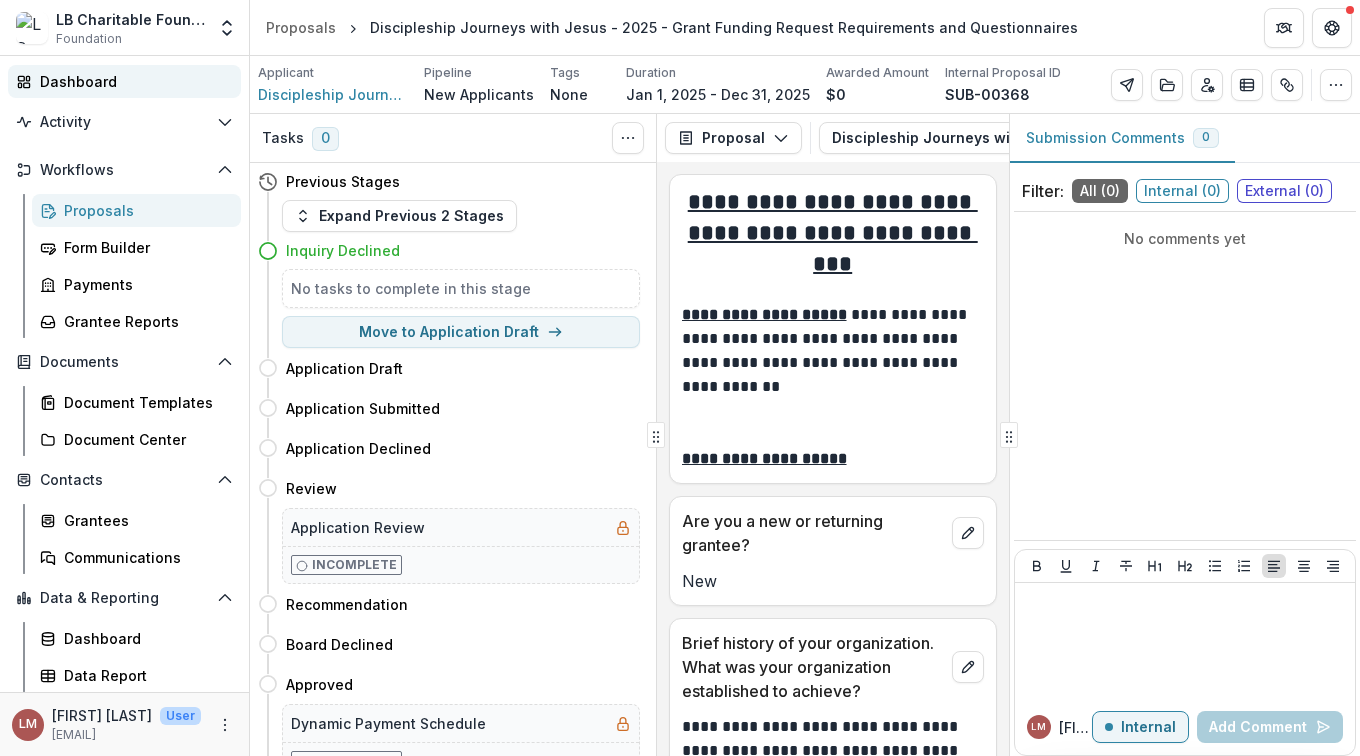 click on "Dashboard" at bounding box center [132, 81] 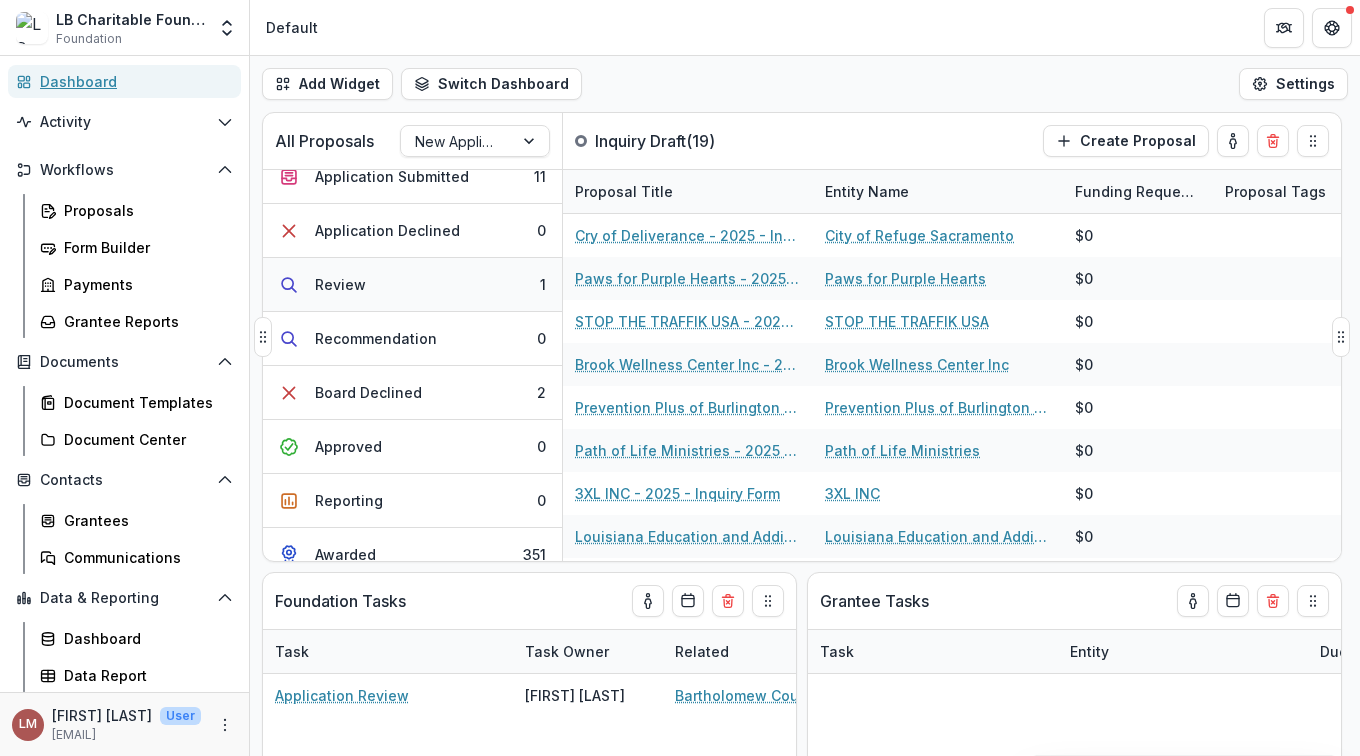 scroll, scrollTop: 256, scrollLeft: 0, axis: vertical 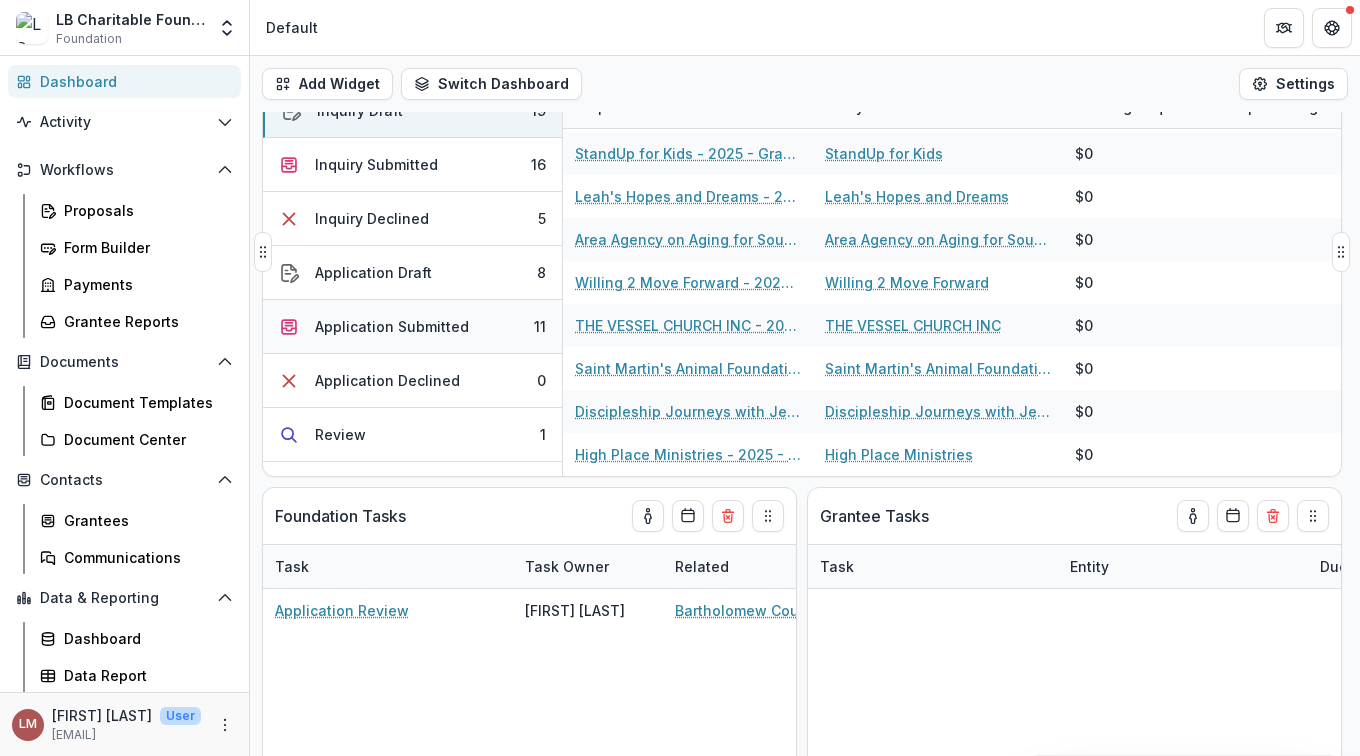 click on "Application Submitted" at bounding box center [392, 326] 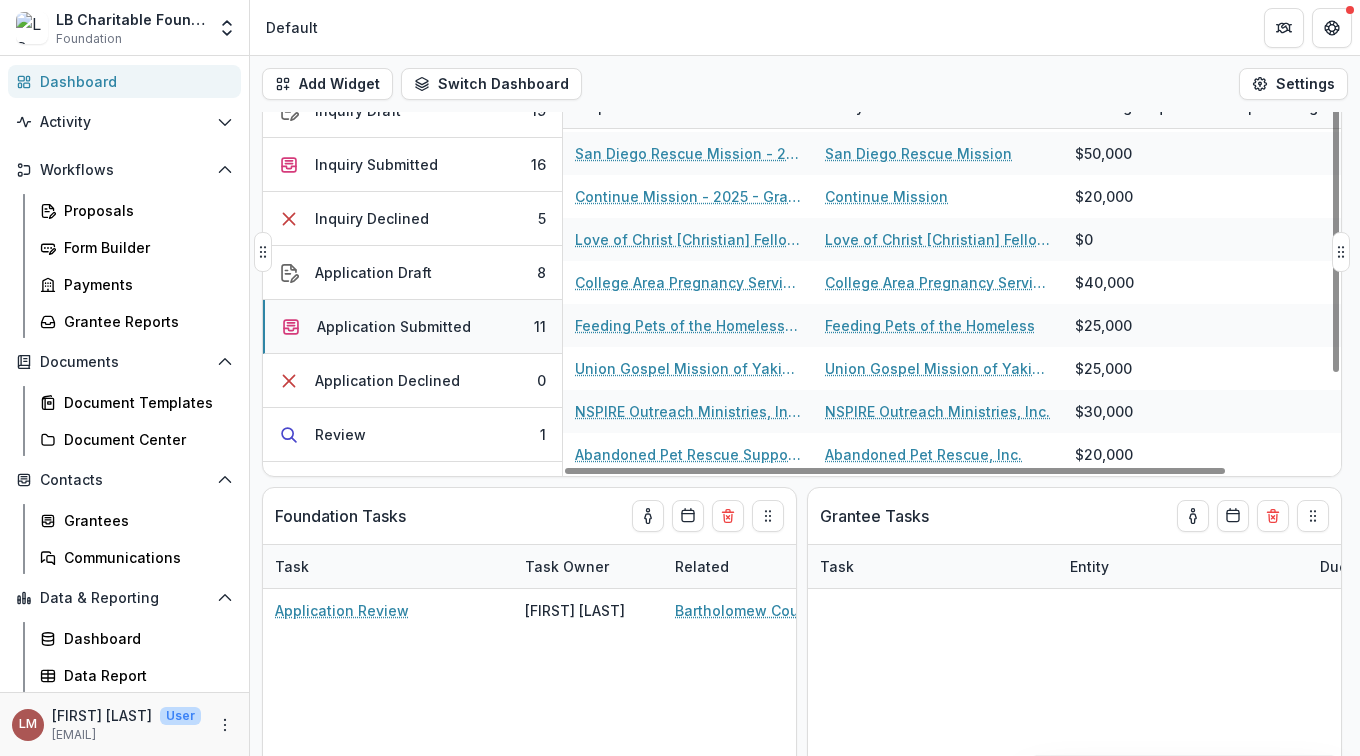 scroll, scrollTop: 126, scrollLeft: 0, axis: vertical 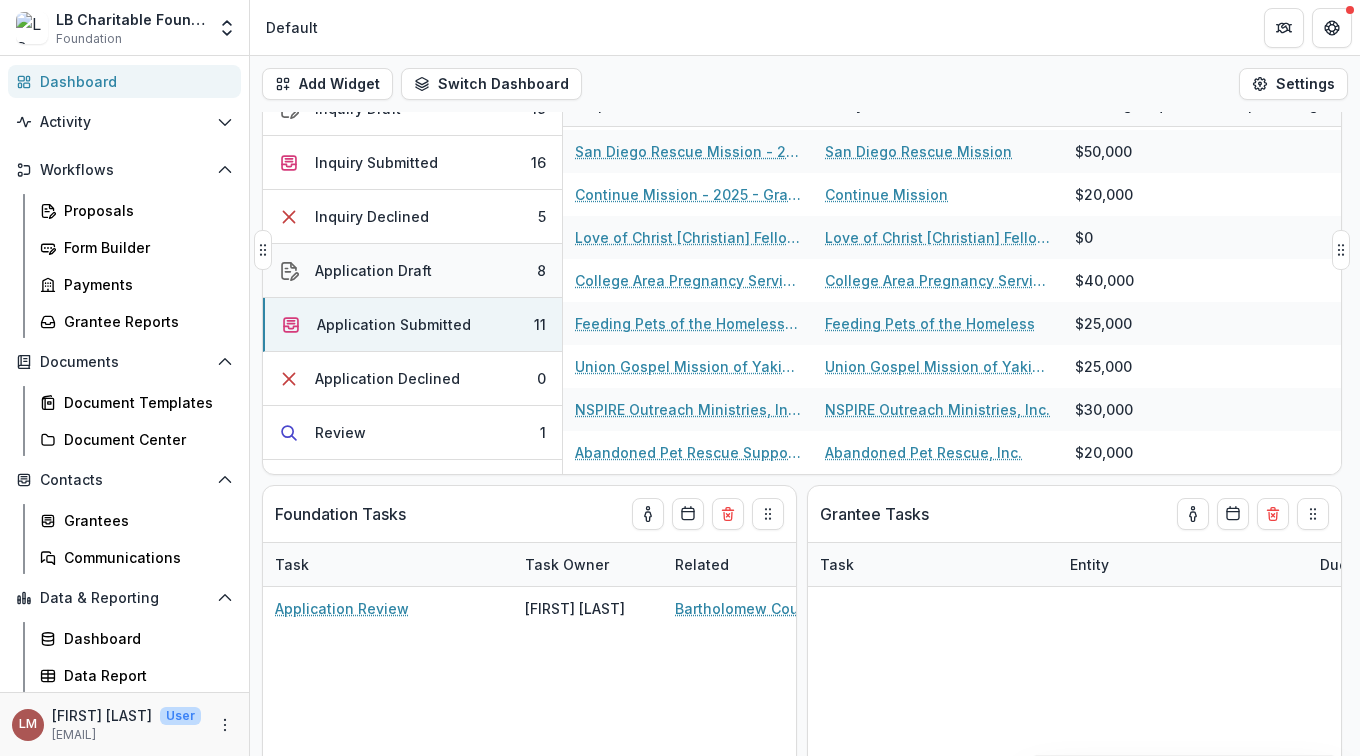 click on "Application Draft" at bounding box center (373, 270) 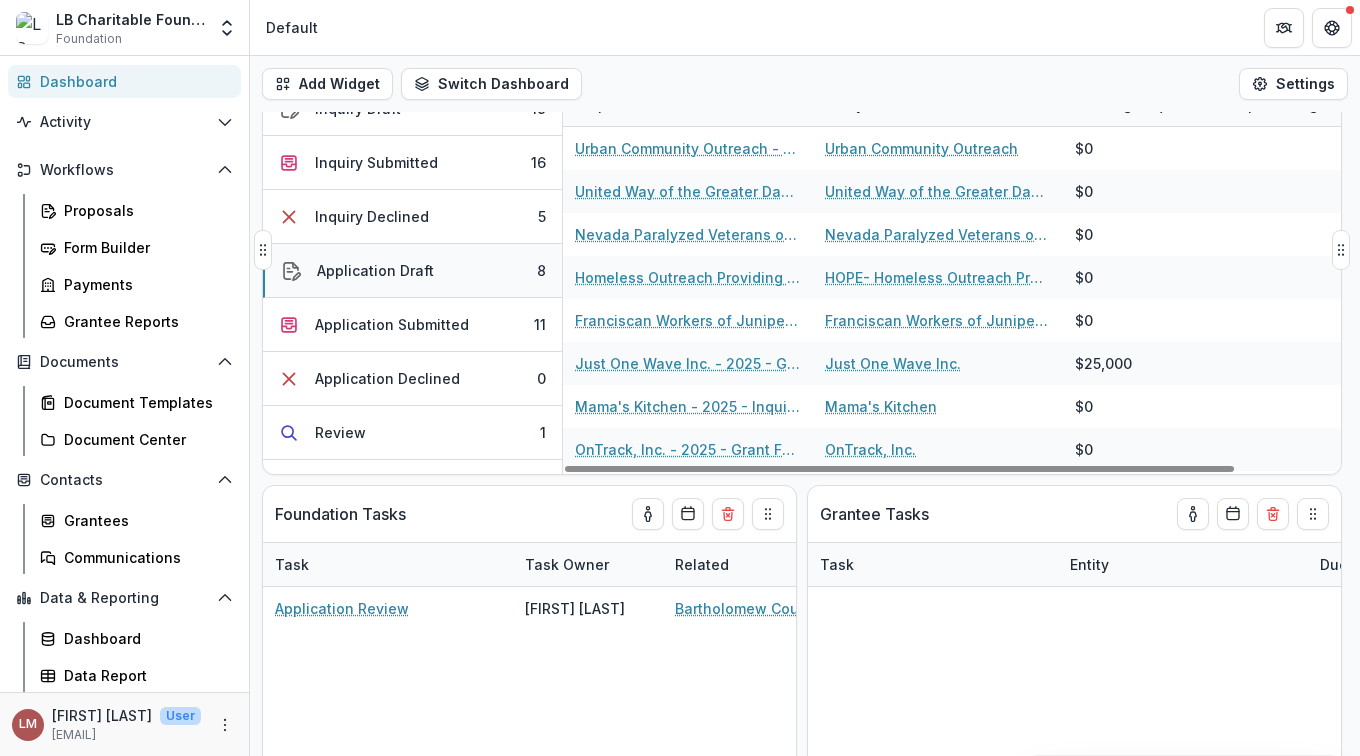 scroll, scrollTop: 0, scrollLeft: 0, axis: both 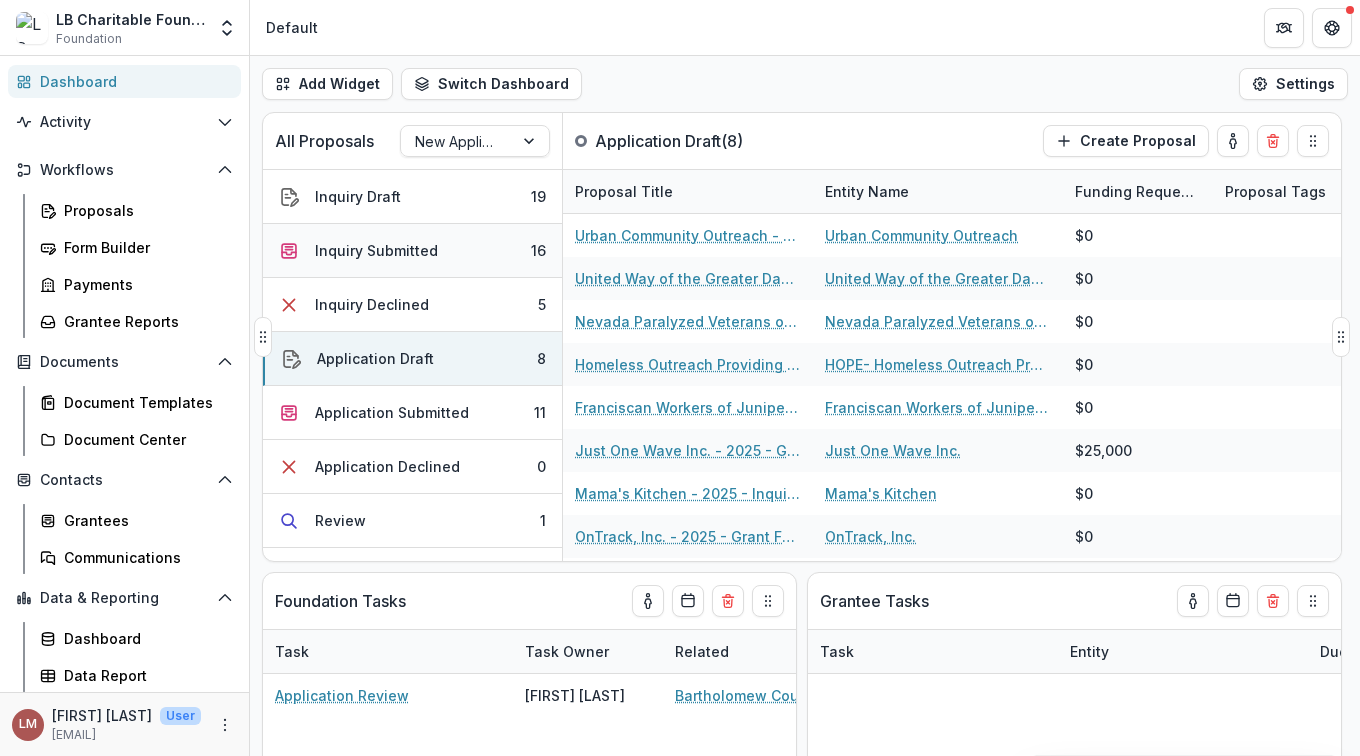 click on "Inquiry Submitted" at bounding box center (376, 250) 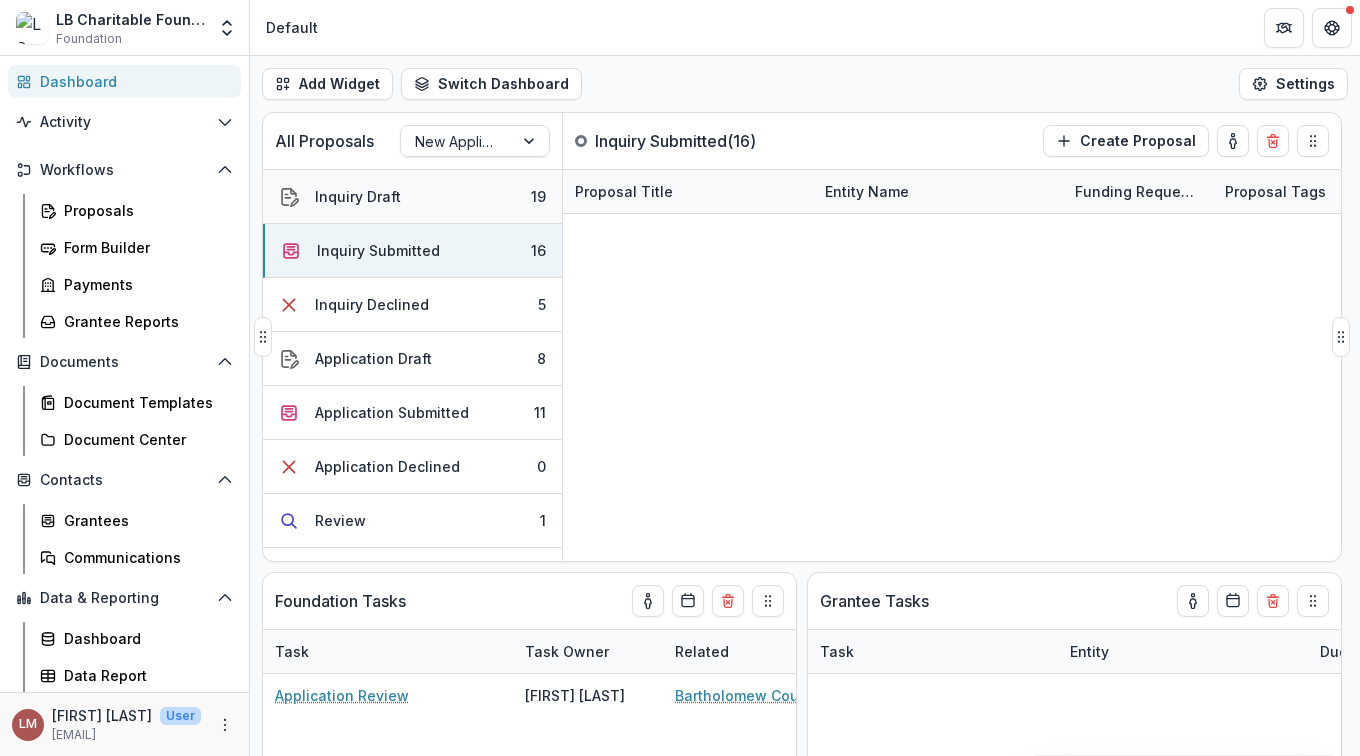 click on "Inquiry Draft" at bounding box center [358, 196] 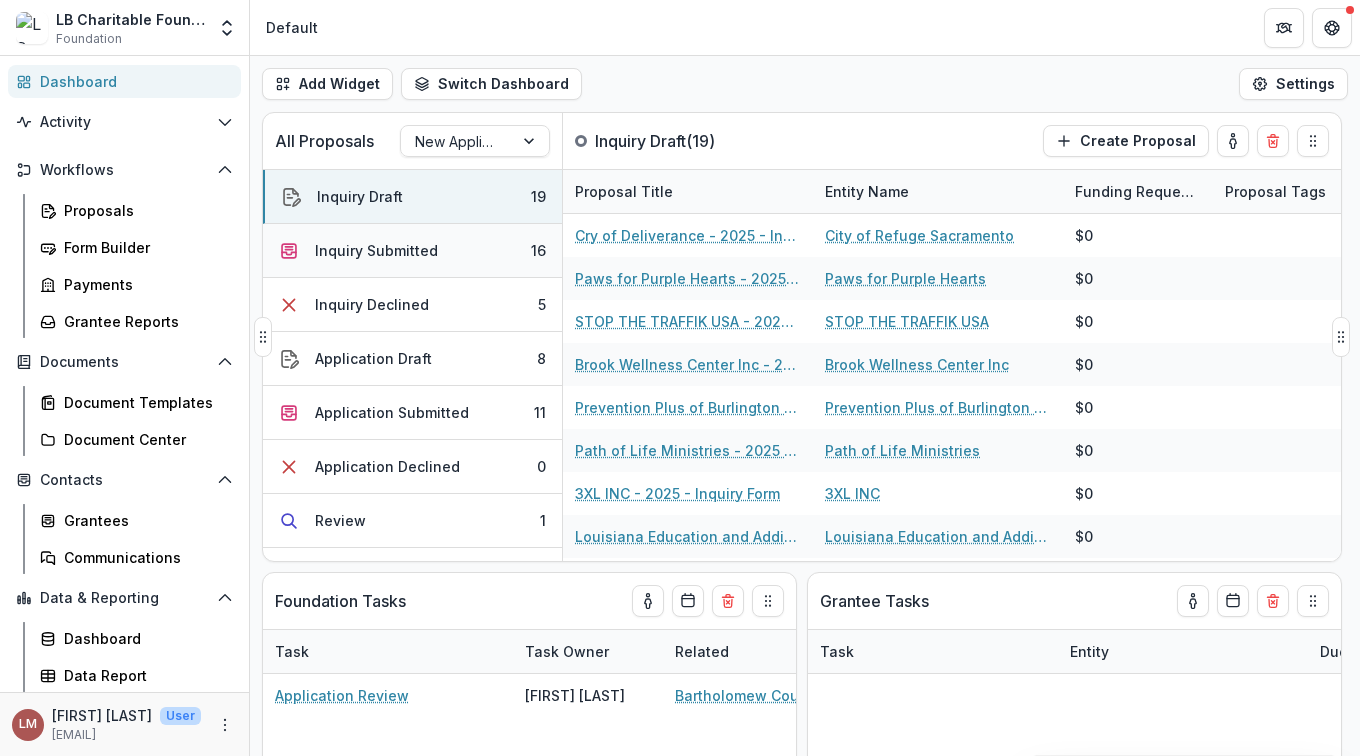 click on "Inquiry Submitted" at bounding box center (376, 250) 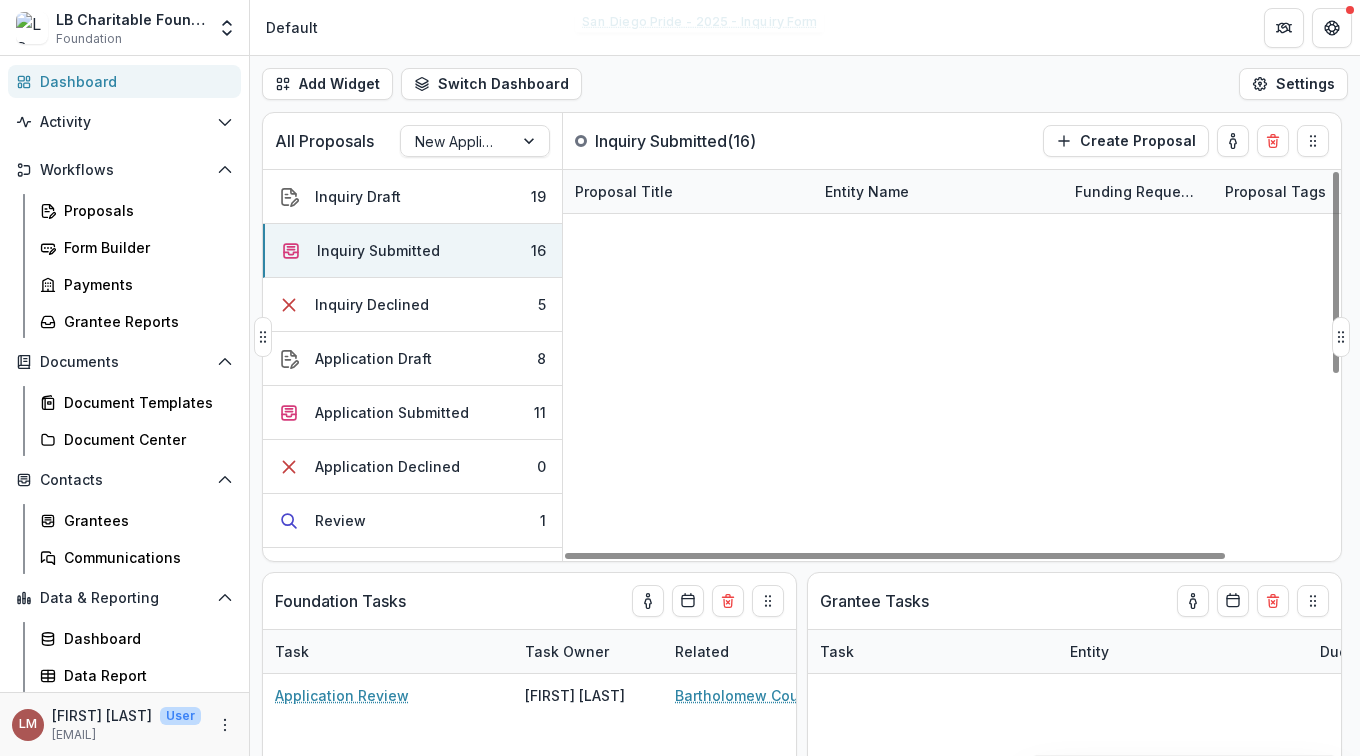 scroll, scrollTop: 341, scrollLeft: 0, axis: vertical 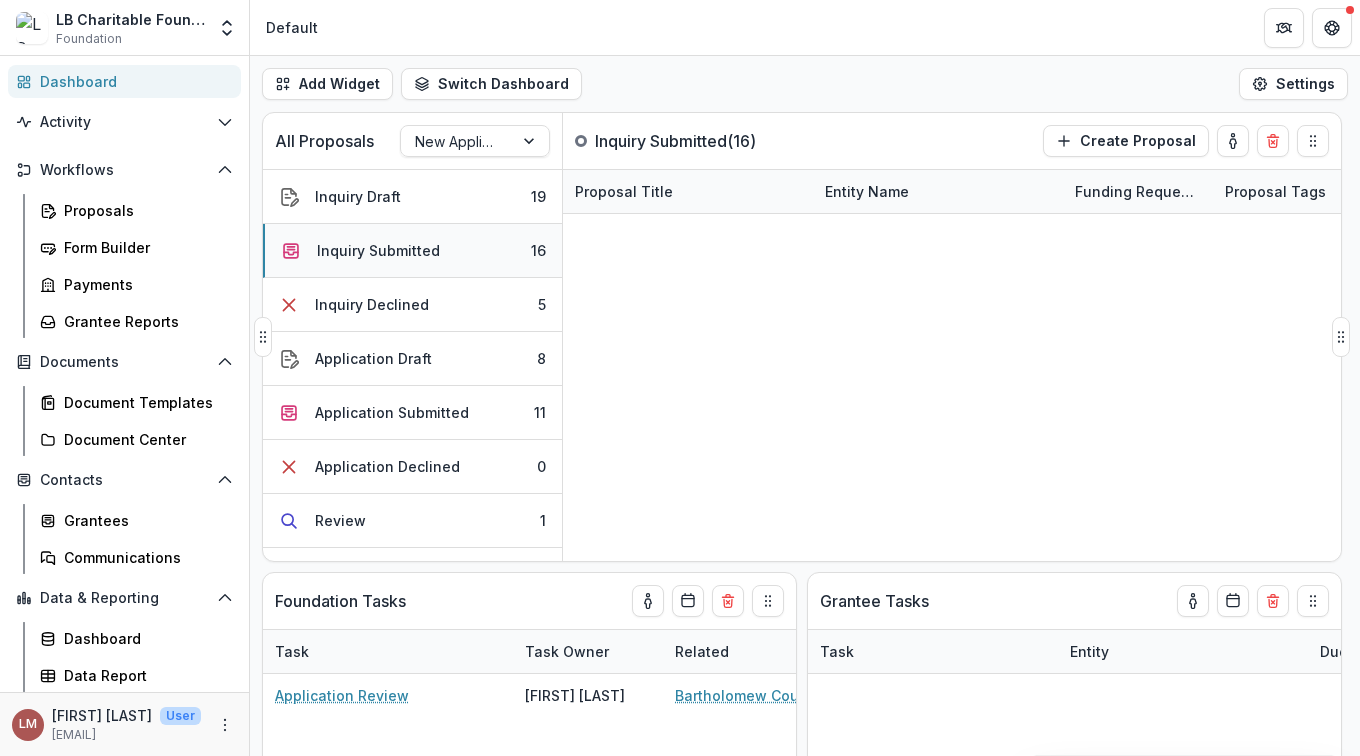 click on "Inquiry Submitted" at bounding box center (378, 250) 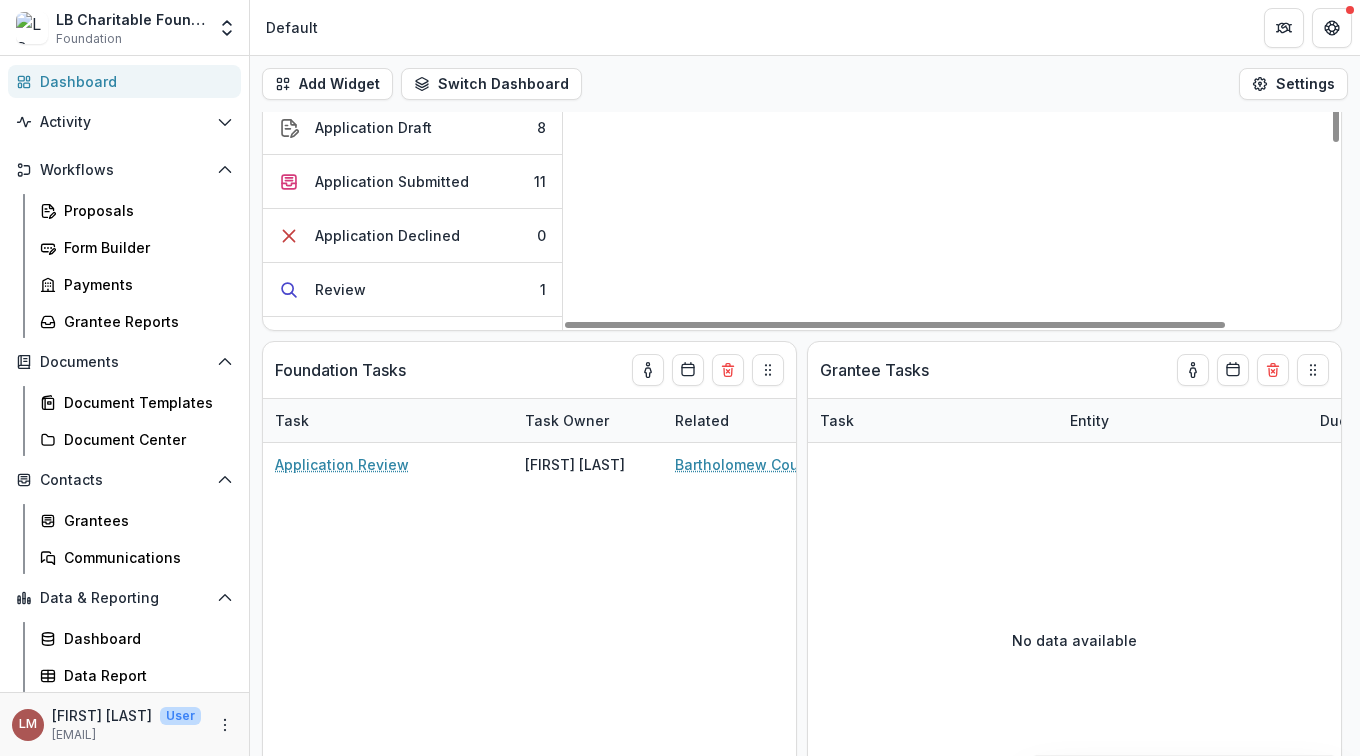 scroll, scrollTop: 127, scrollLeft: 0, axis: vertical 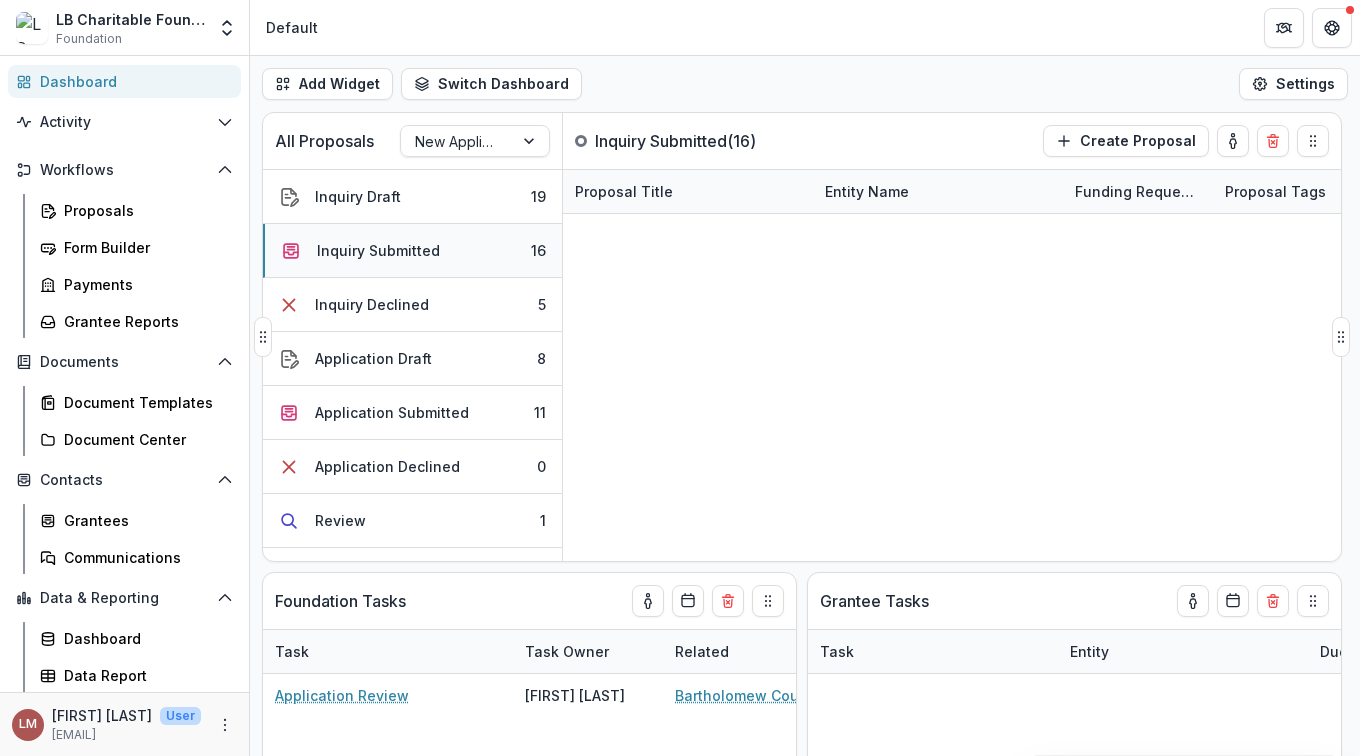 click on "Inquiry Submitted" at bounding box center [378, 250] 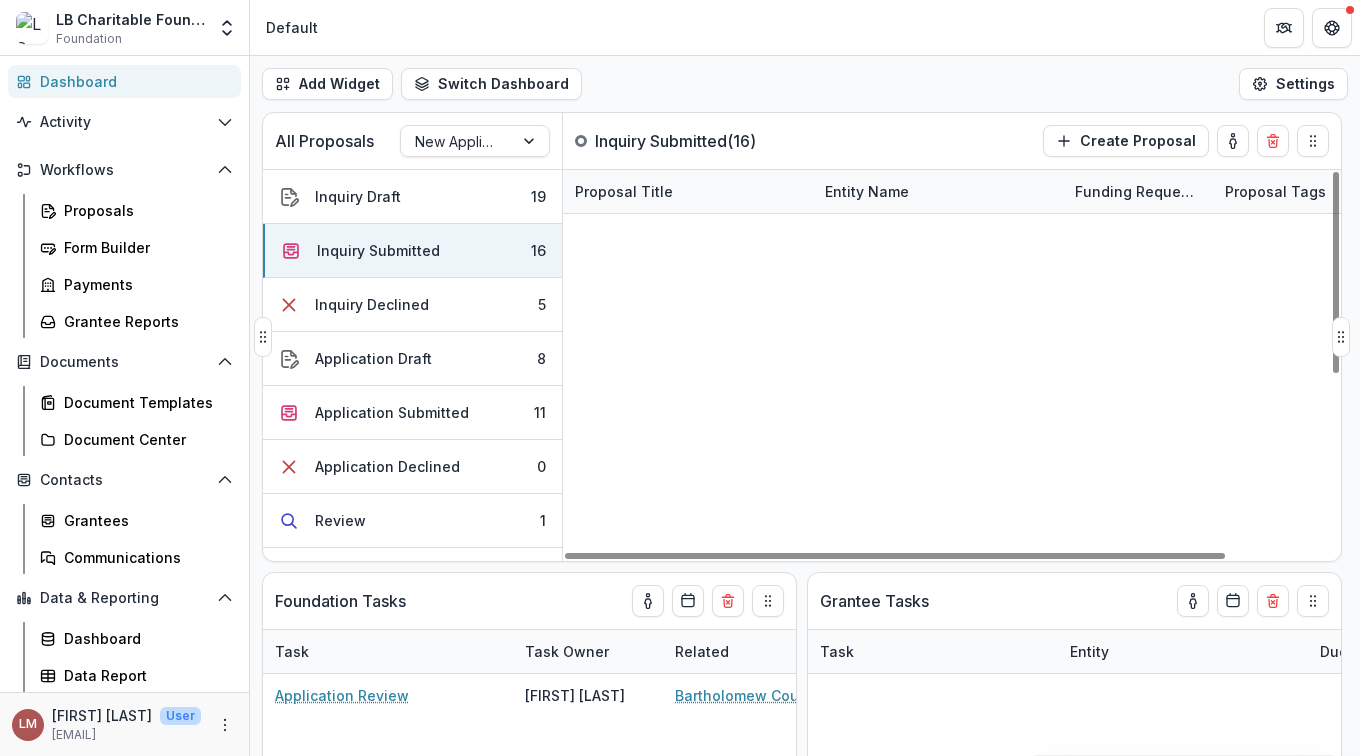 scroll, scrollTop: 341, scrollLeft: 0, axis: vertical 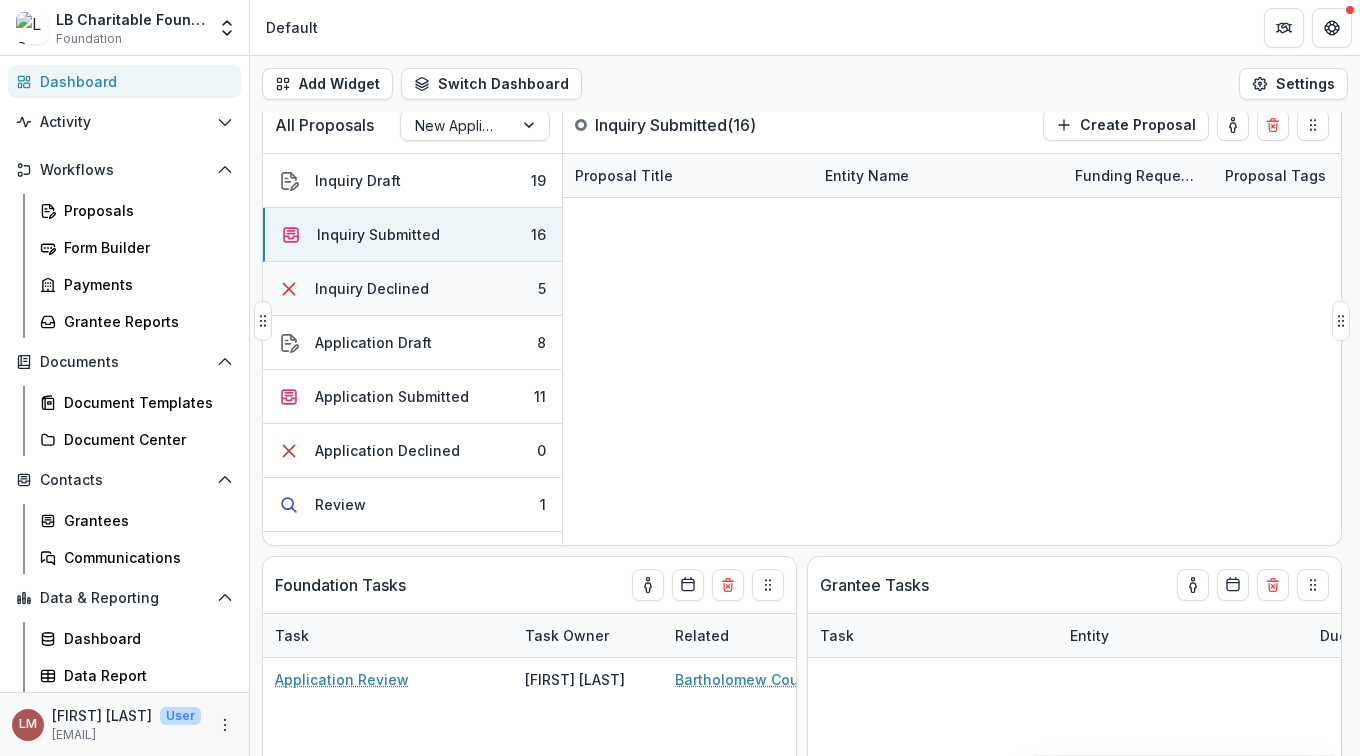 click on "Inquiry Declined" at bounding box center (372, 288) 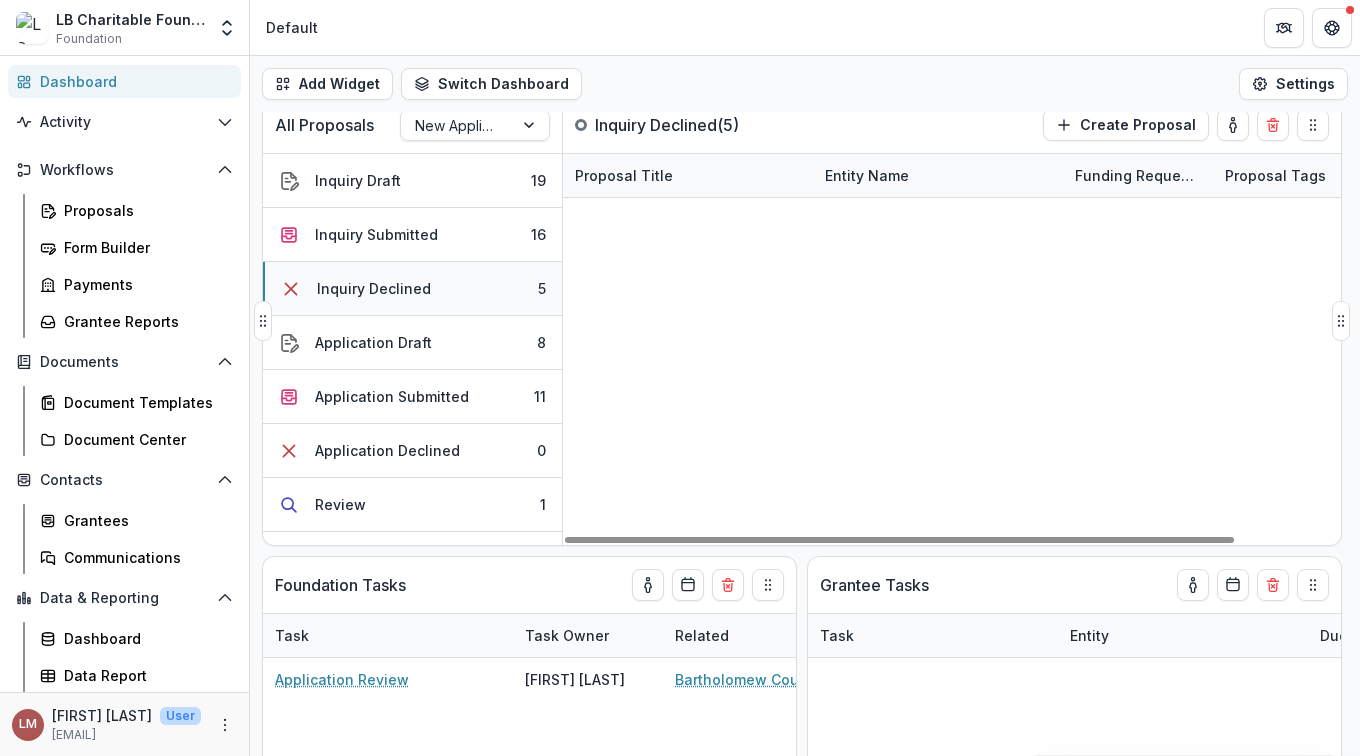 scroll, scrollTop: 0, scrollLeft: 0, axis: both 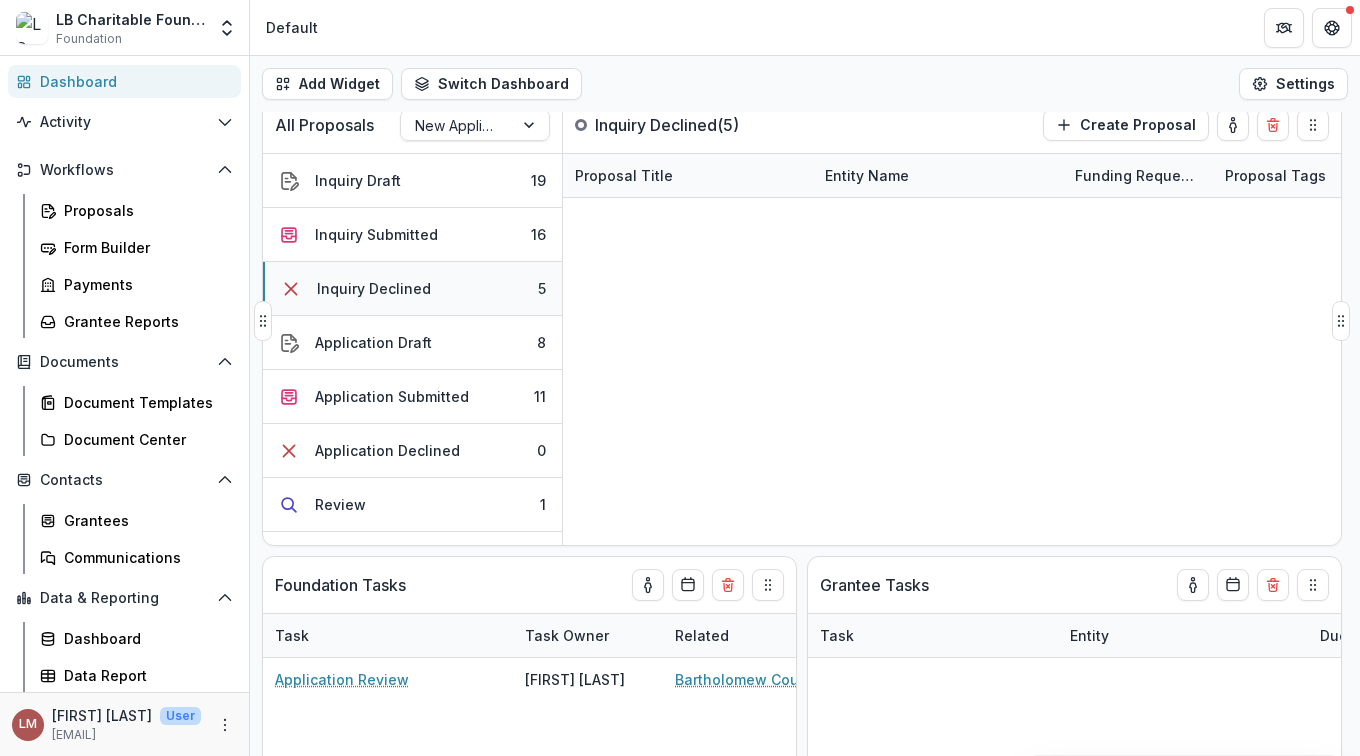 type 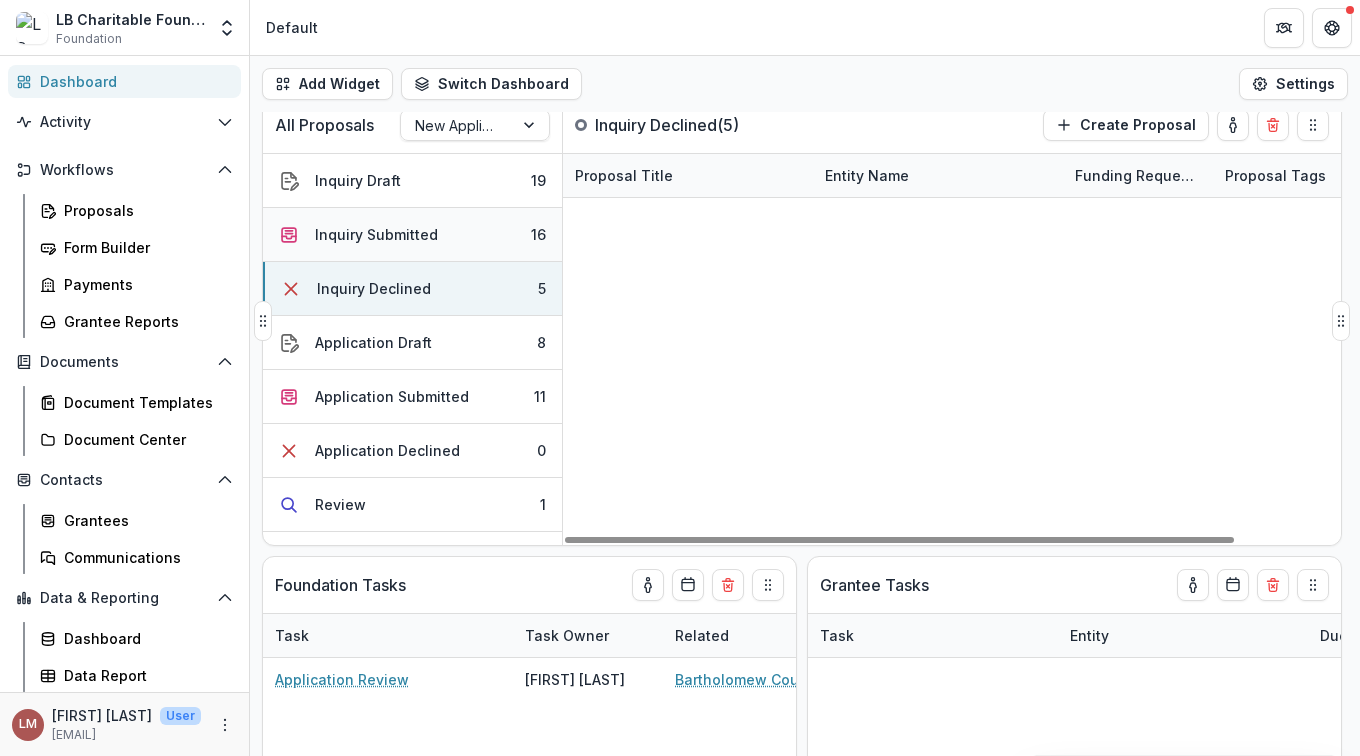 click on "Inquiry Submitted" at bounding box center (376, 234) 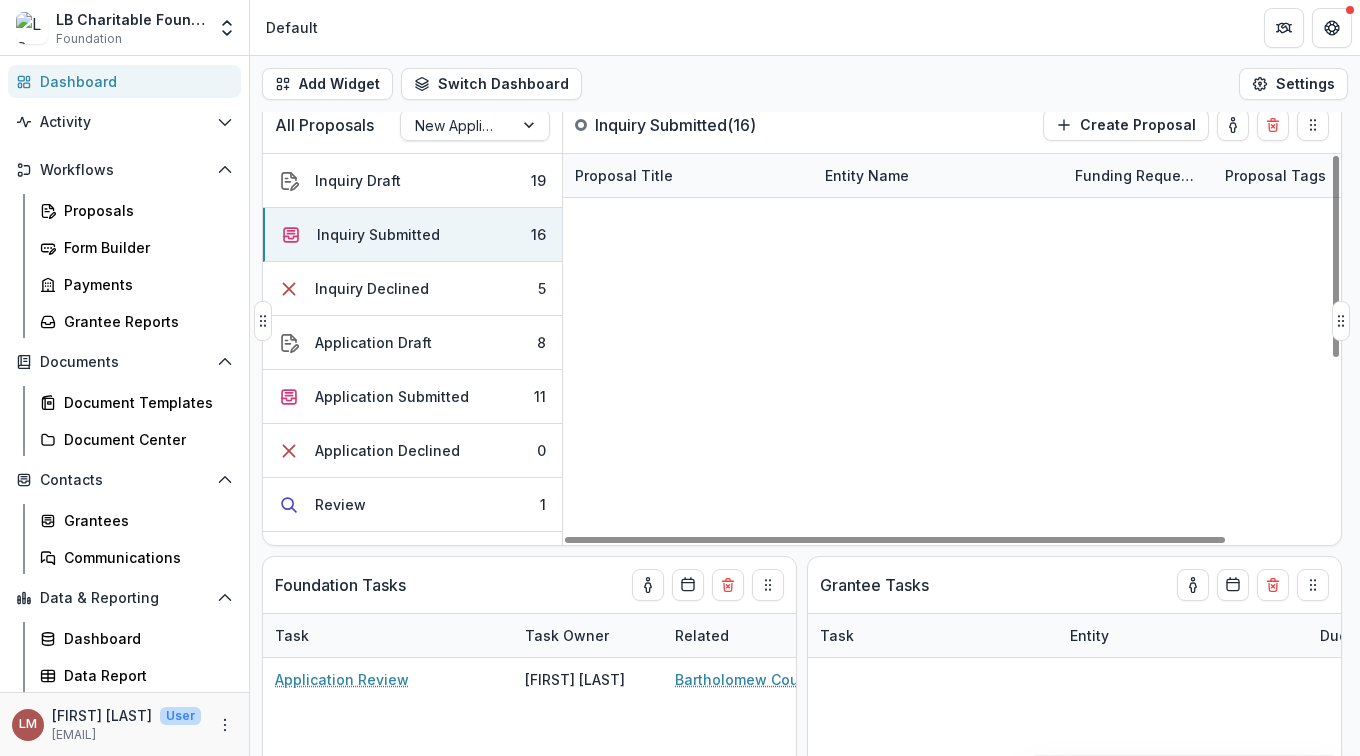 scroll, scrollTop: 341, scrollLeft: 0, axis: vertical 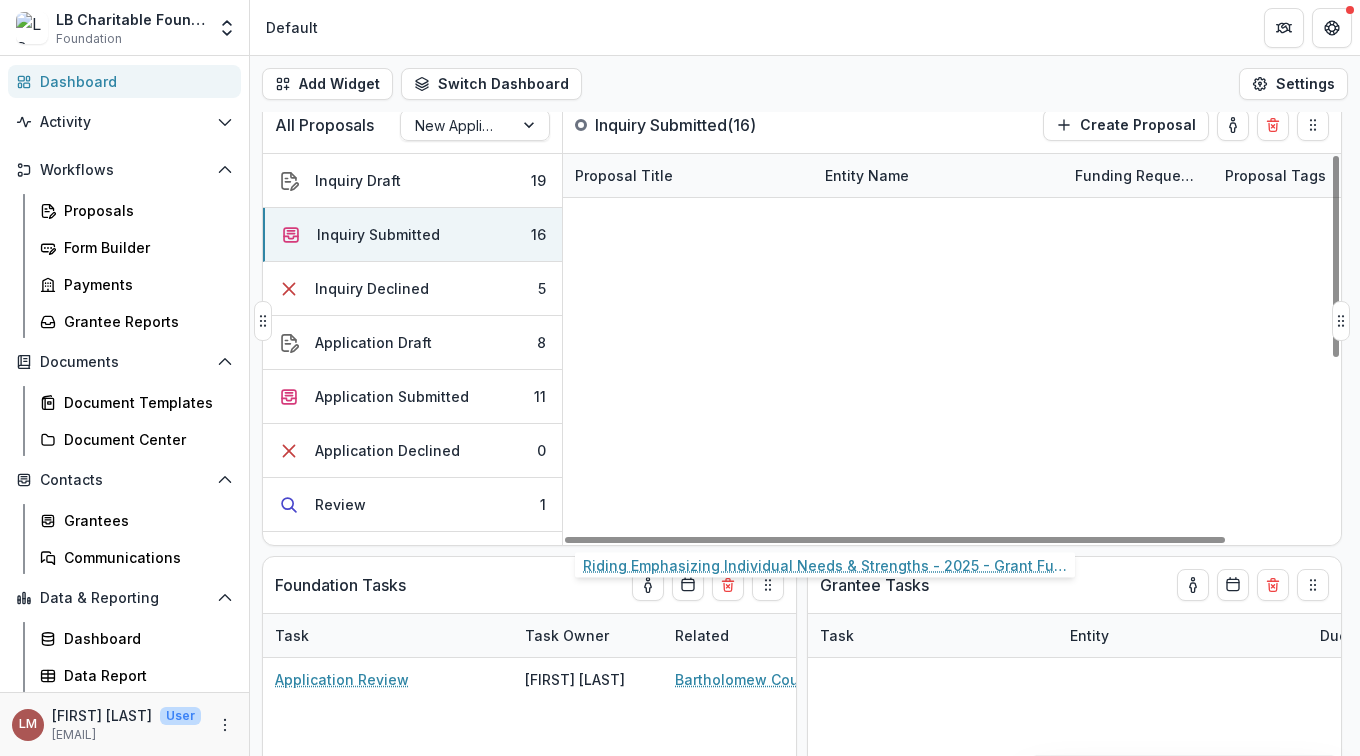 click on "Riding Emphasizing Individual Needs & Strengths - 2025 - Grant Funding Request Requirements and Questionnaires - New Applicants" at bounding box center (688, 864) 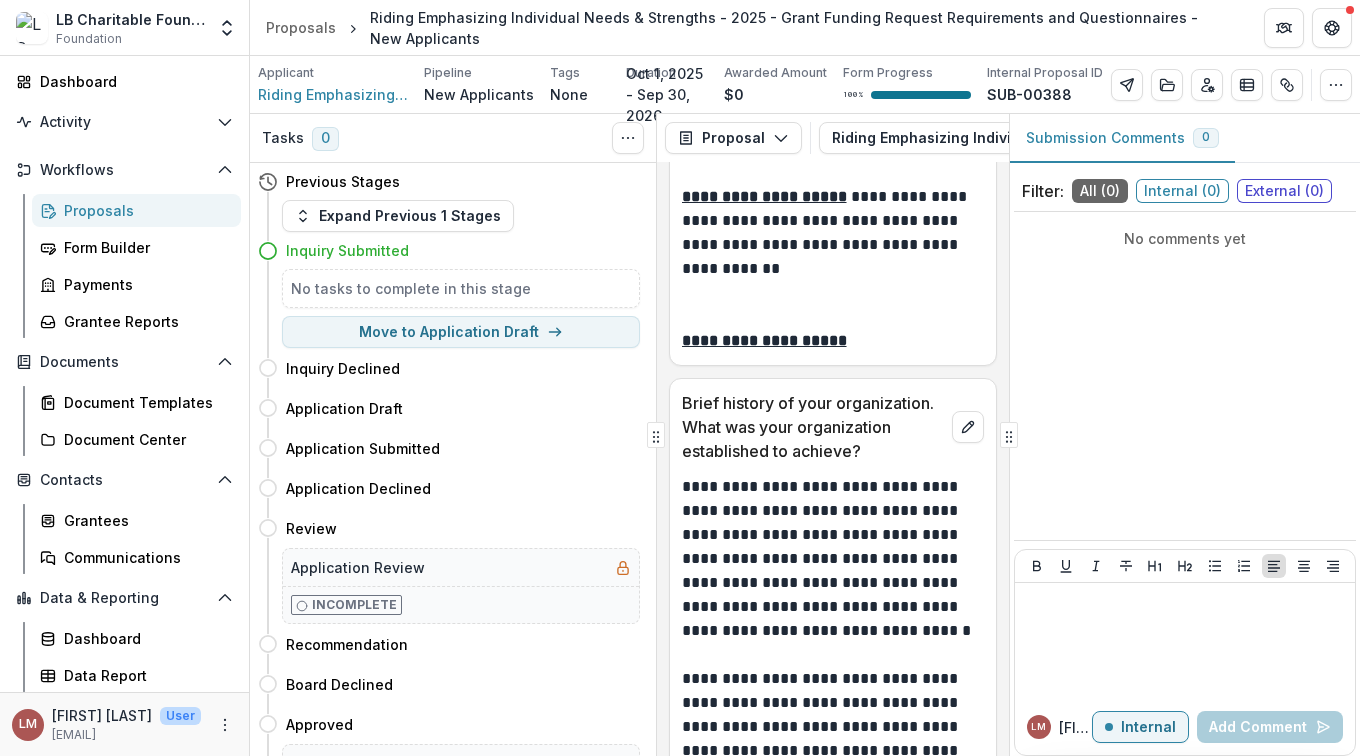 scroll, scrollTop: 0, scrollLeft: 0, axis: both 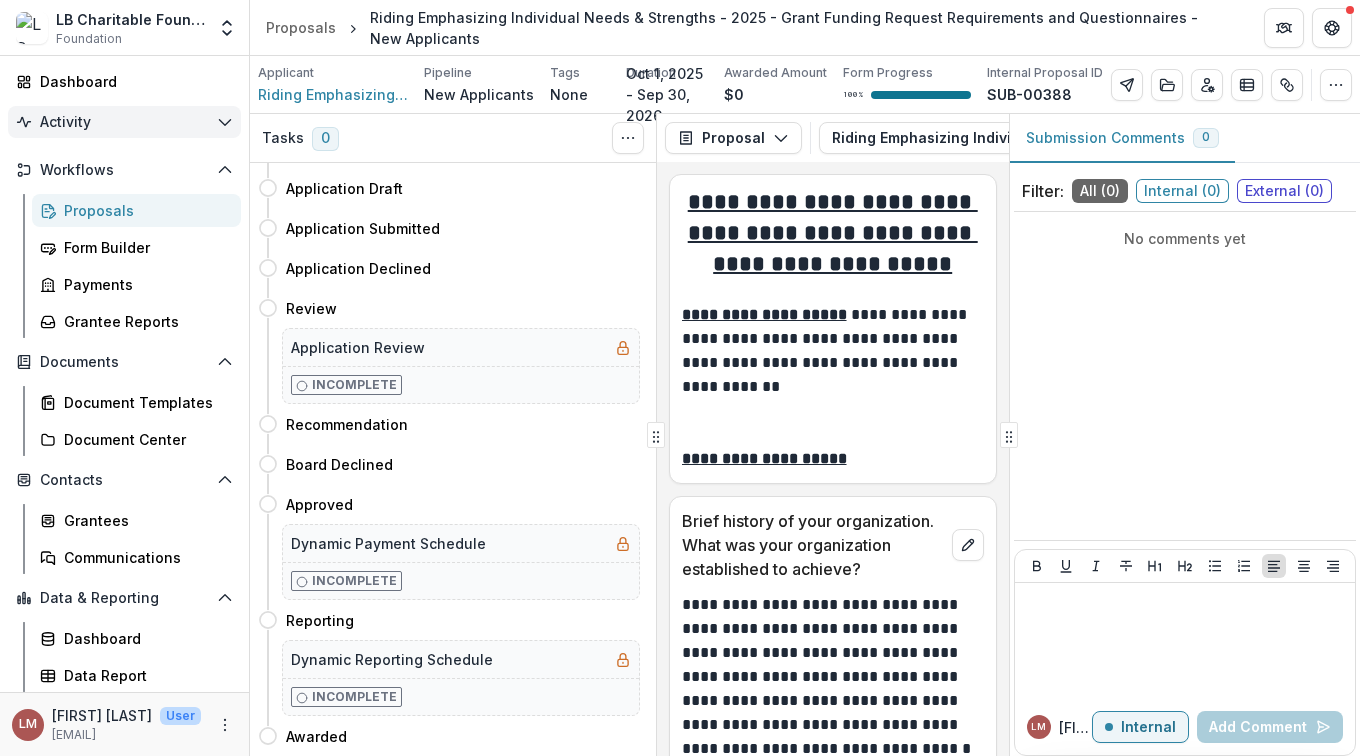 click 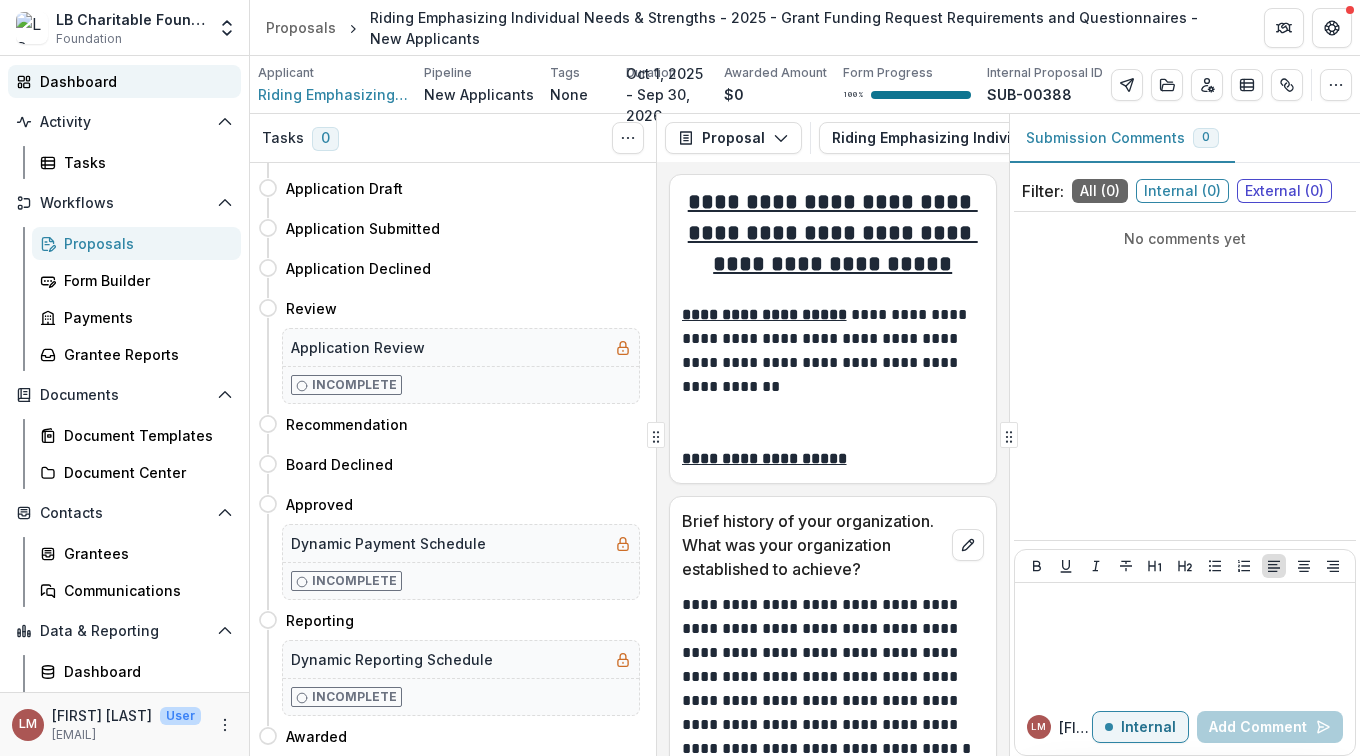 scroll, scrollTop: 0, scrollLeft: 0, axis: both 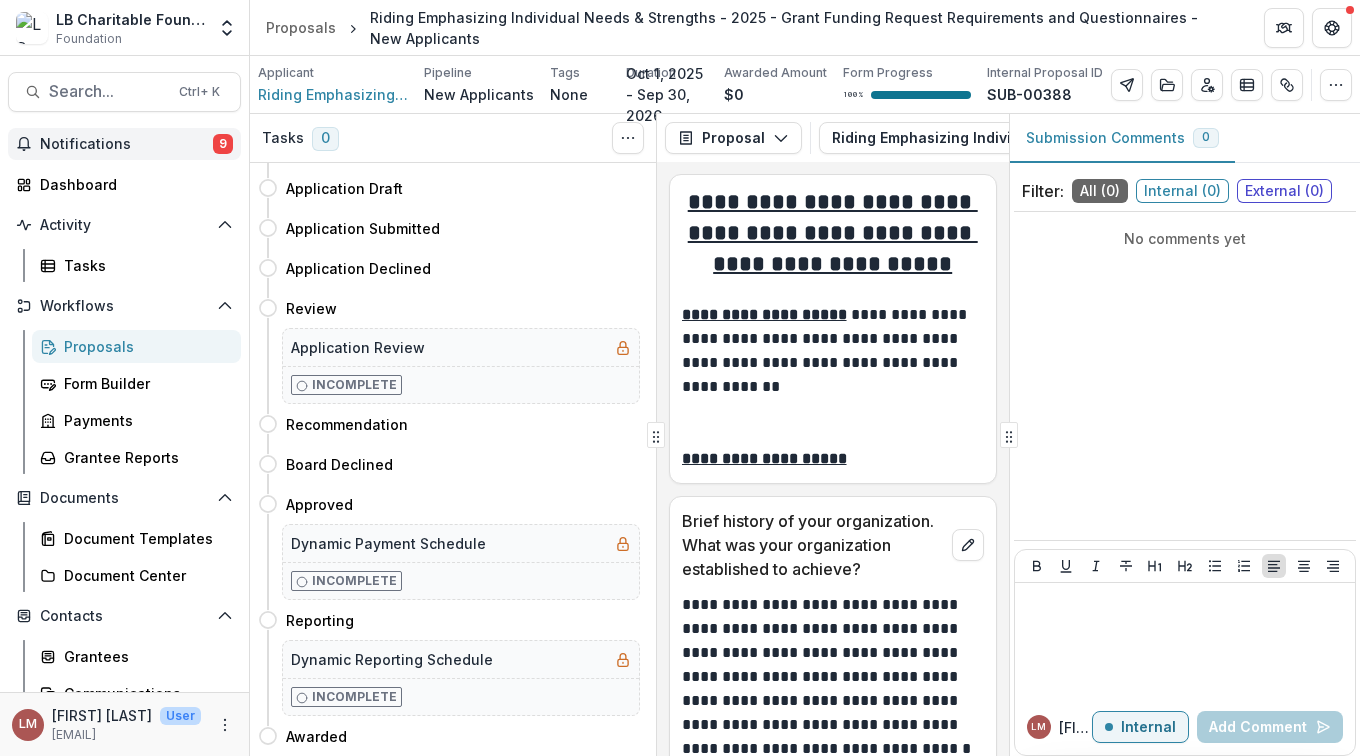 click on "Notifications" at bounding box center (126, 144) 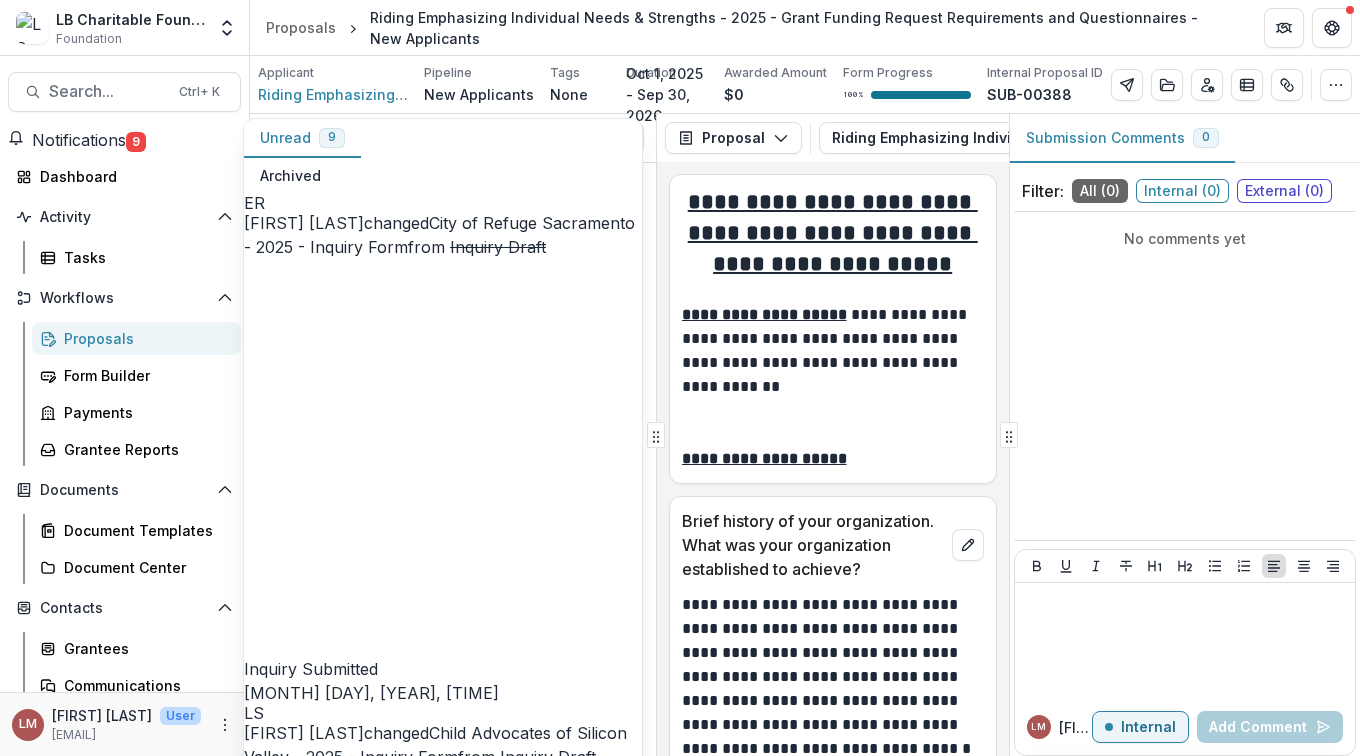 scroll, scrollTop: 741, scrollLeft: 0, axis: vertical 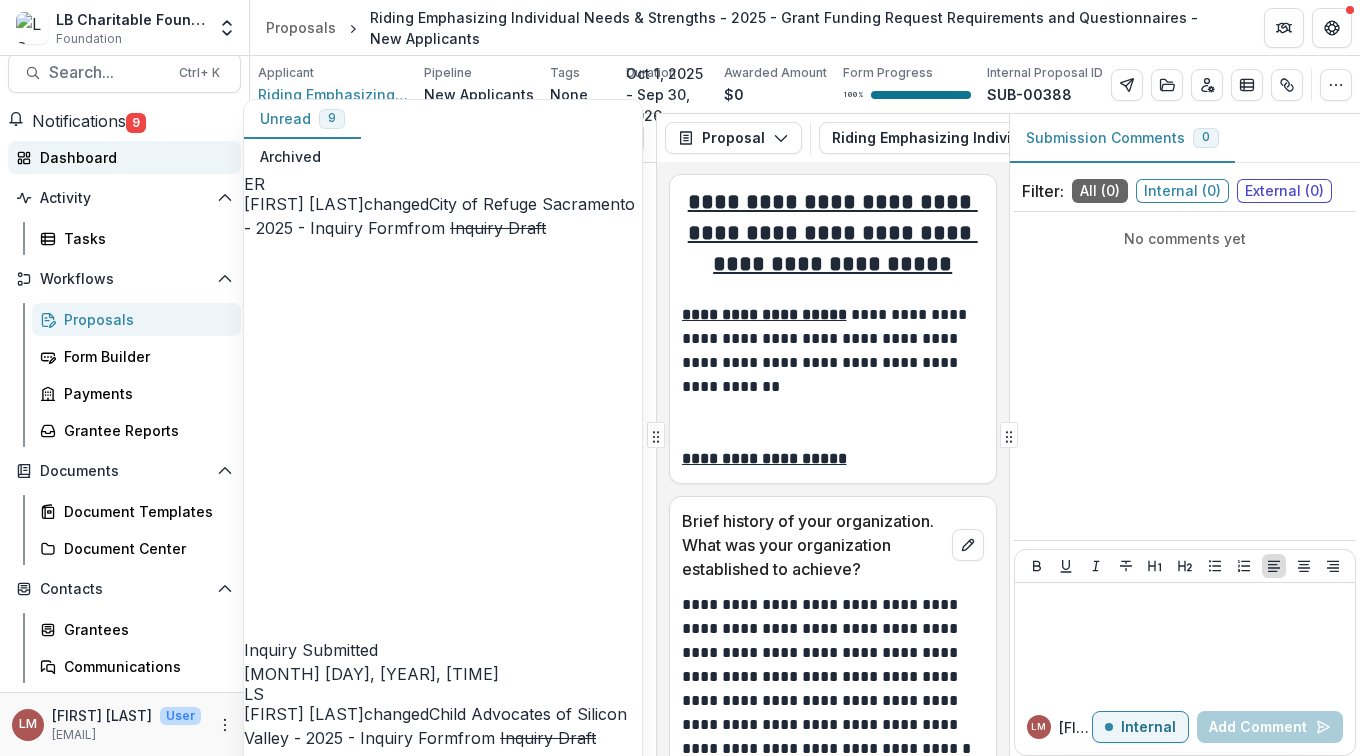 click on "Dashboard" at bounding box center [132, 157] 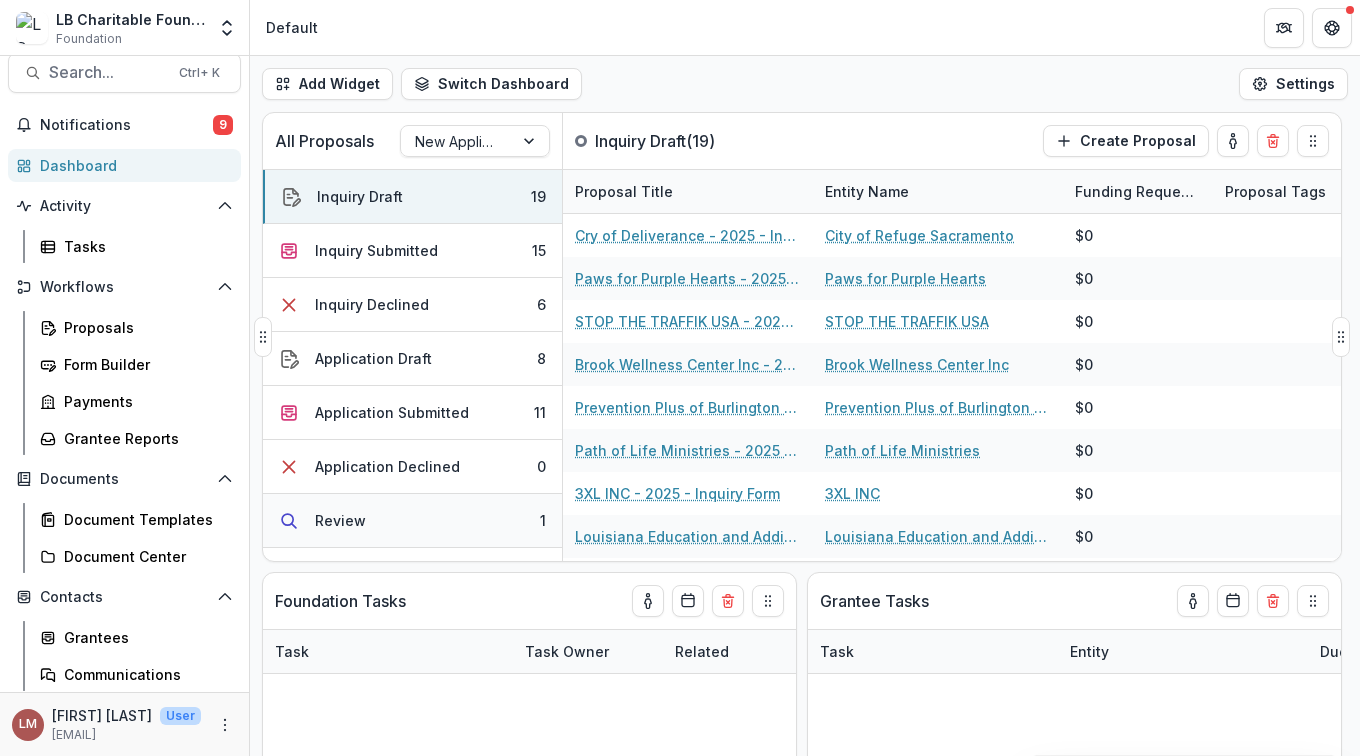 click on "Review" at bounding box center [340, 520] 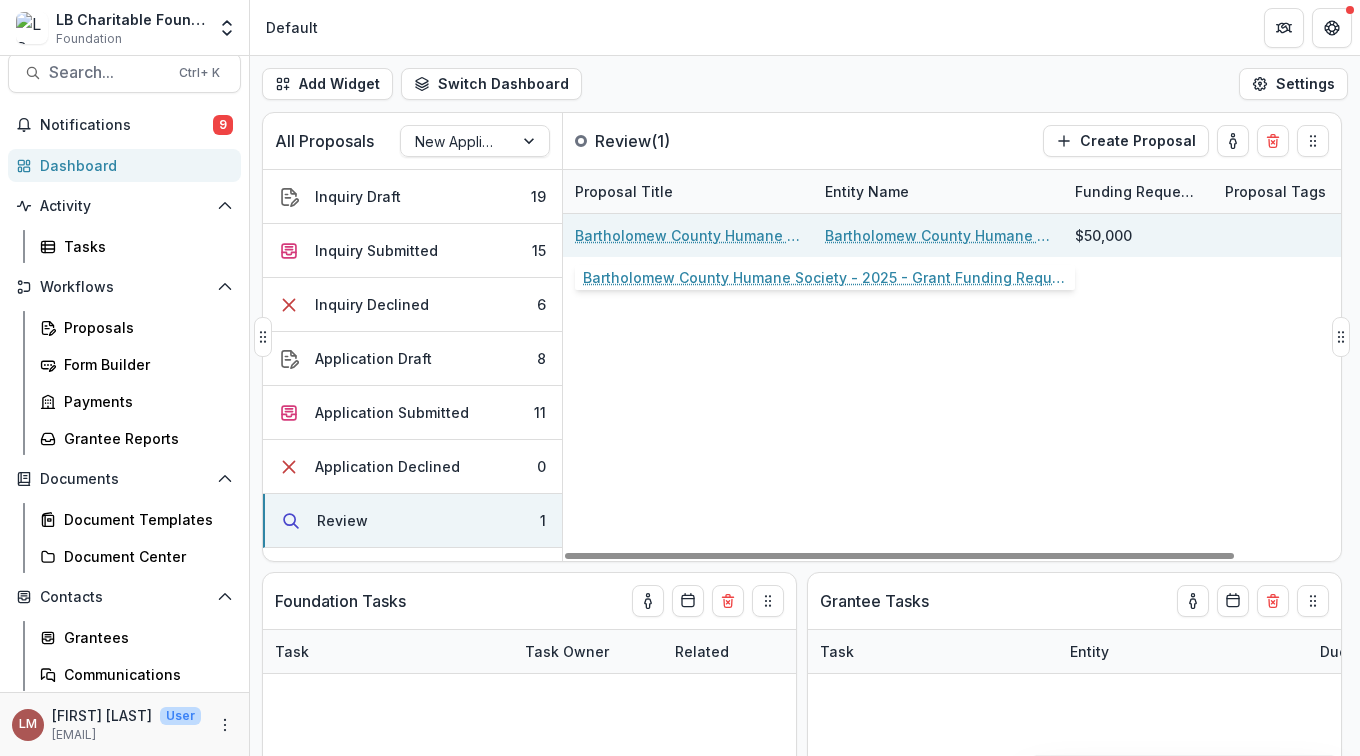 click on "Bartholomew County Humane Society - 2025 - Grant Funding Request Requirements and Questionnaires" at bounding box center (688, 235) 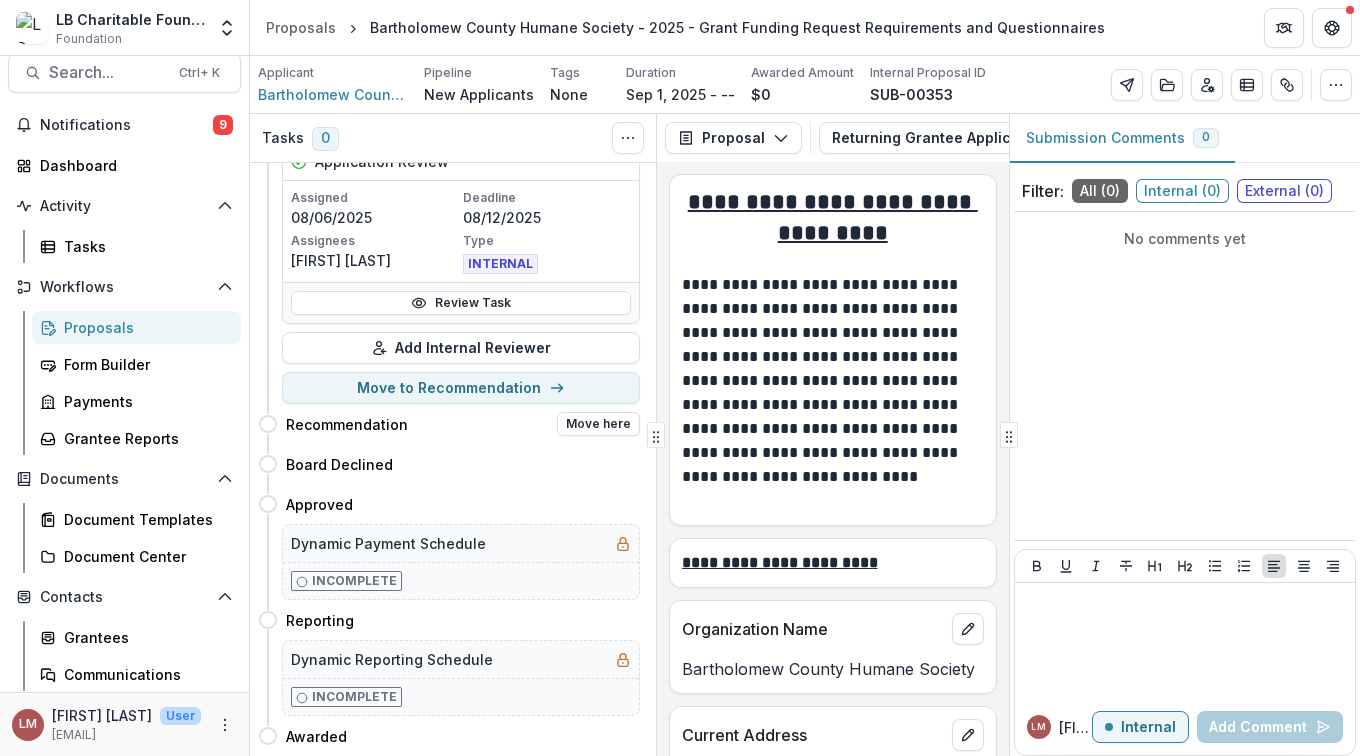 scroll, scrollTop: 0, scrollLeft: 0, axis: both 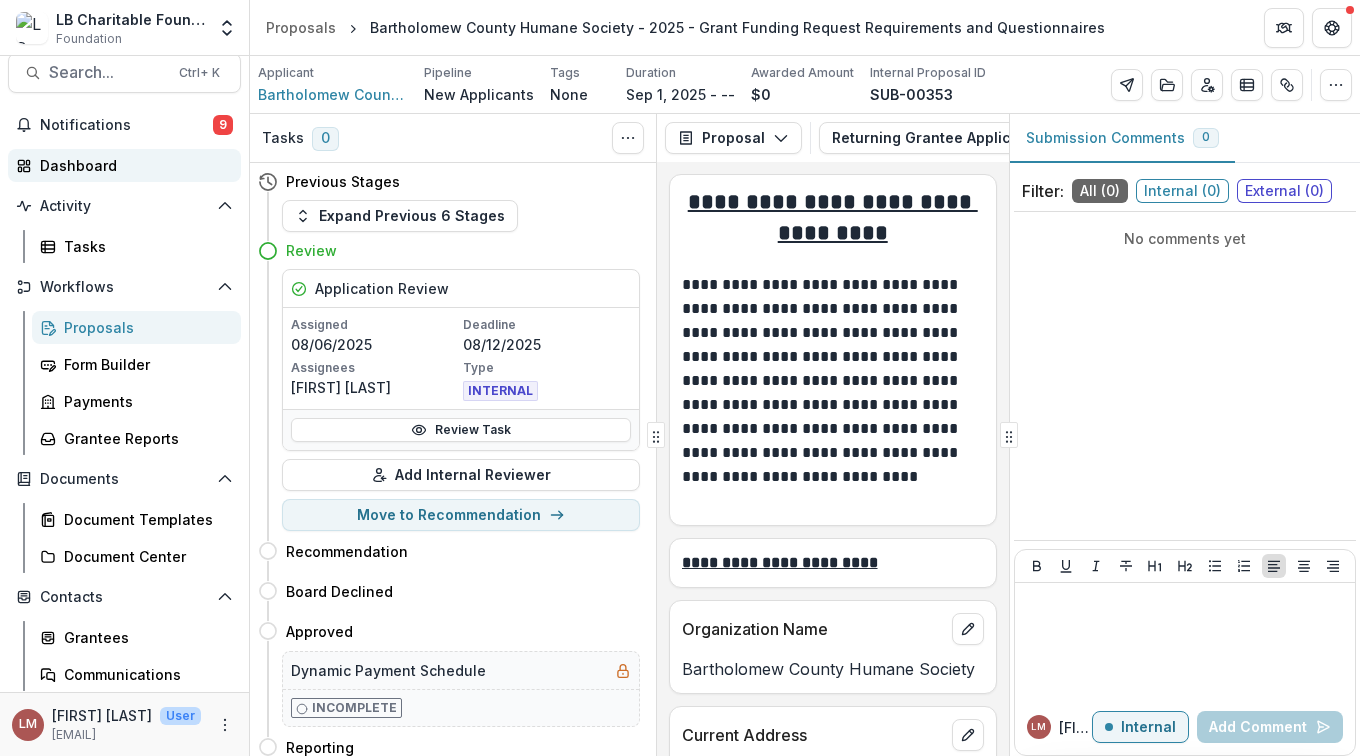 click on "Dashboard" at bounding box center (132, 165) 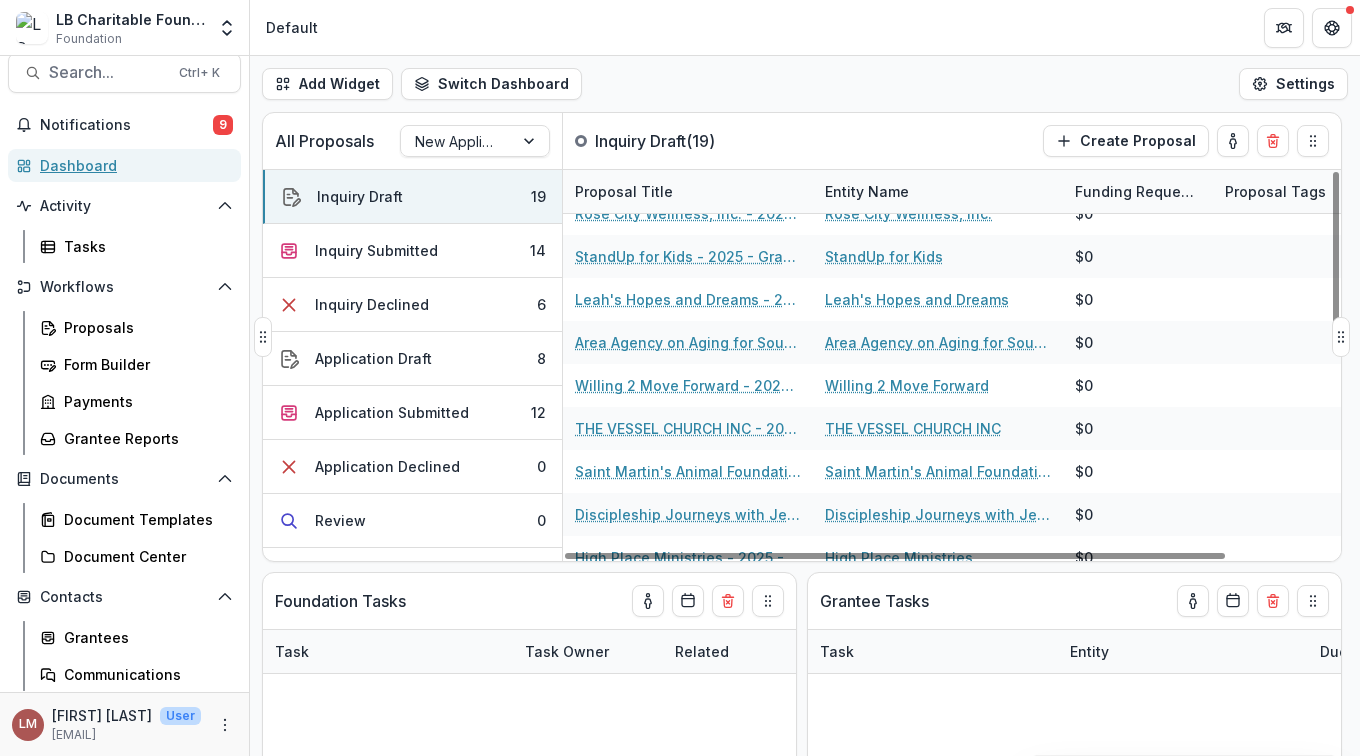scroll, scrollTop: 470, scrollLeft: 0, axis: vertical 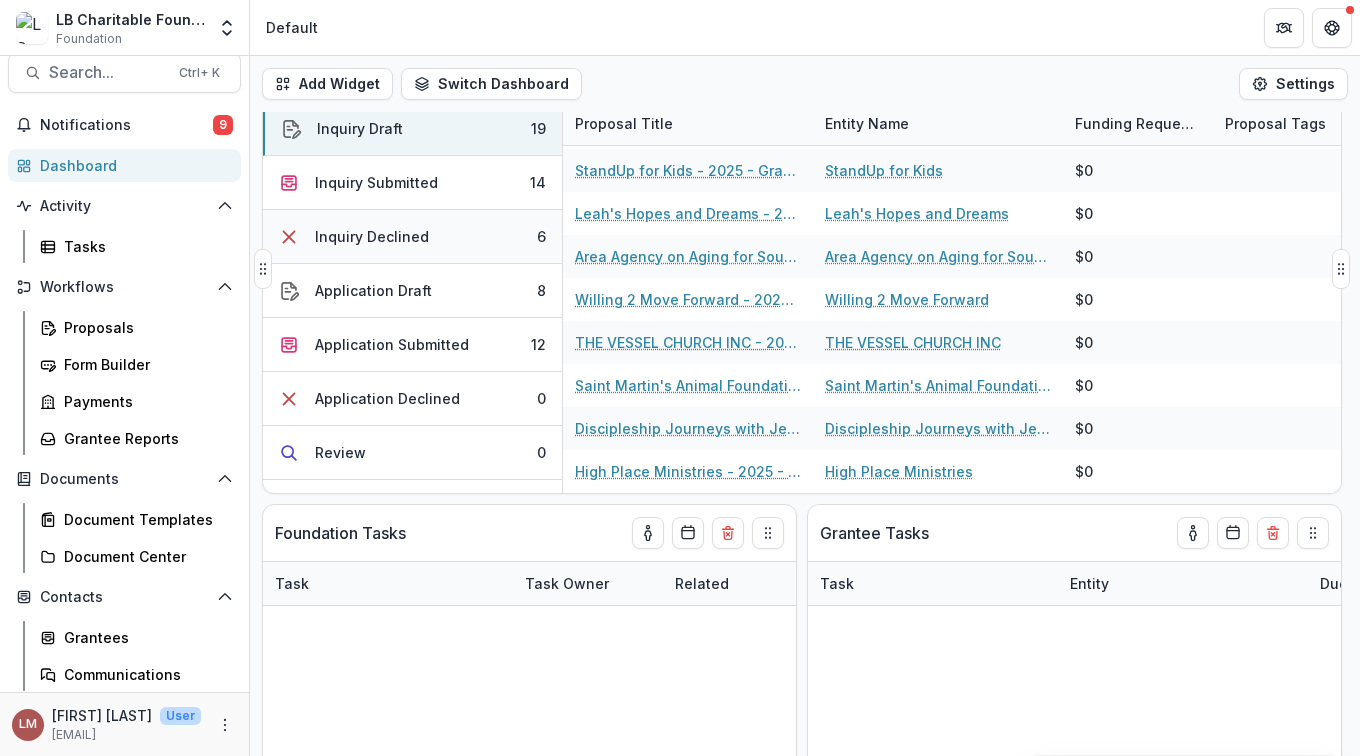 click on "Inquiry Declined 6" at bounding box center [412, 237] 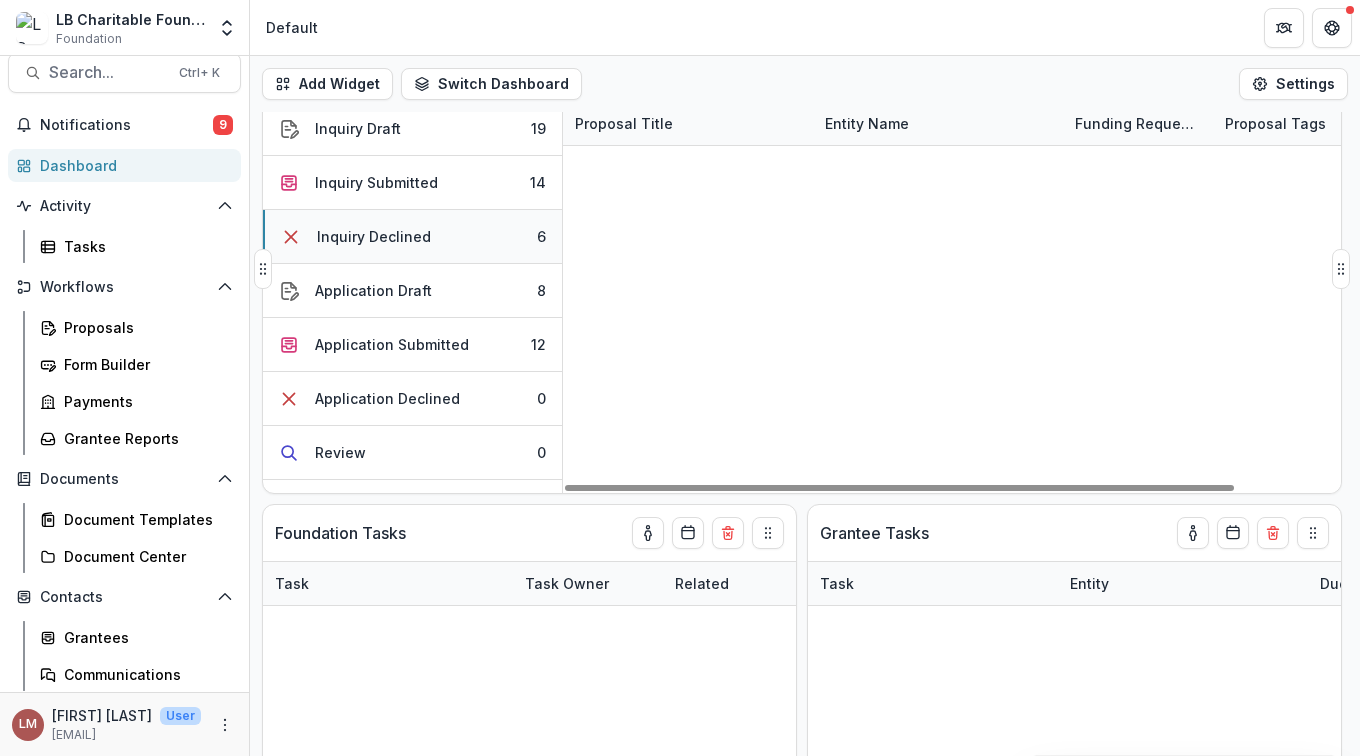 scroll, scrollTop: 0, scrollLeft: 0, axis: both 